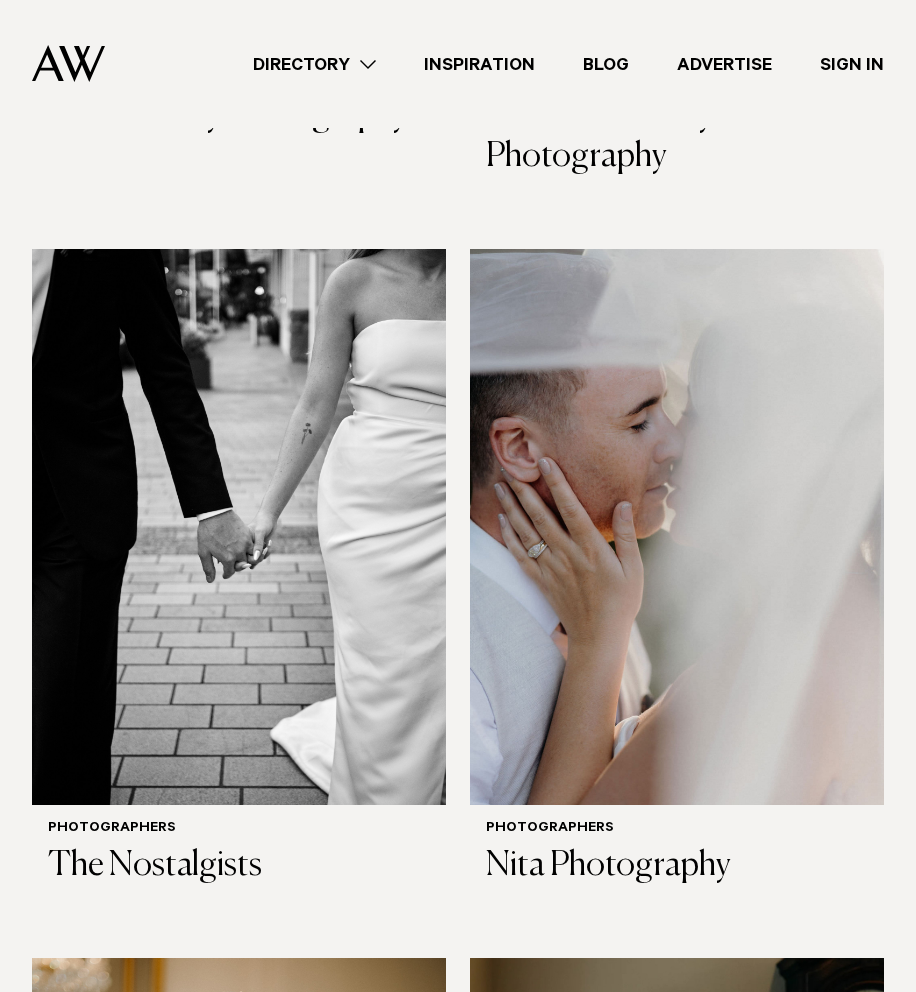 scroll, scrollTop: 4942, scrollLeft: 0, axis: vertical 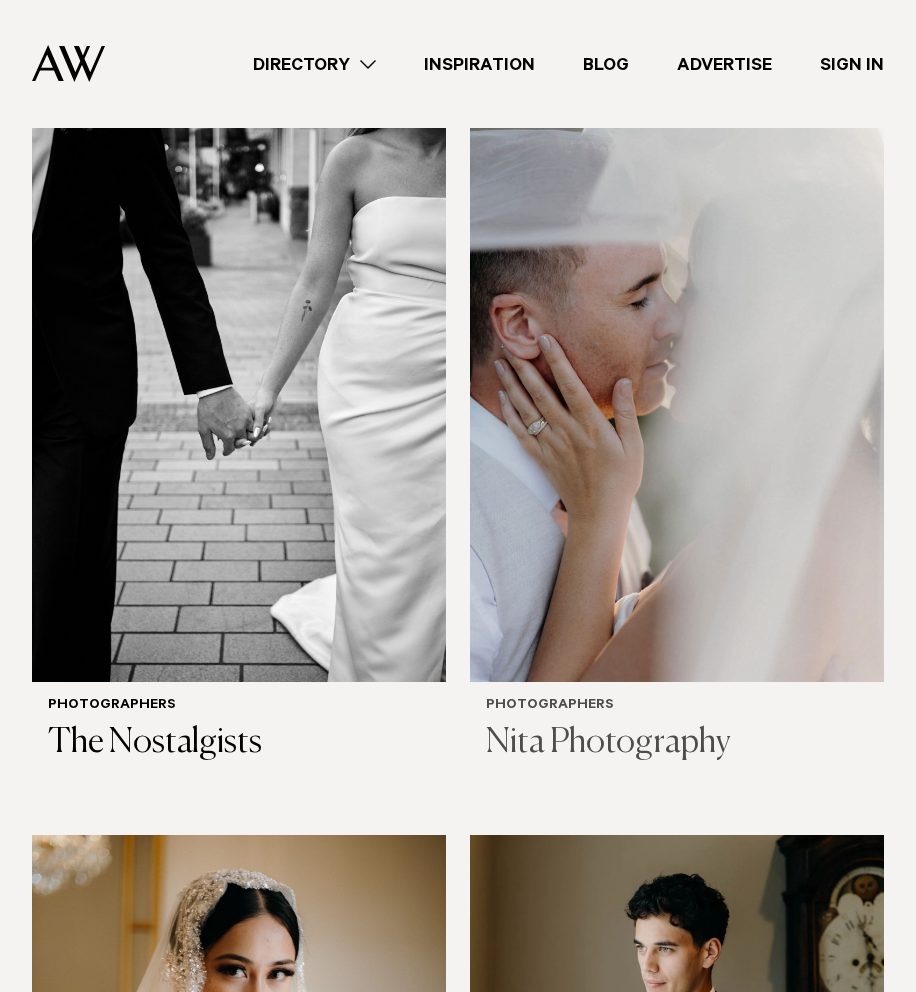 click at bounding box center (677, 403) 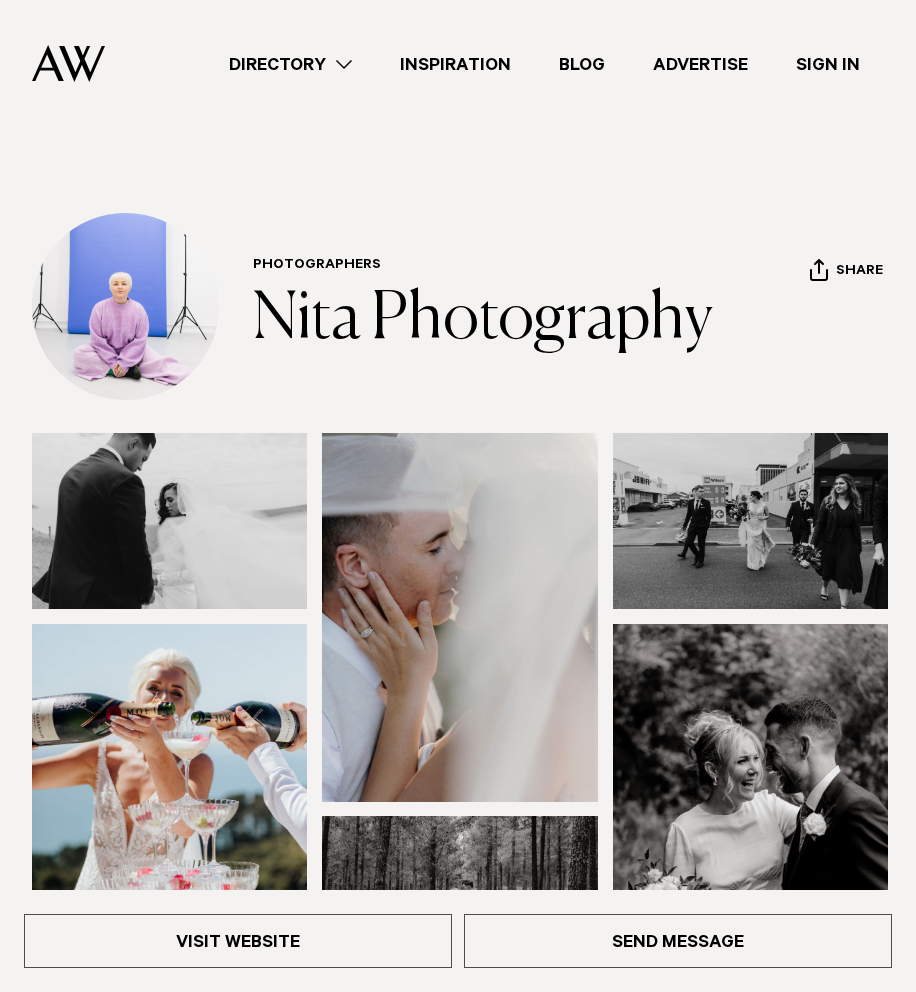 scroll, scrollTop: 0, scrollLeft: 0, axis: both 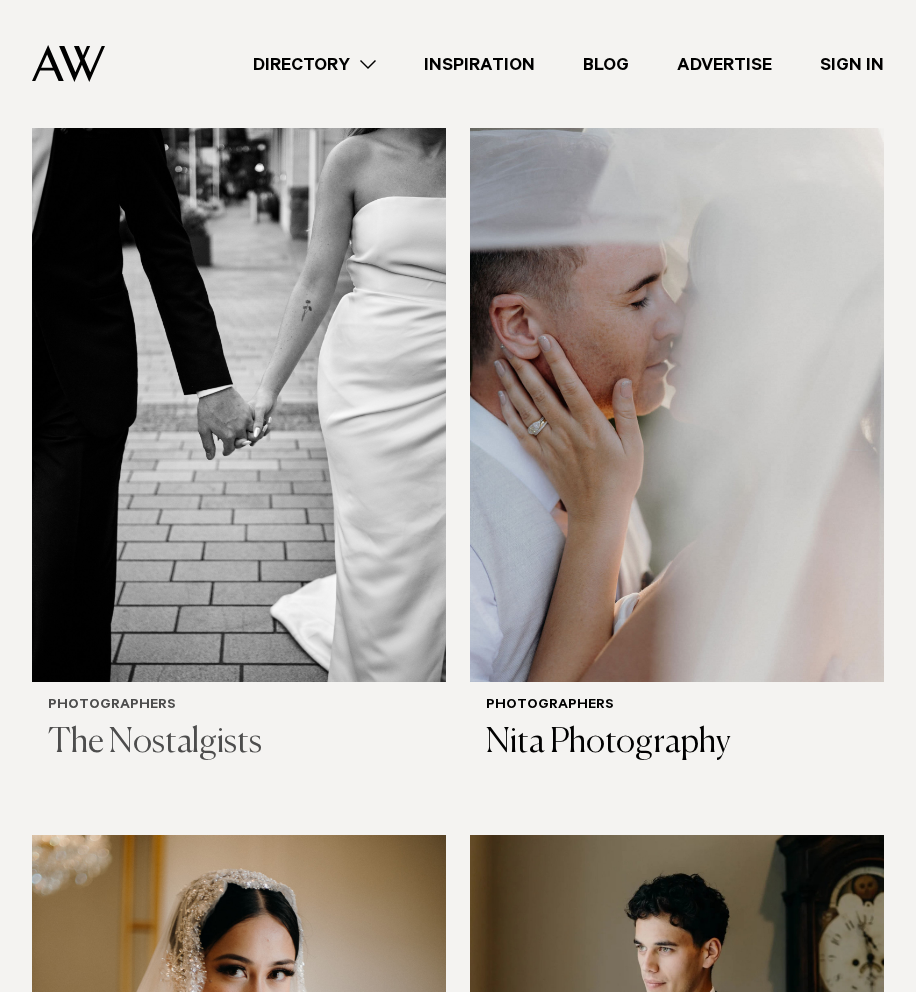 click at bounding box center [239, 403] 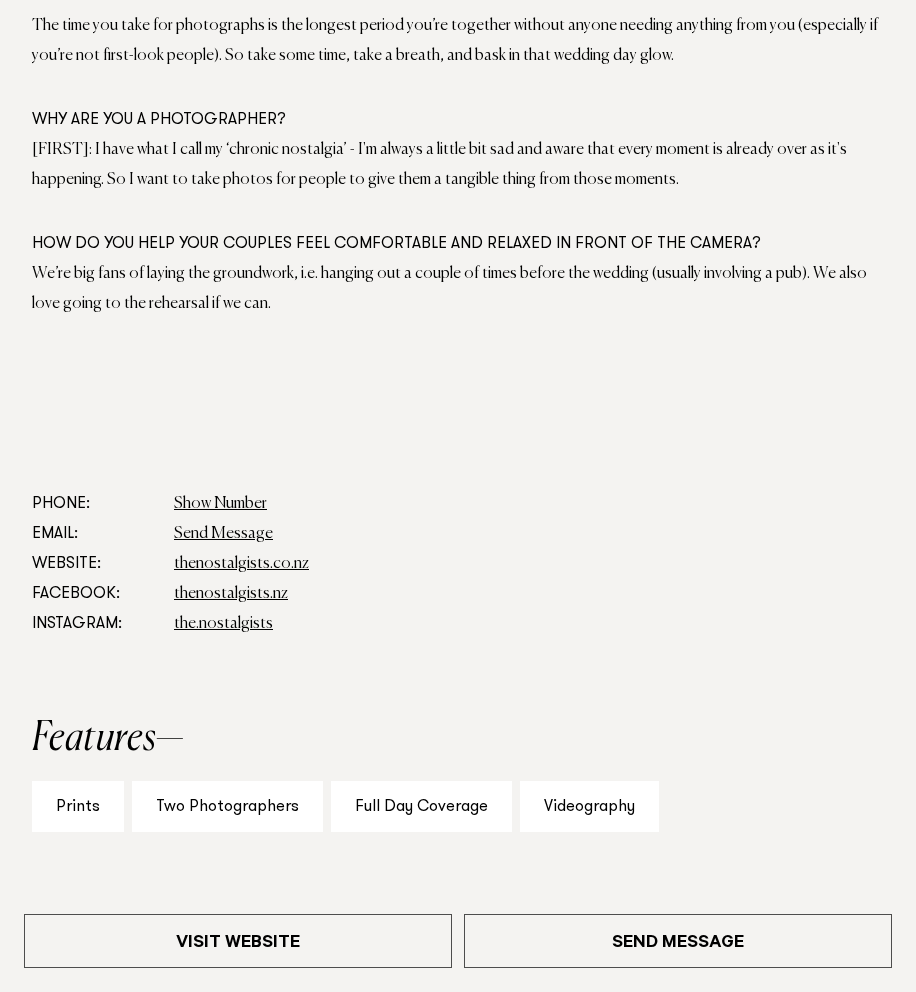 scroll, scrollTop: 1345, scrollLeft: 0, axis: vertical 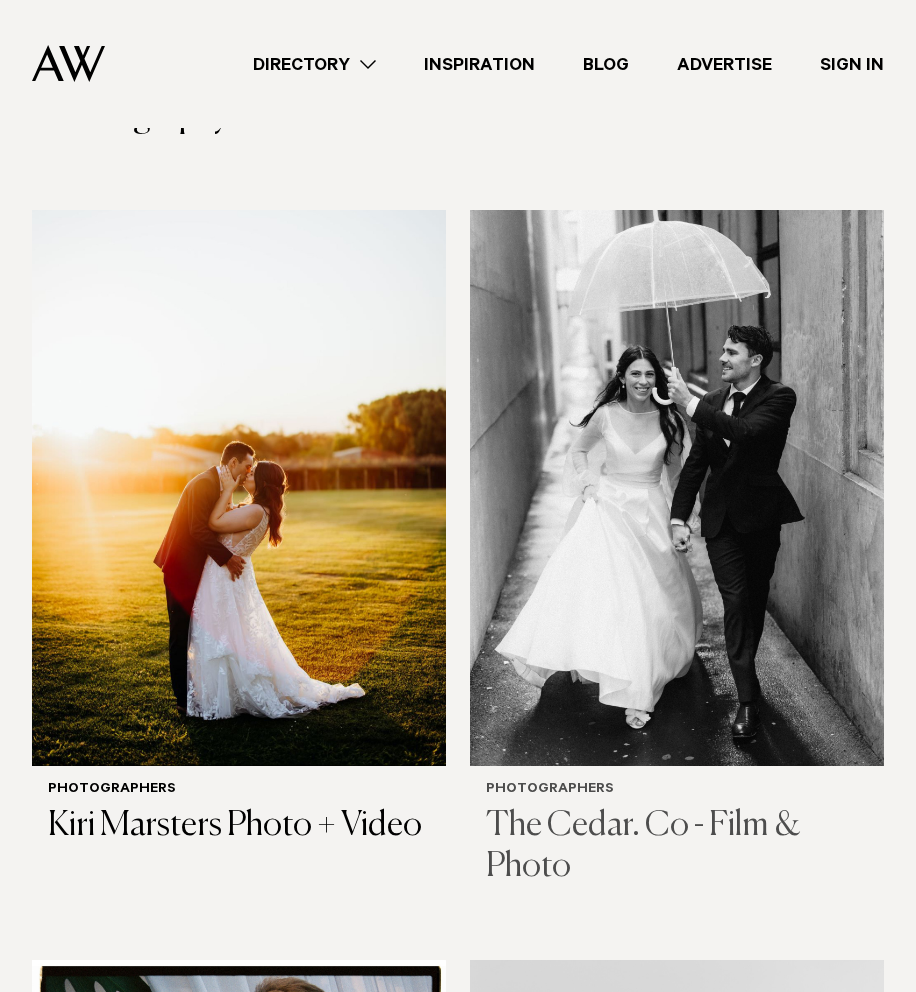 click at bounding box center (677, 487) 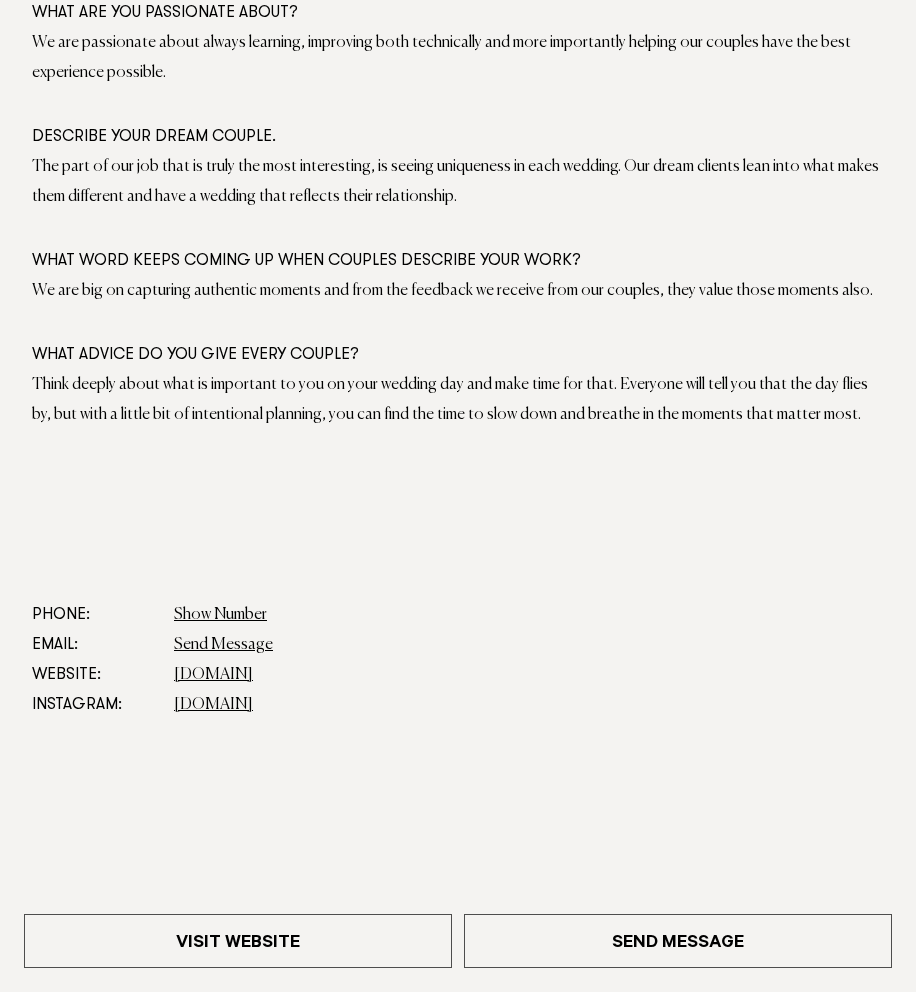 scroll, scrollTop: 1234, scrollLeft: 0, axis: vertical 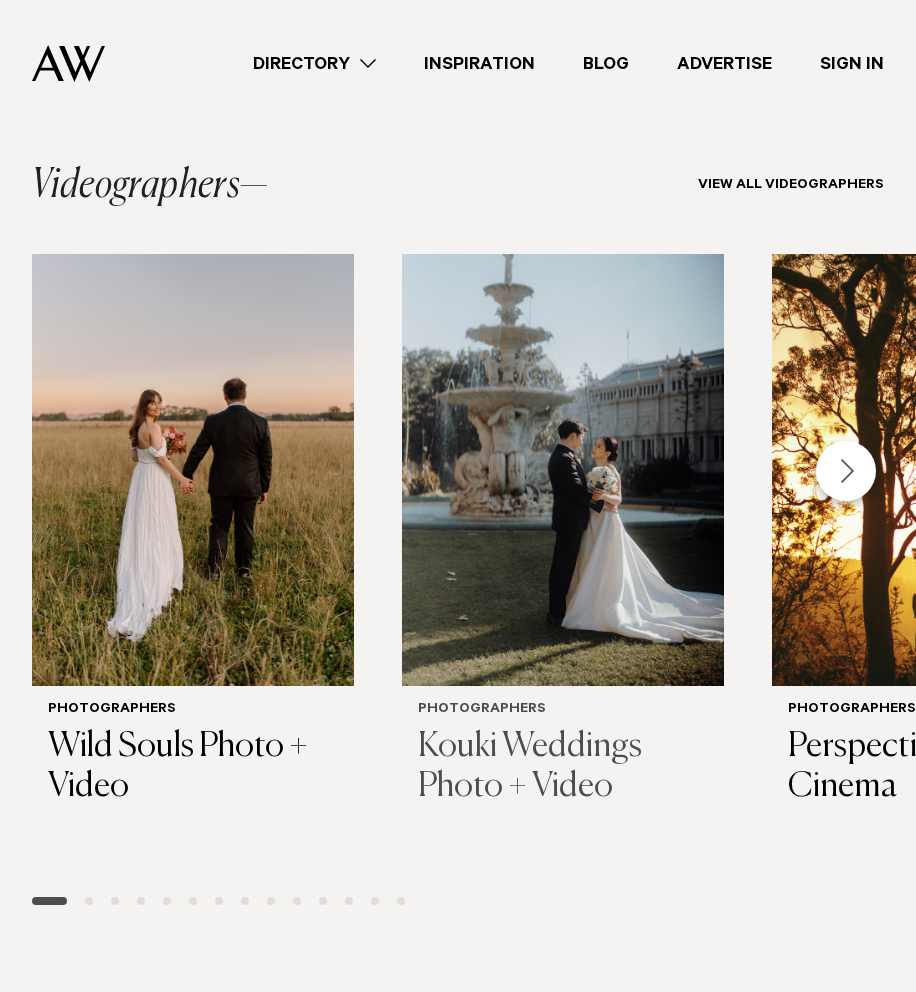 click at bounding box center [563, 470] 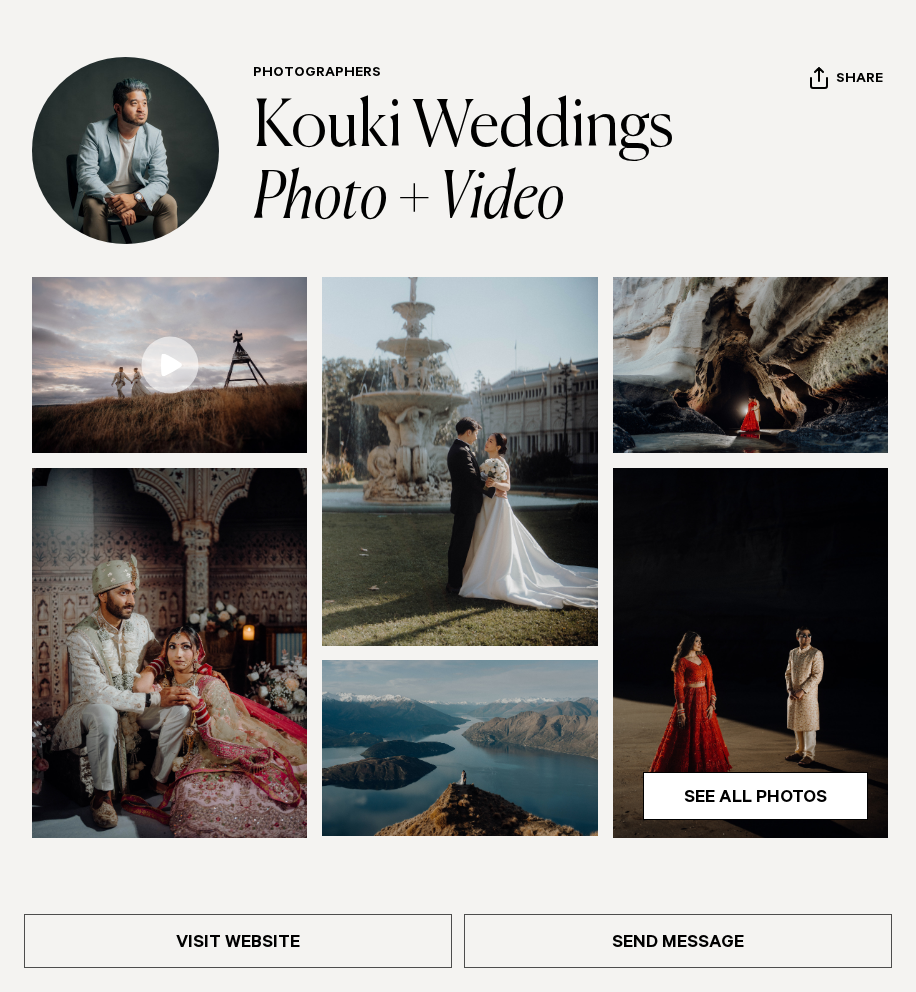 scroll, scrollTop: 172, scrollLeft: 0, axis: vertical 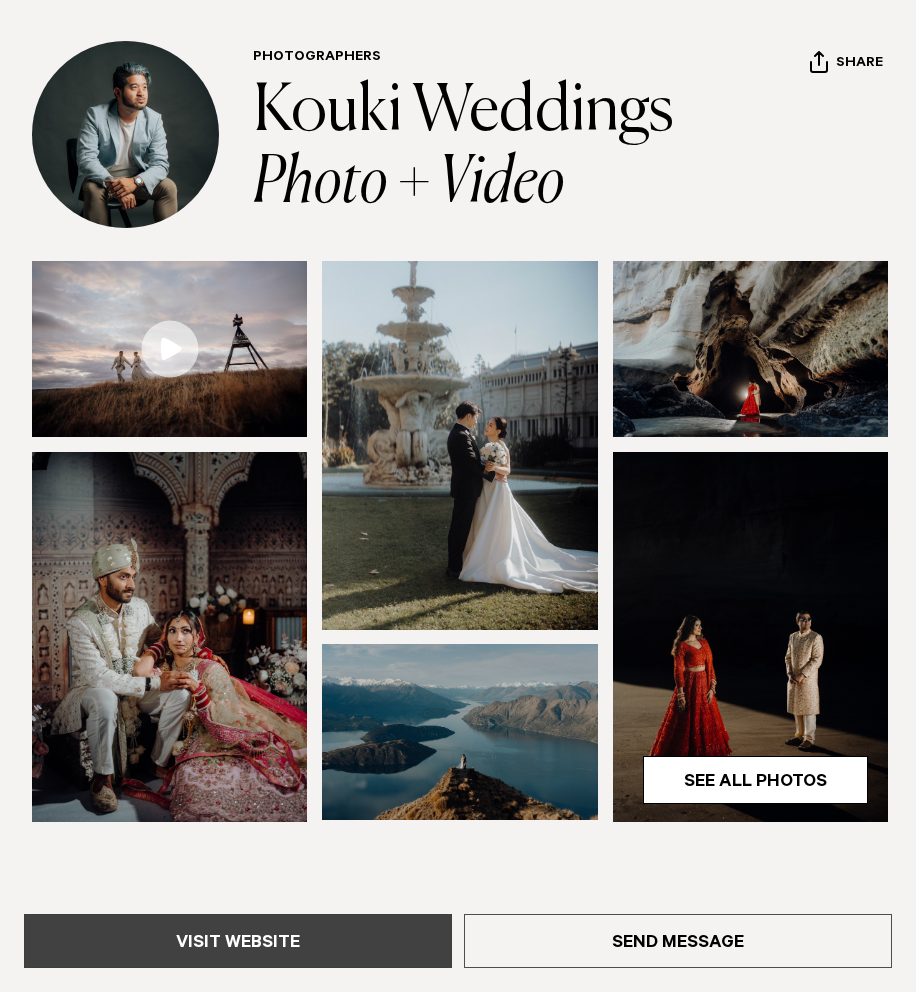 click on "Visit Website" at bounding box center [238, 941] 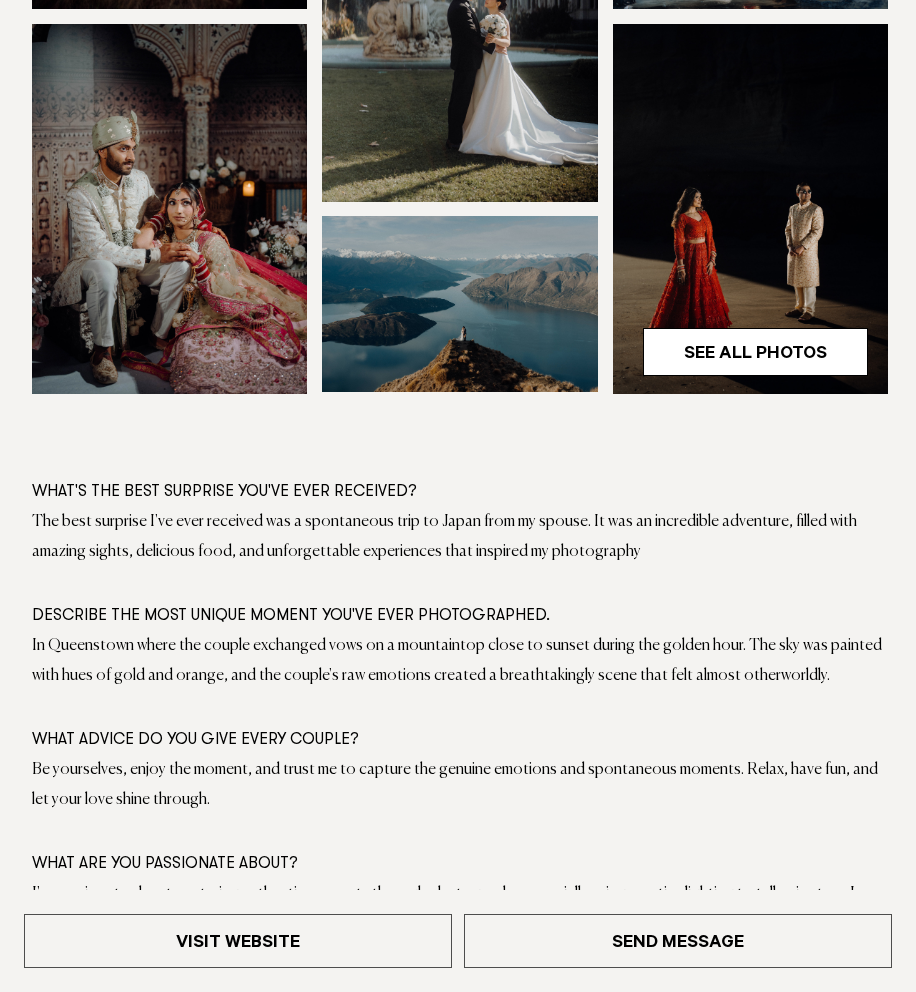 scroll, scrollTop: 614, scrollLeft: 0, axis: vertical 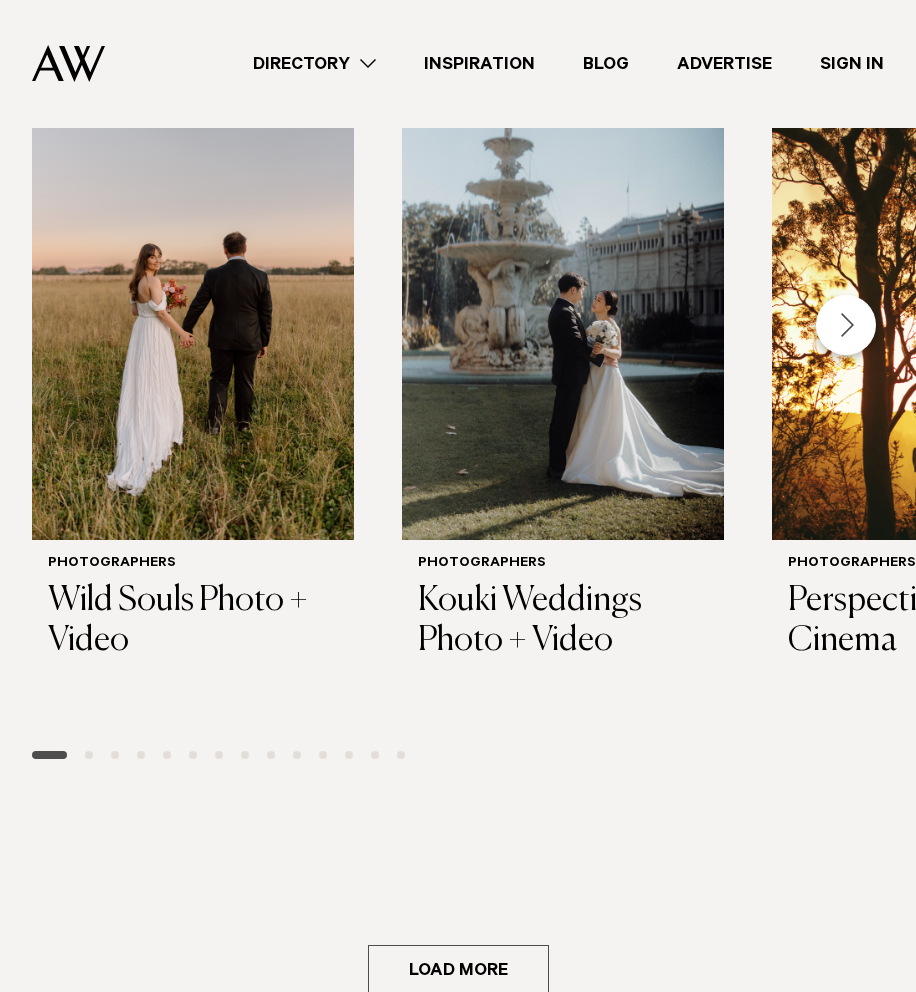 click at bounding box center (846, 325) 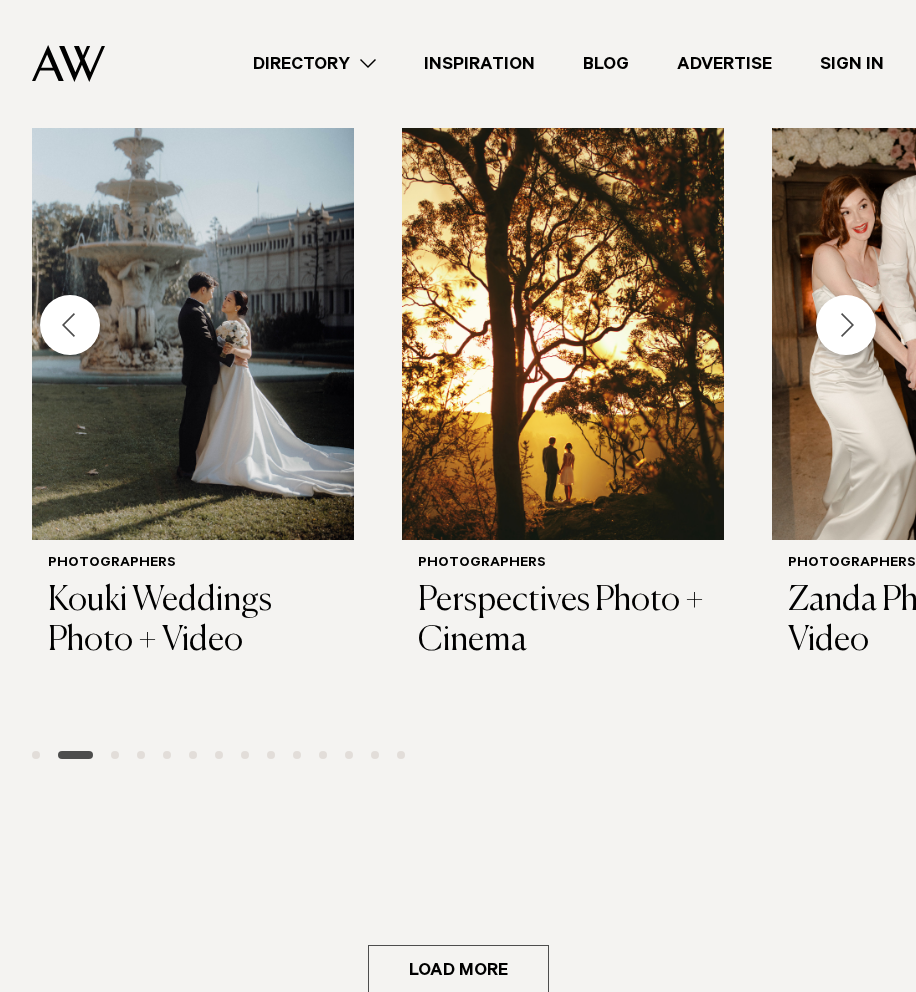 click at bounding box center [846, 325] 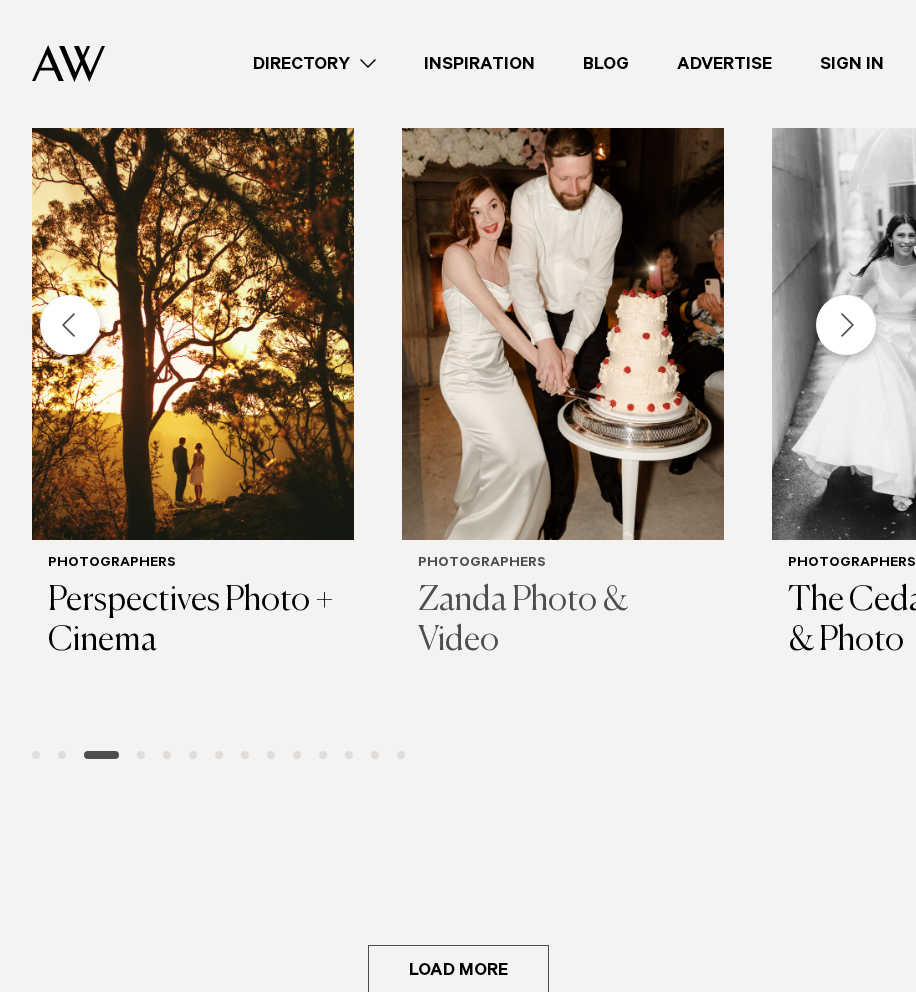 click at bounding box center [563, 324] 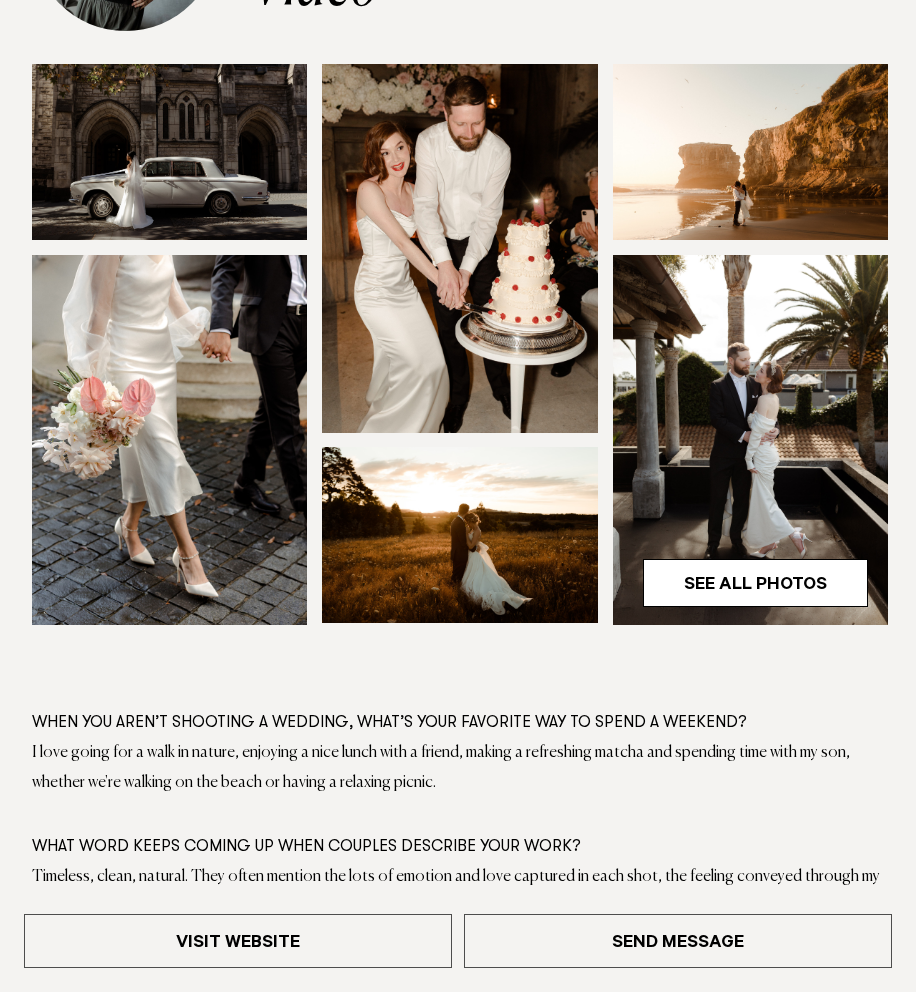 scroll, scrollTop: 383, scrollLeft: 0, axis: vertical 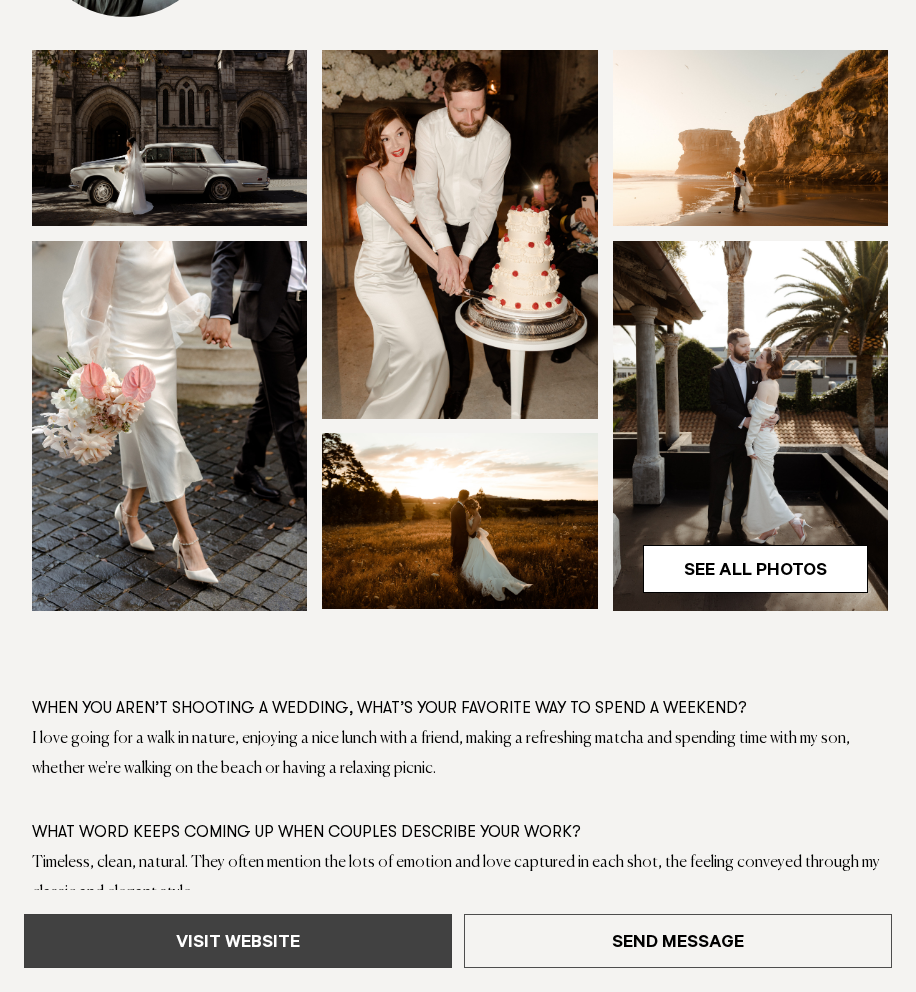 click on "Visit Website" at bounding box center (238, 941) 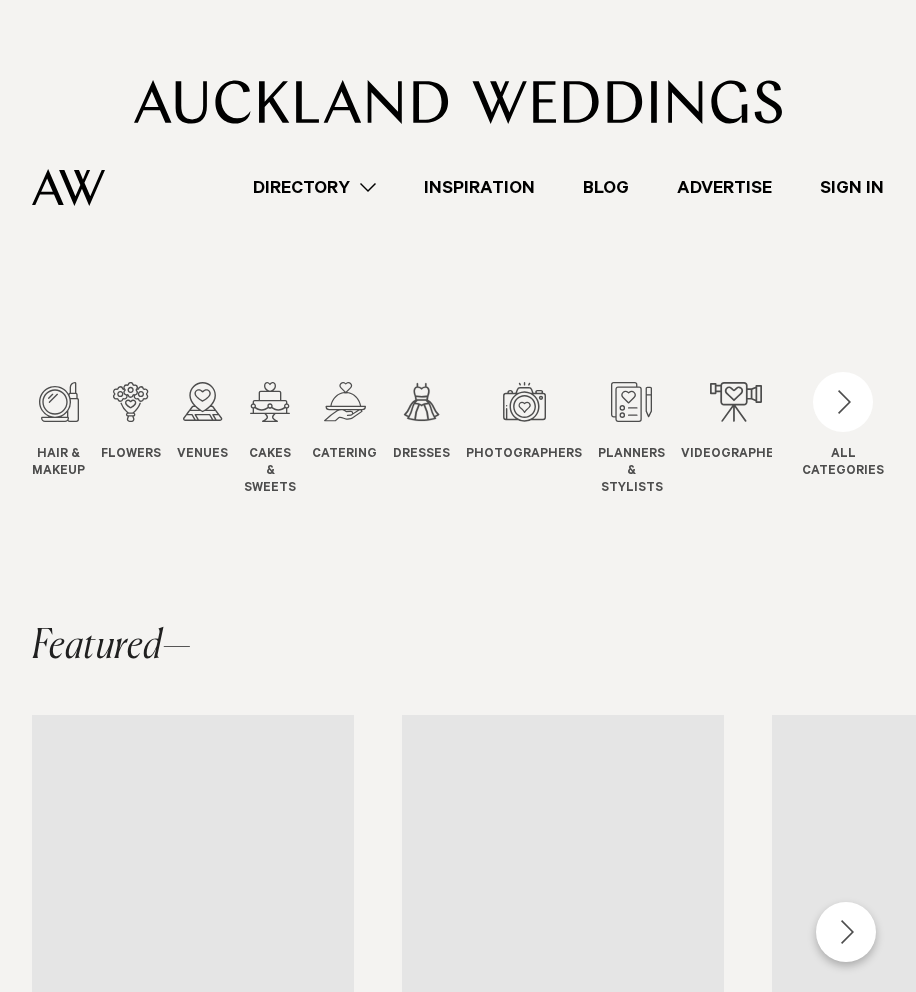 scroll, scrollTop: 3892, scrollLeft: 0, axis: vertical 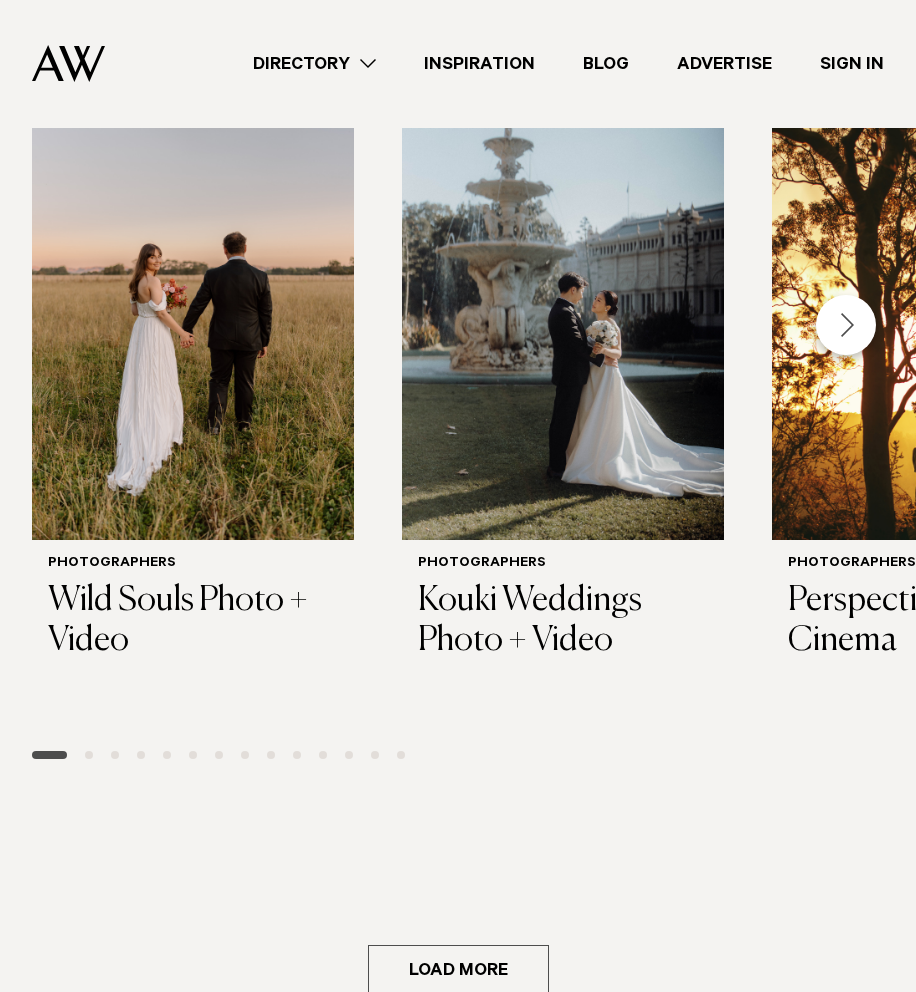 click at bounding box center [846, 325] 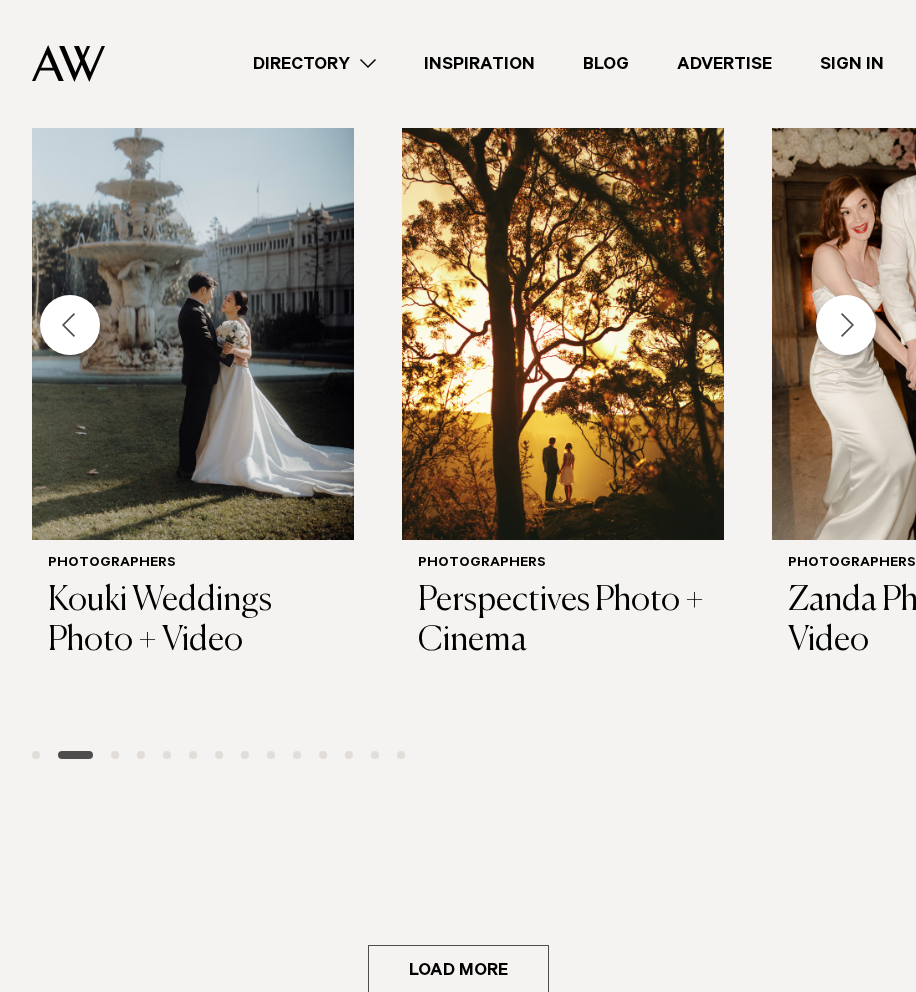click at bounding box center (846, 325) 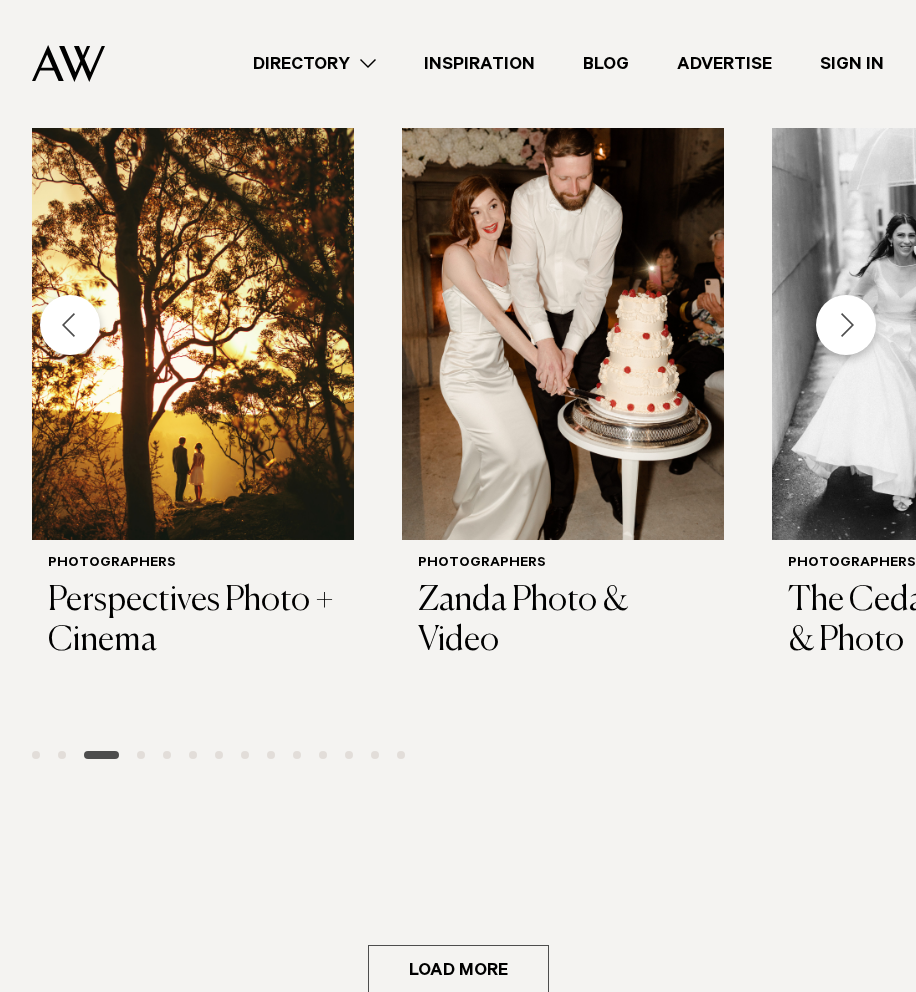 click at bounding box center [846, 325] 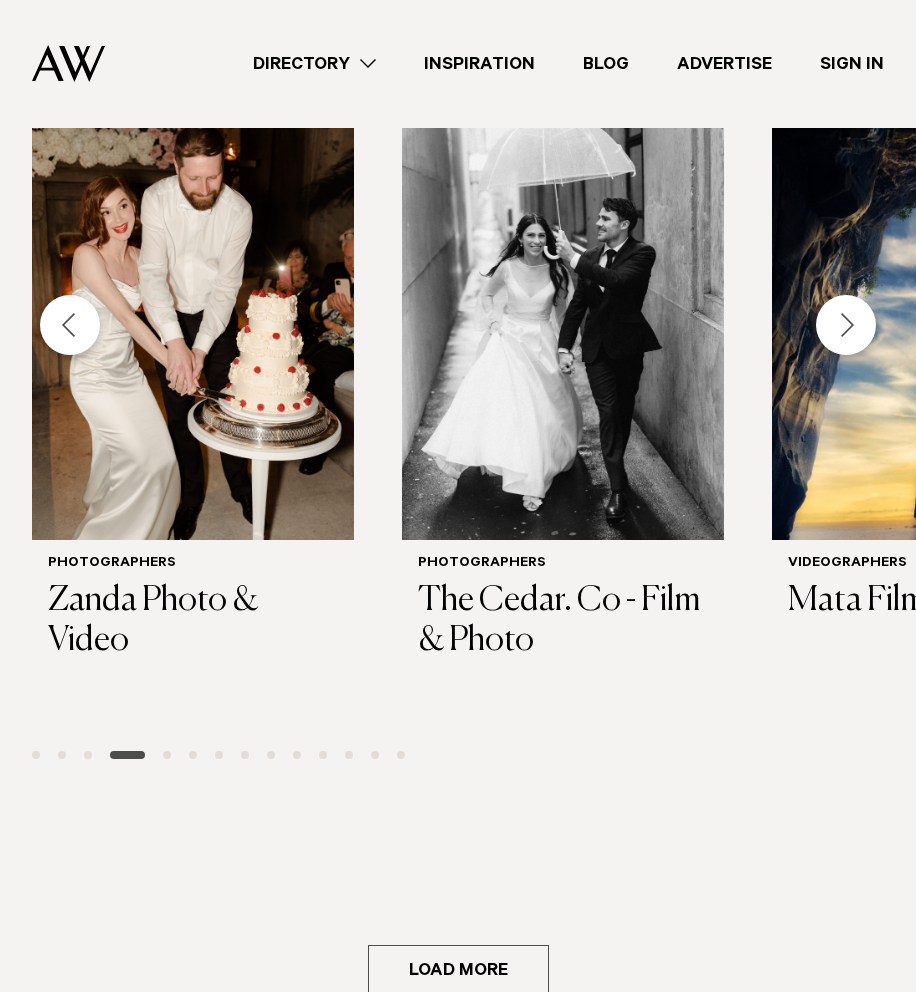 click at bounding box center [846, 325] 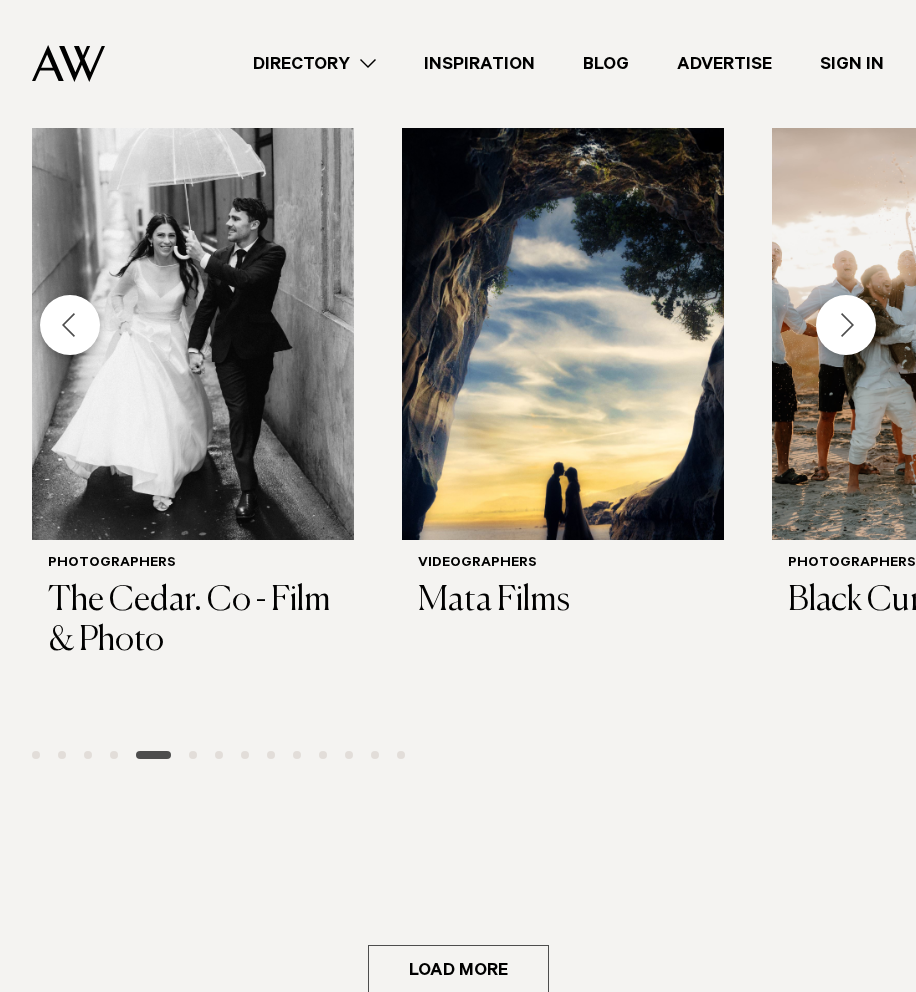click at bounding box center (846, 325) 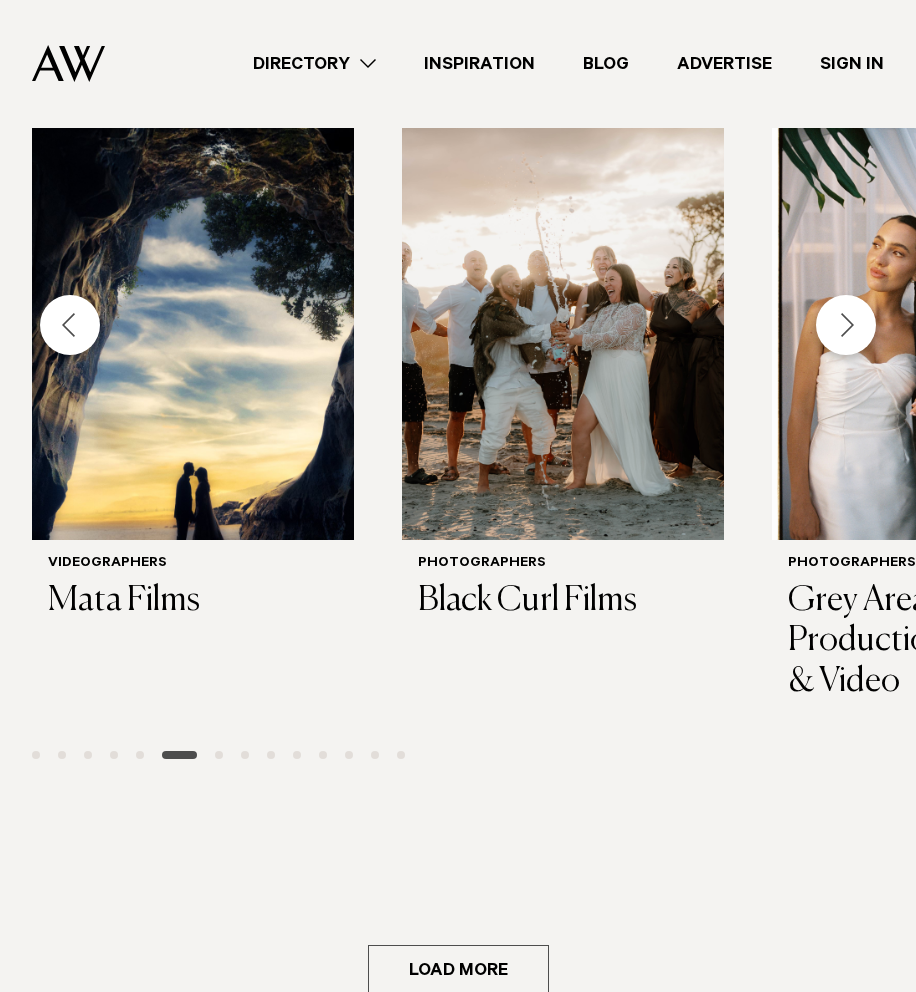 click at bounding box center [846, 325] 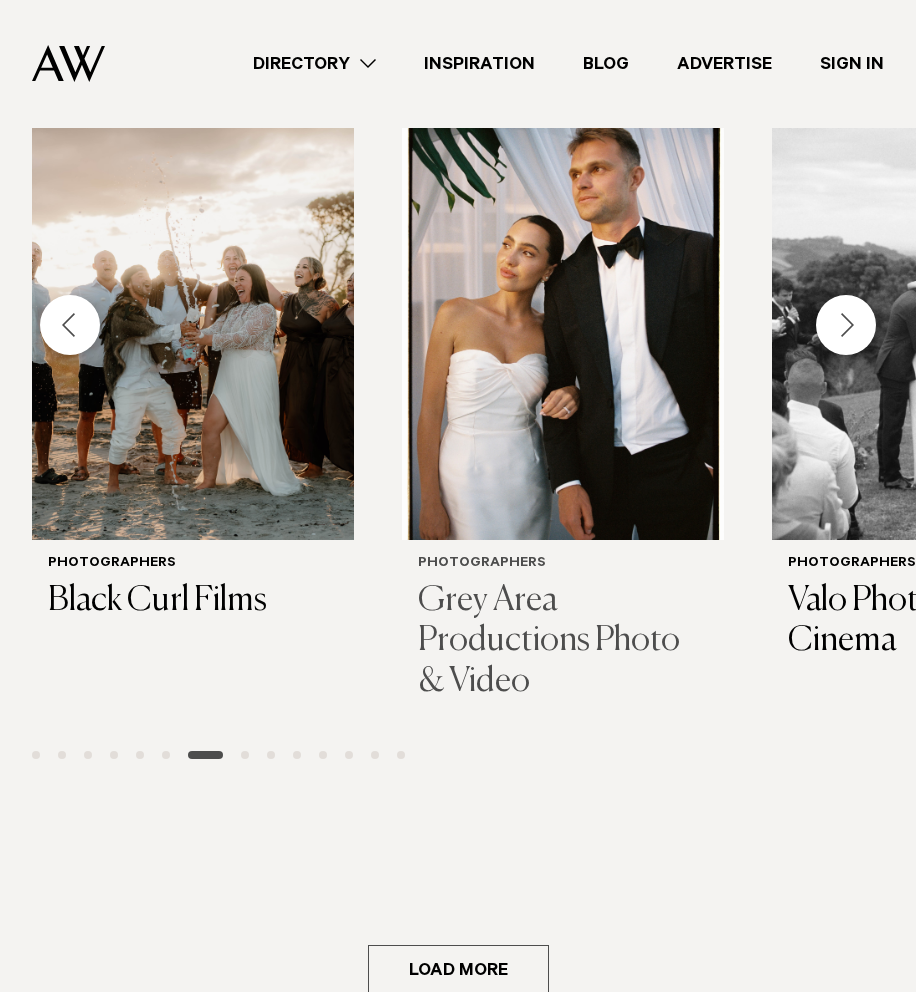 click at bounding box center [563, 324] 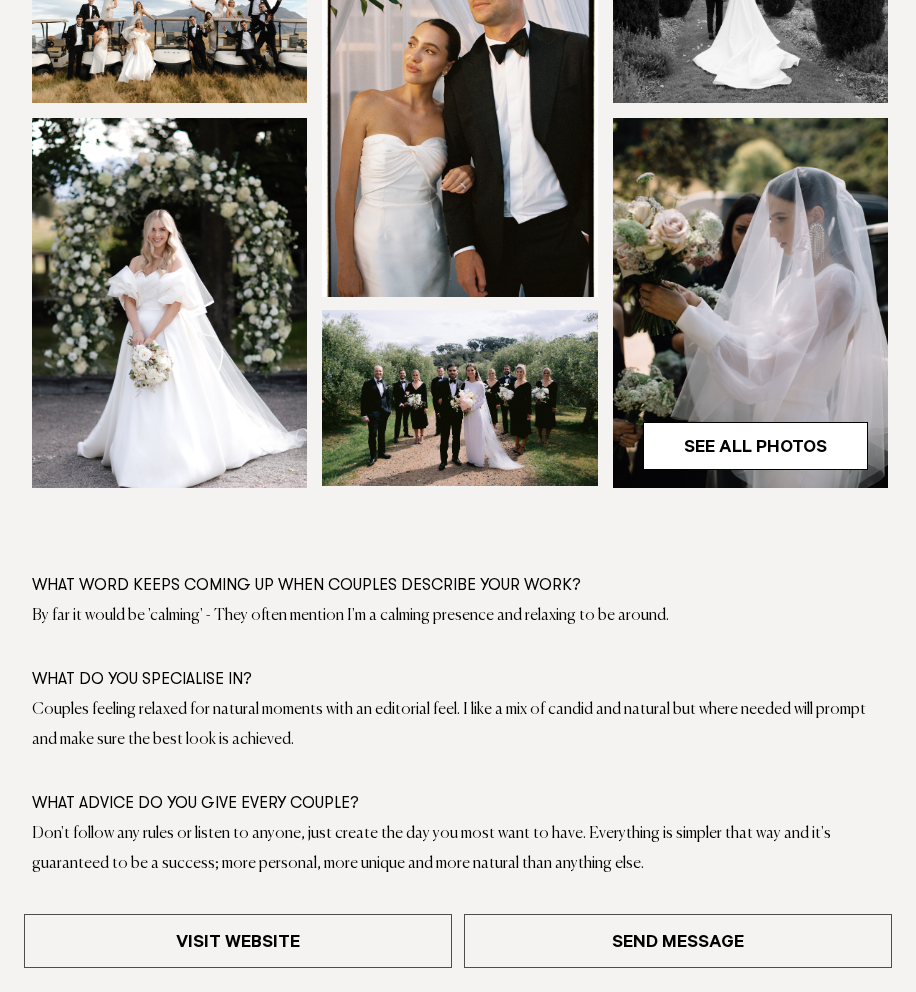 scroll, scrollTop: 919, scrollLeft: 0, axis: vertical 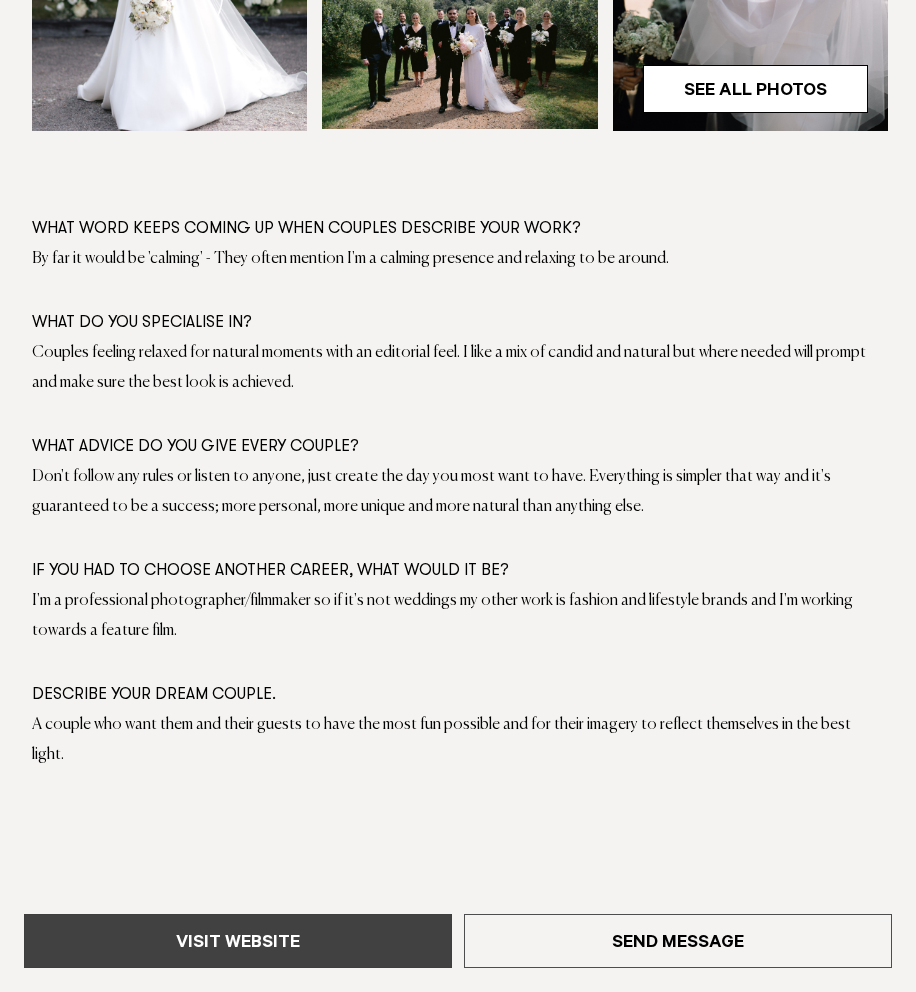 click on "Visit Website" at bounding box center (238, 941) 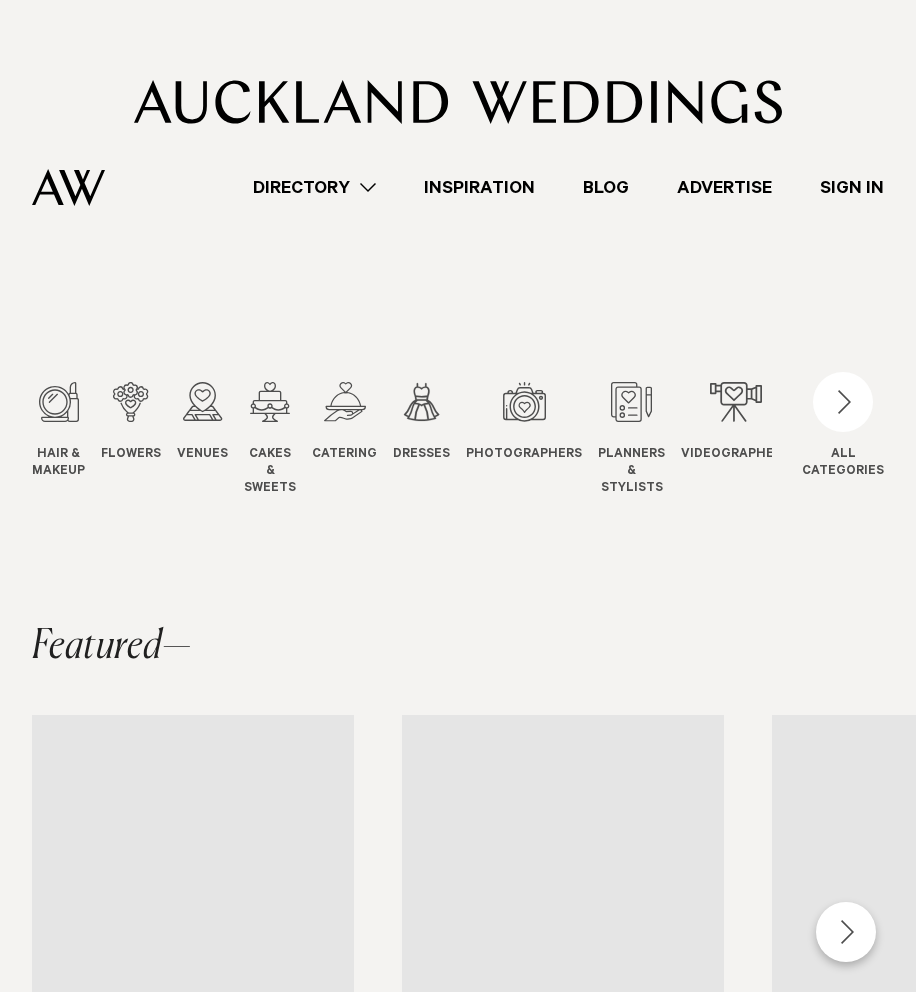 scroll, scrollTop: 3892, scrollLeft: 0, axis: vertical 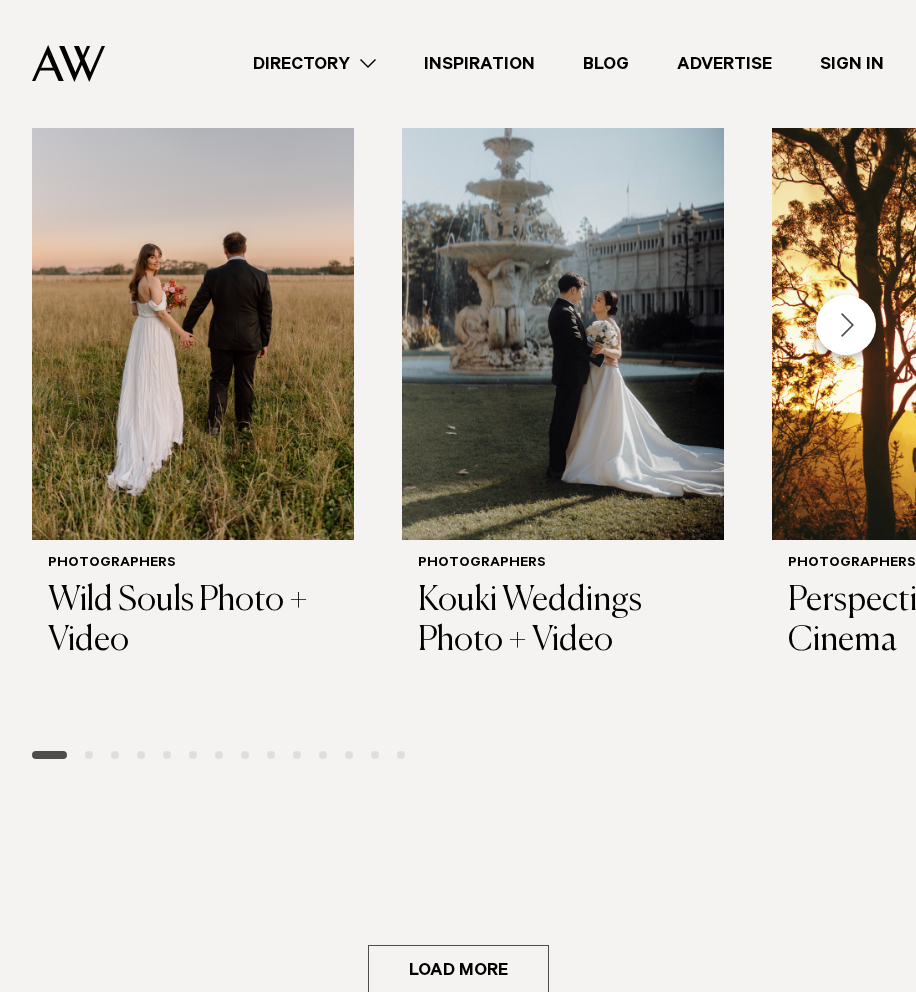 click at bounding box center [846, 325] 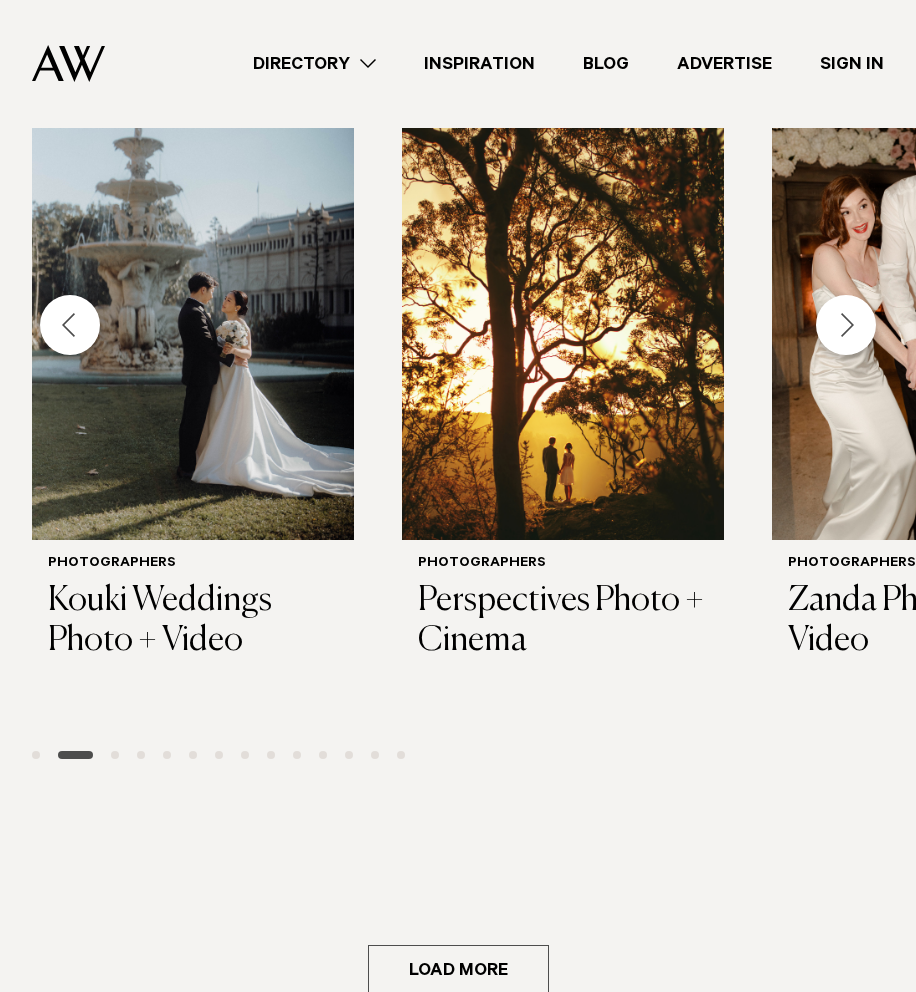 click at bounding box center [846, 325] 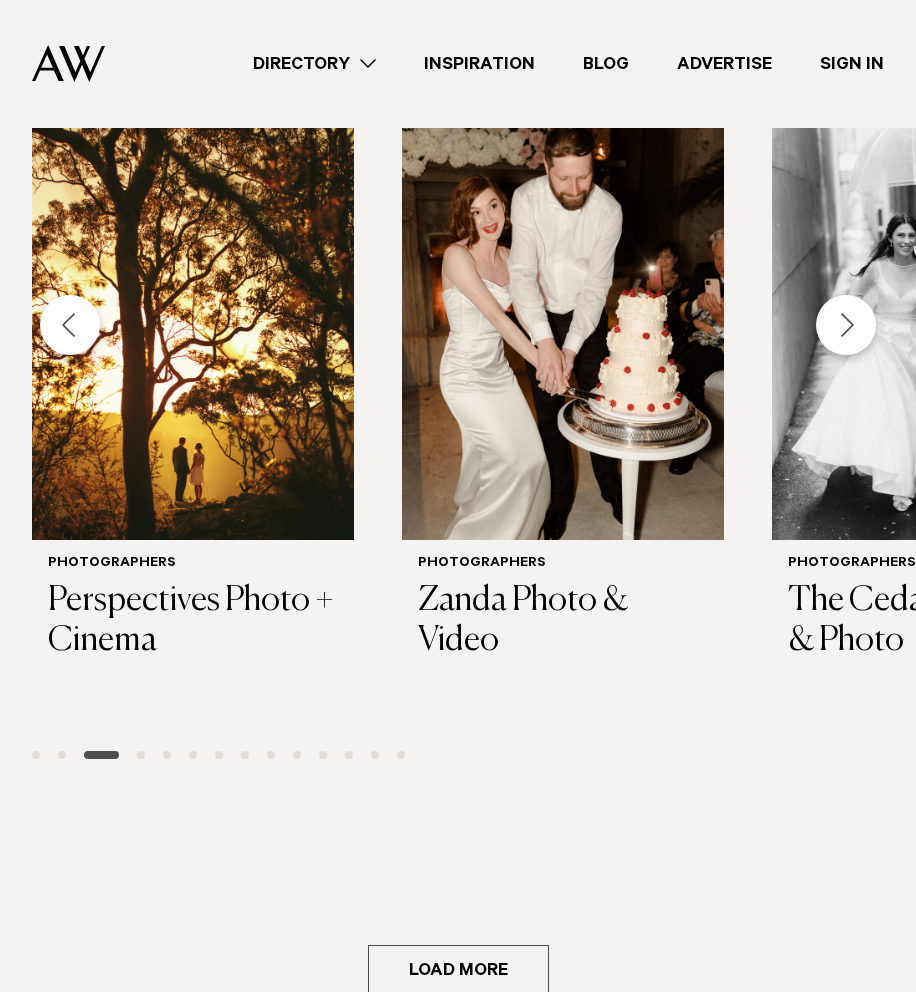click at bounding box center (846, 325) 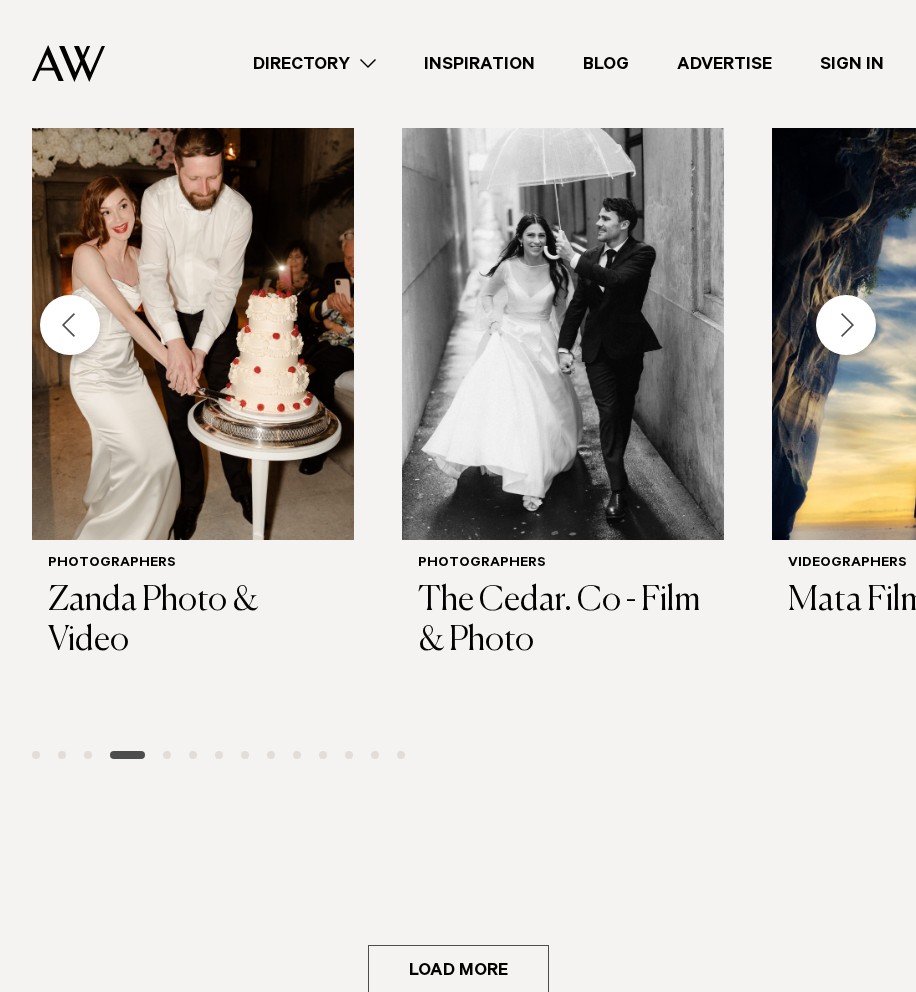 click at bounding box center (846, 325) 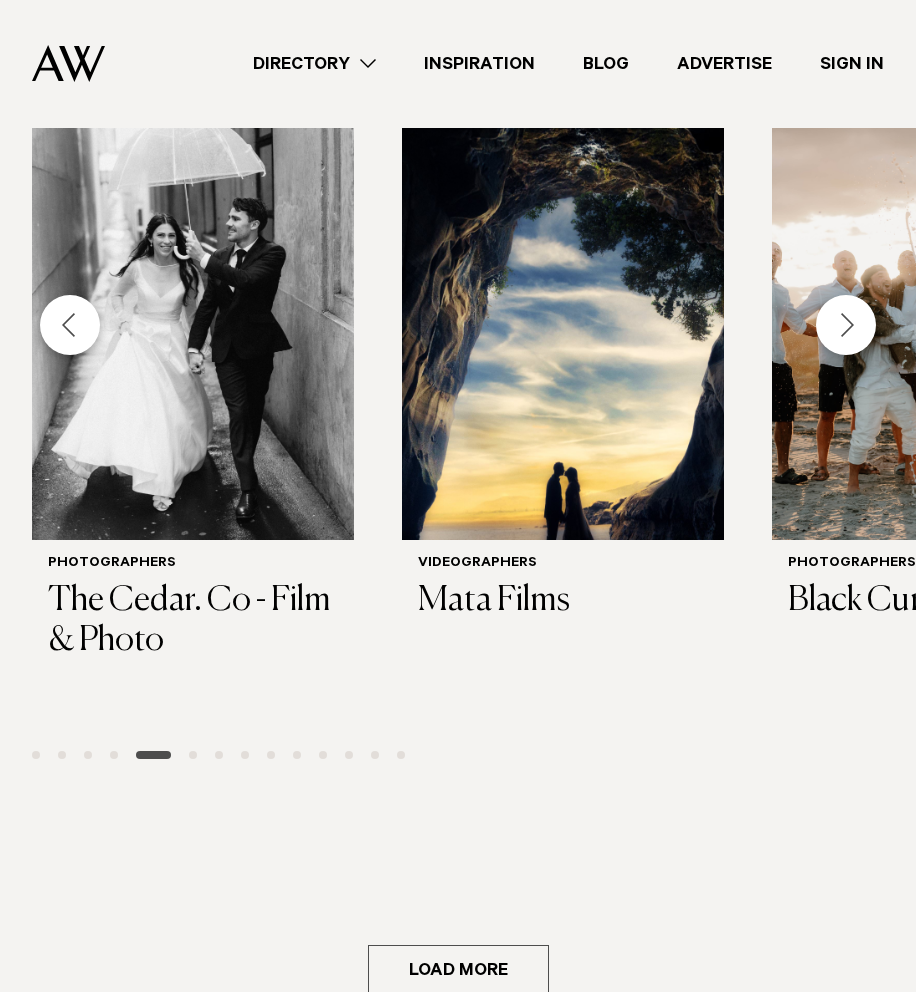 click at bounding box center [846, 325] 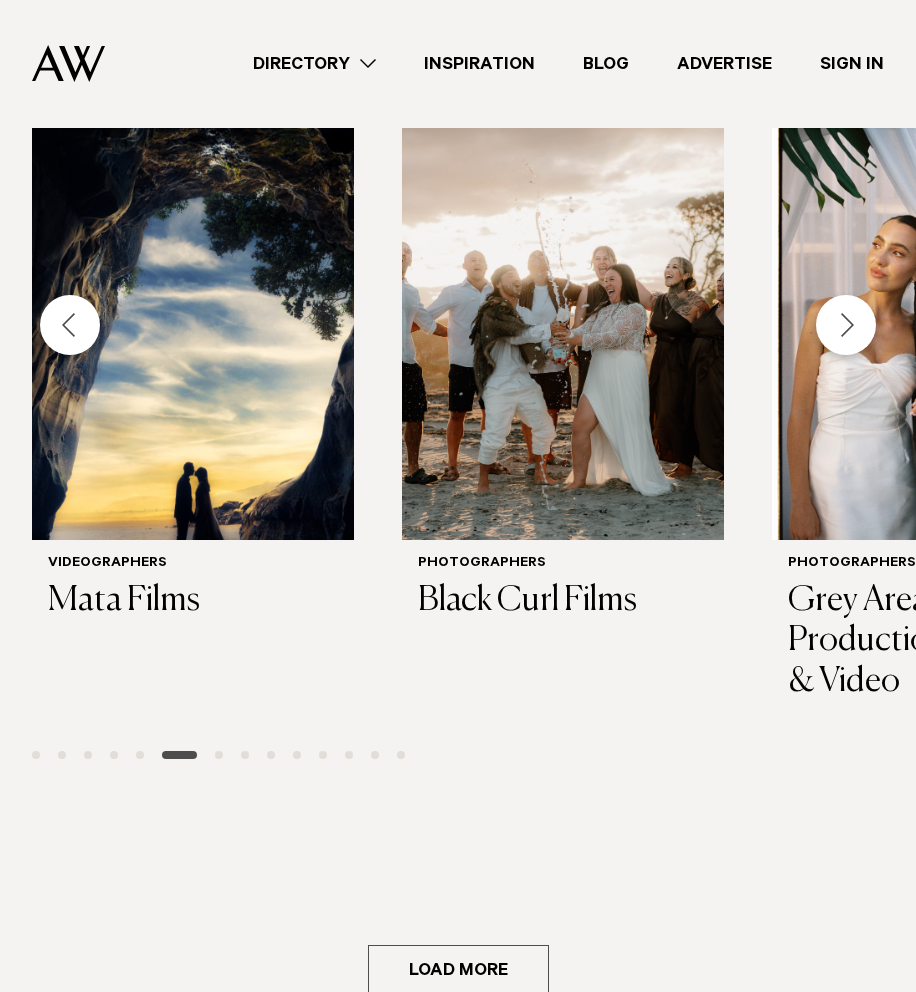 click at bounding box center (846, 325) 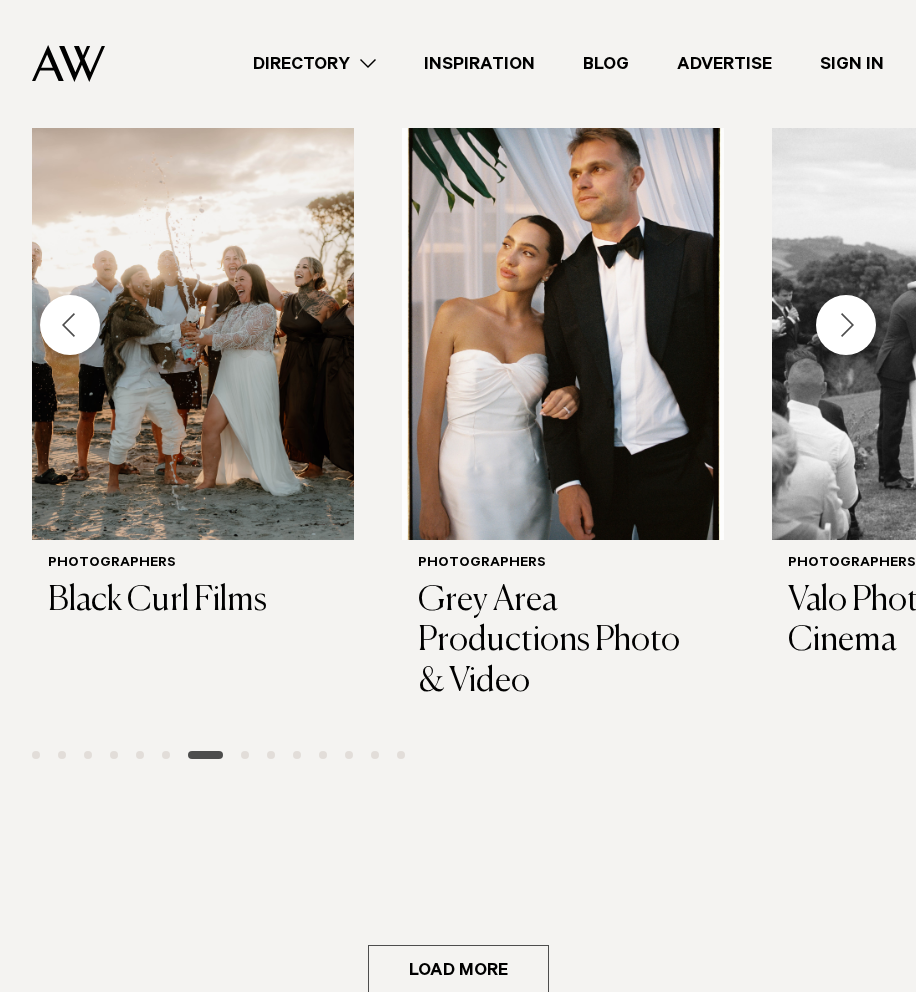 click at bounding box center (846, 325) 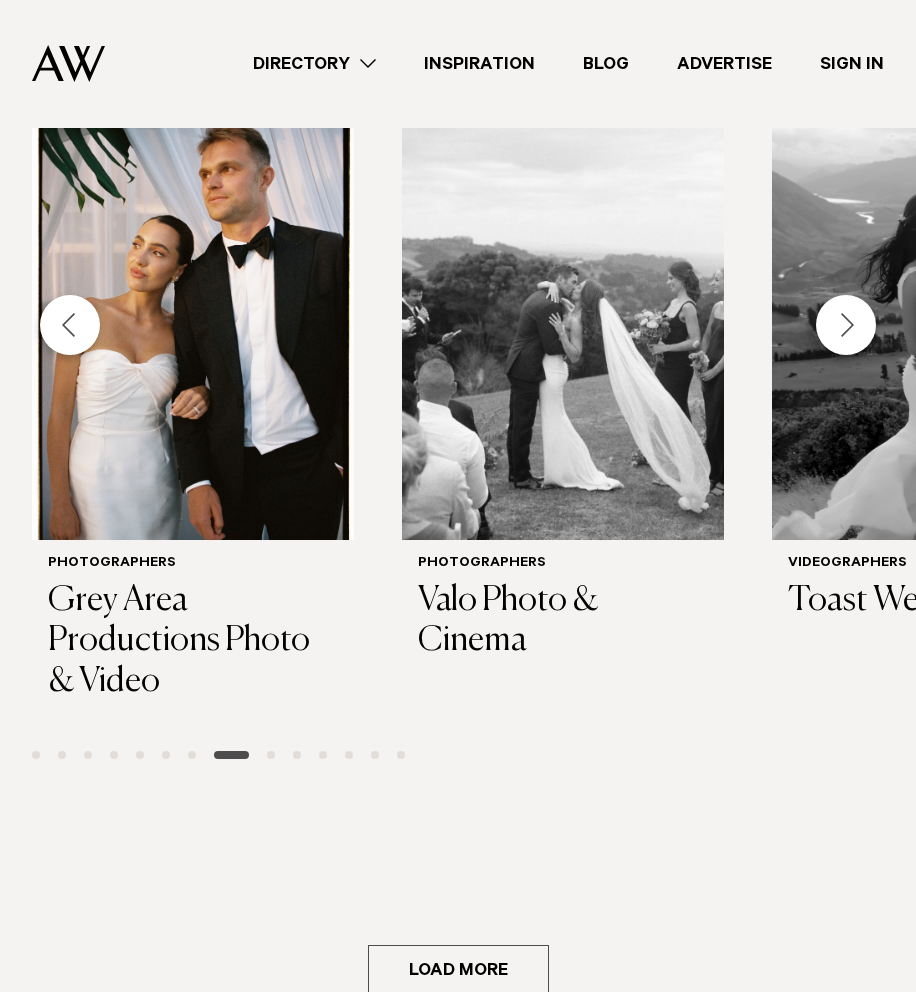 click at bounding box center (846, 325) 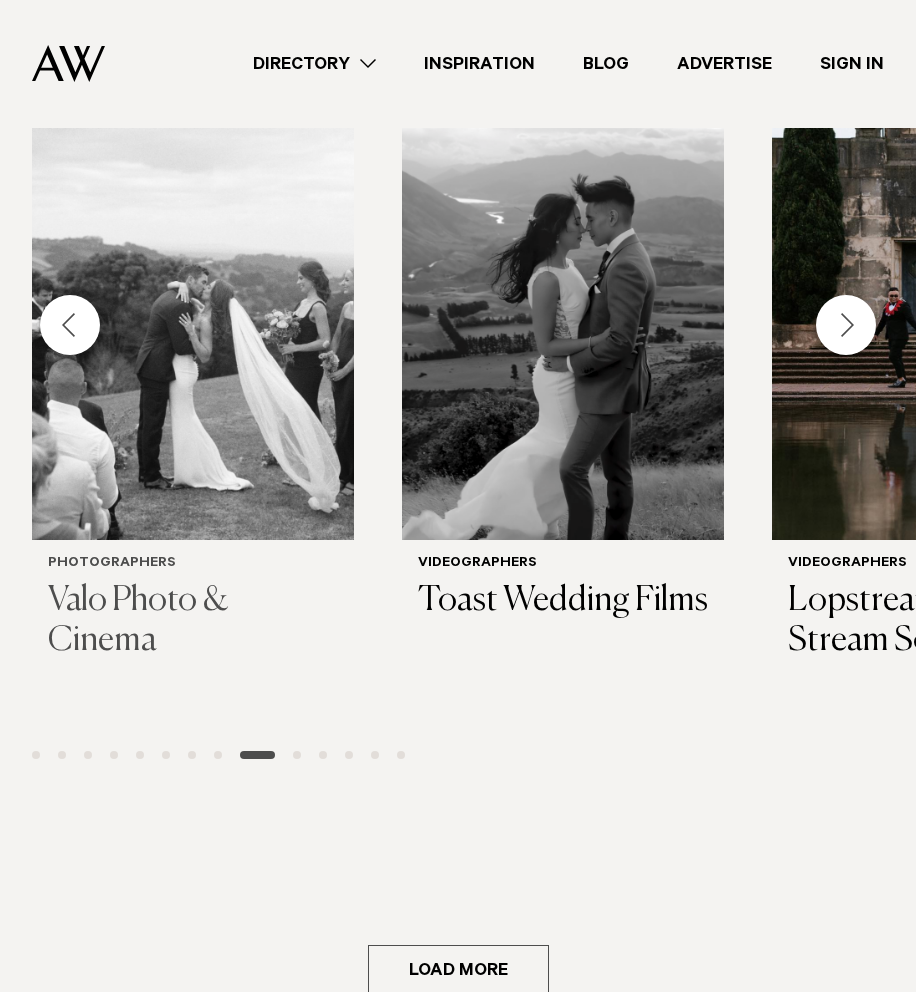 click at bounding box center (193, 324) 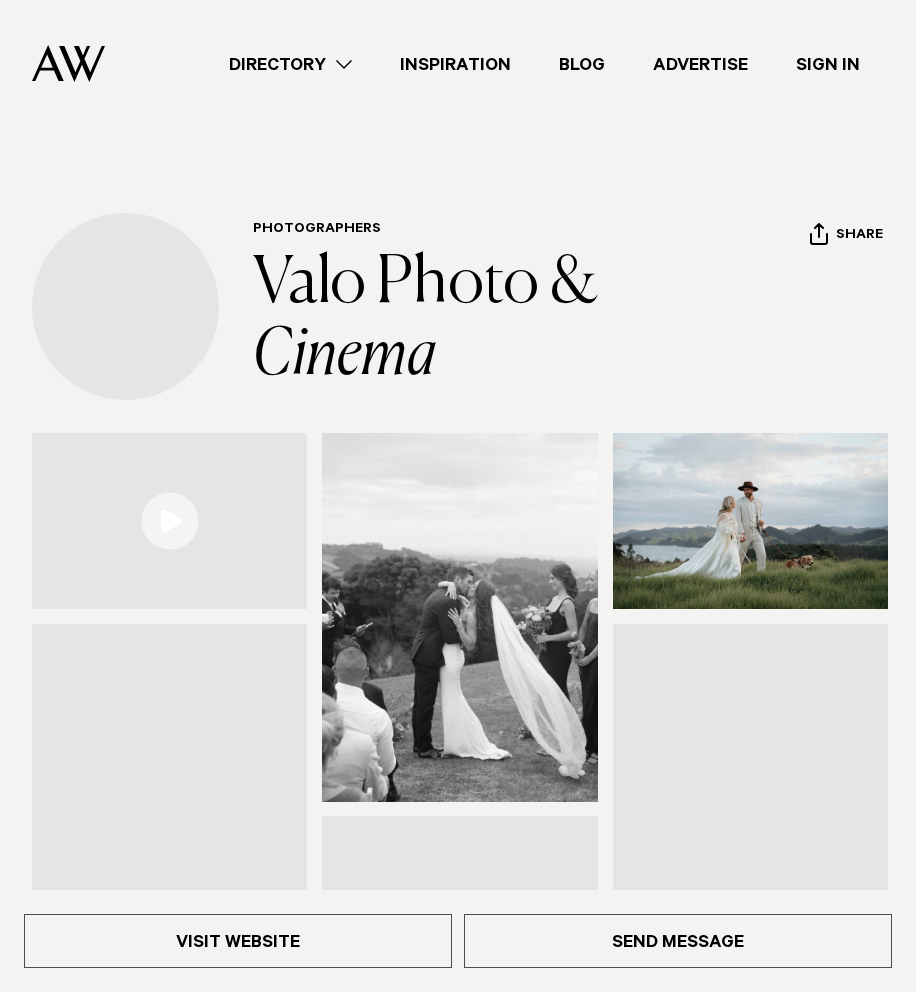 scroll, scrollTop: 0, scrollLeft: 0, axis: both 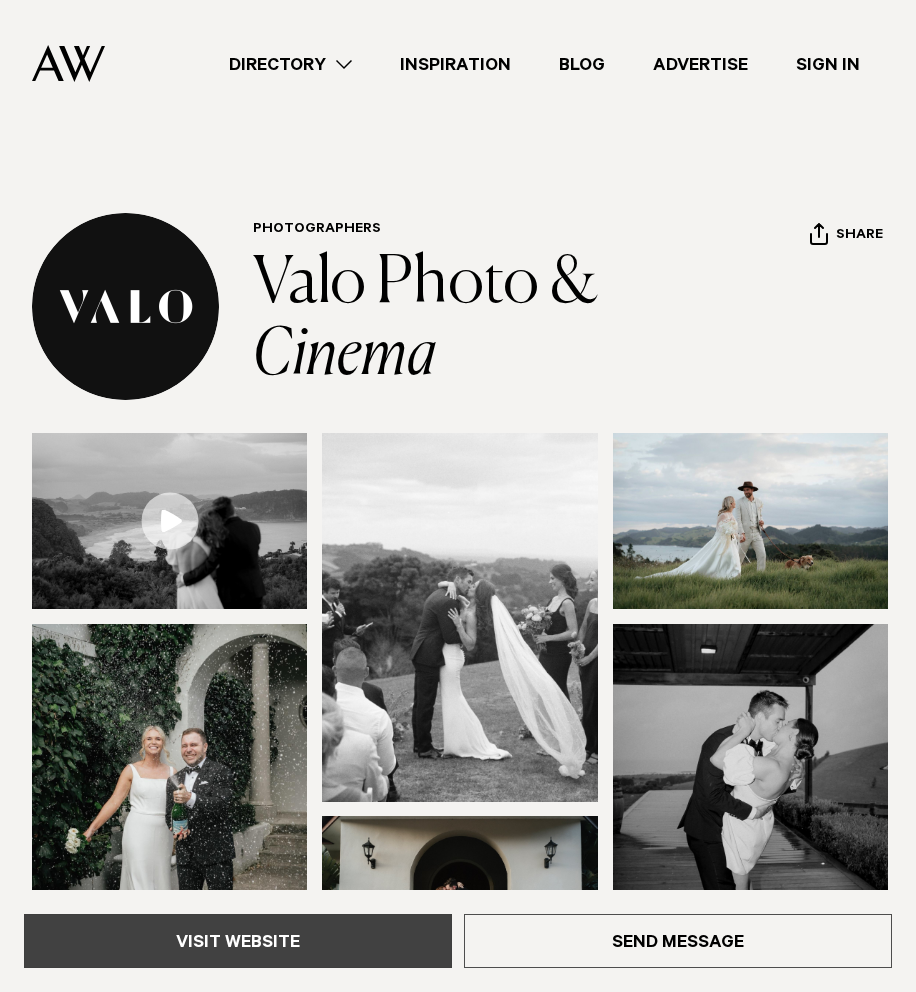 click on "Visit Website" at bounding box center (238, 941) 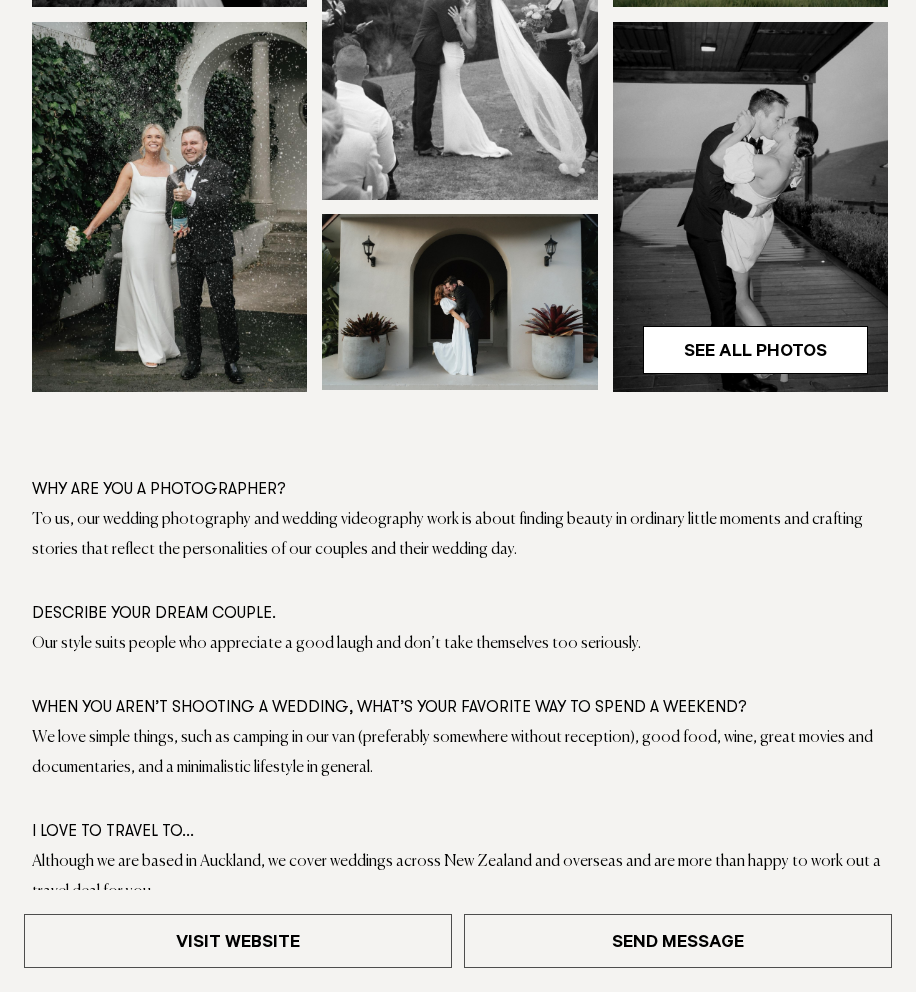 scroll, scrollTop: 1011, scrollLeft: 0, axis: vertical 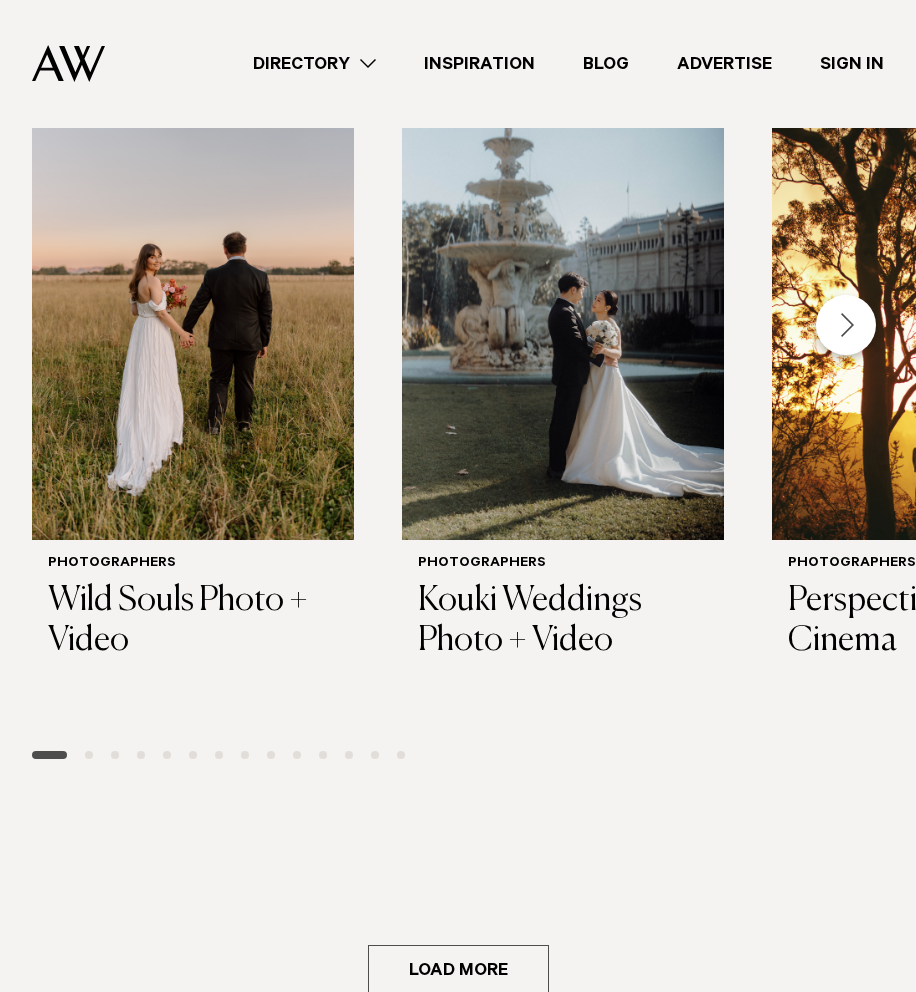 click at bounding box center [846, 325] 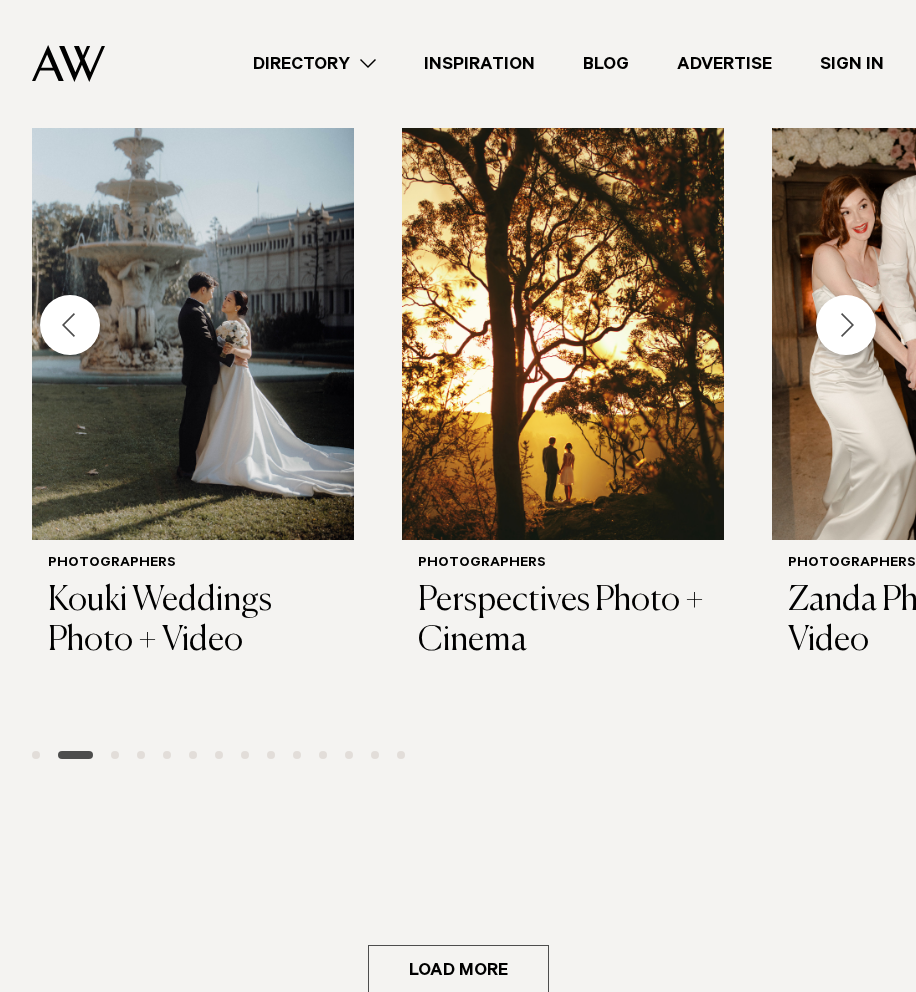 click at bounding box center [846, 325] 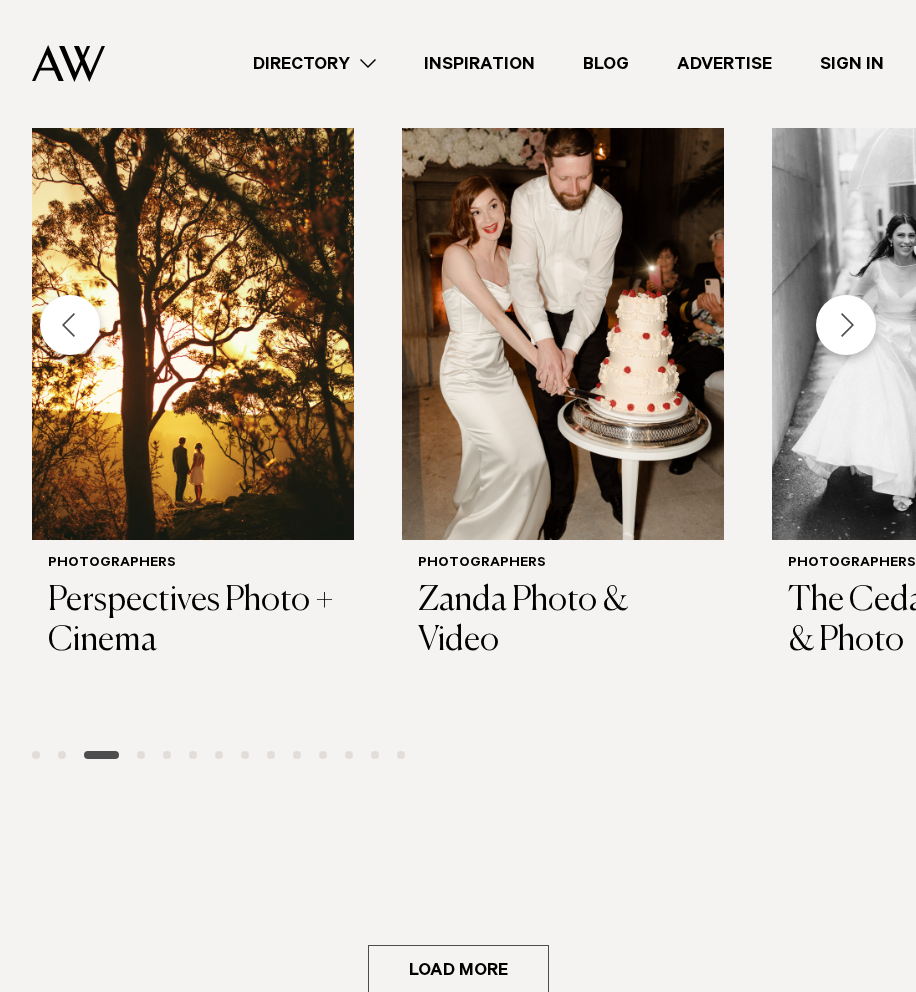 click at bounding box center (846, 325) 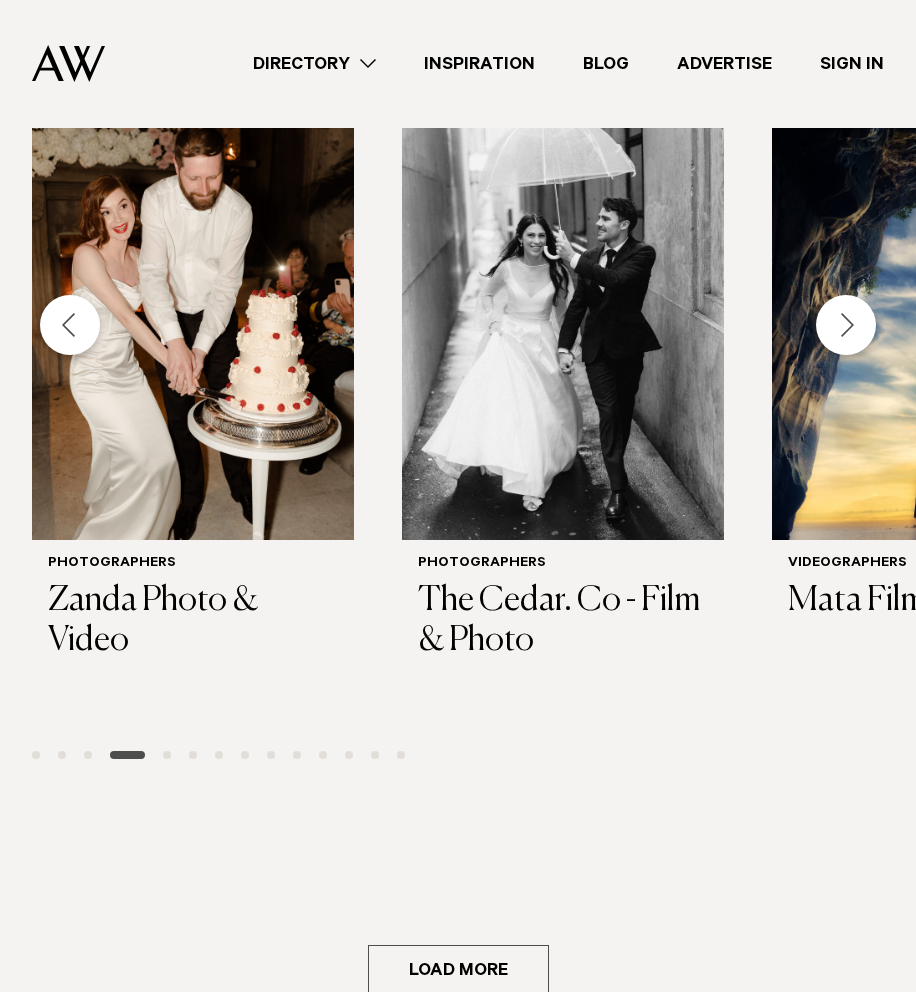 click at bounding box center [846, 325] 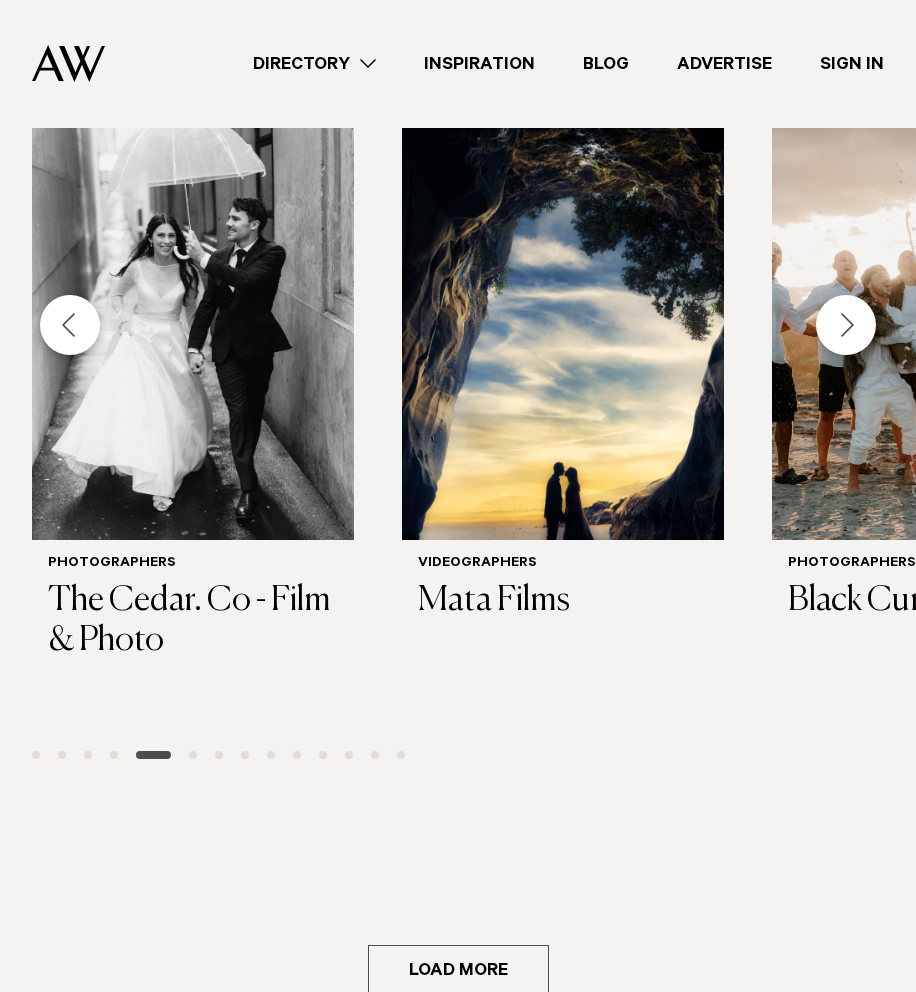 click at bounding box center (846, 325) 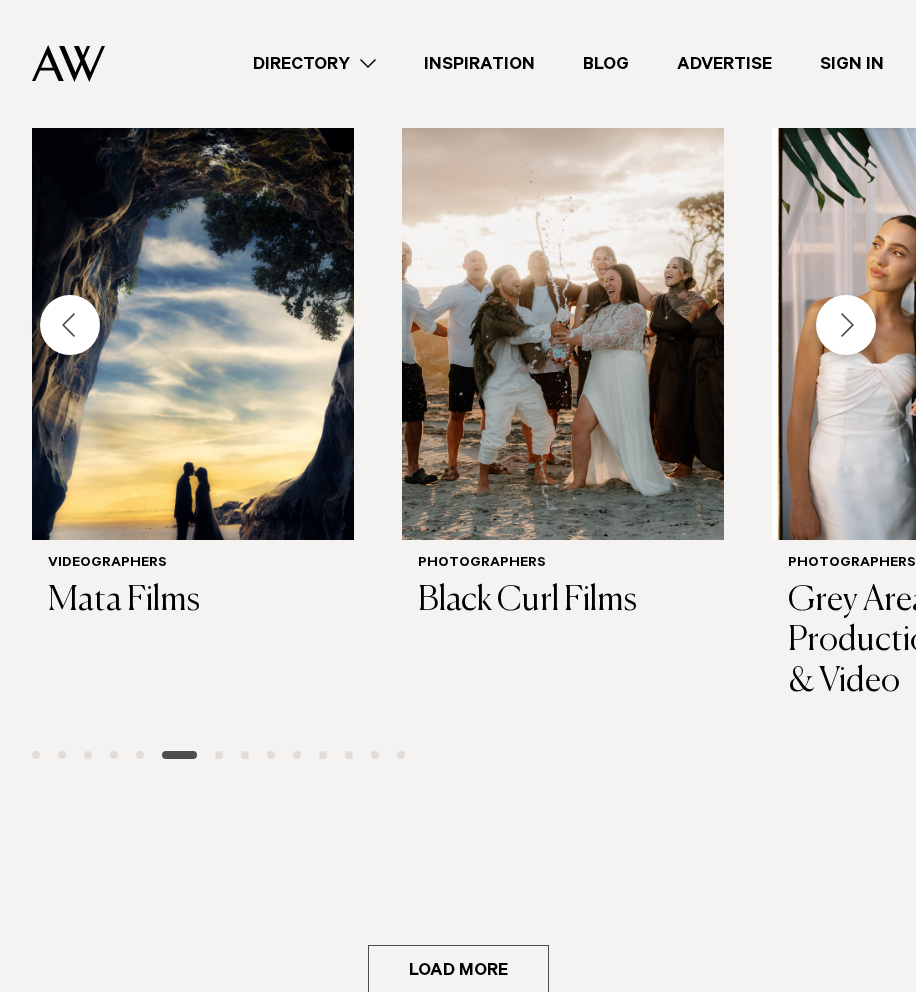 click at bounding box center [846, 325] 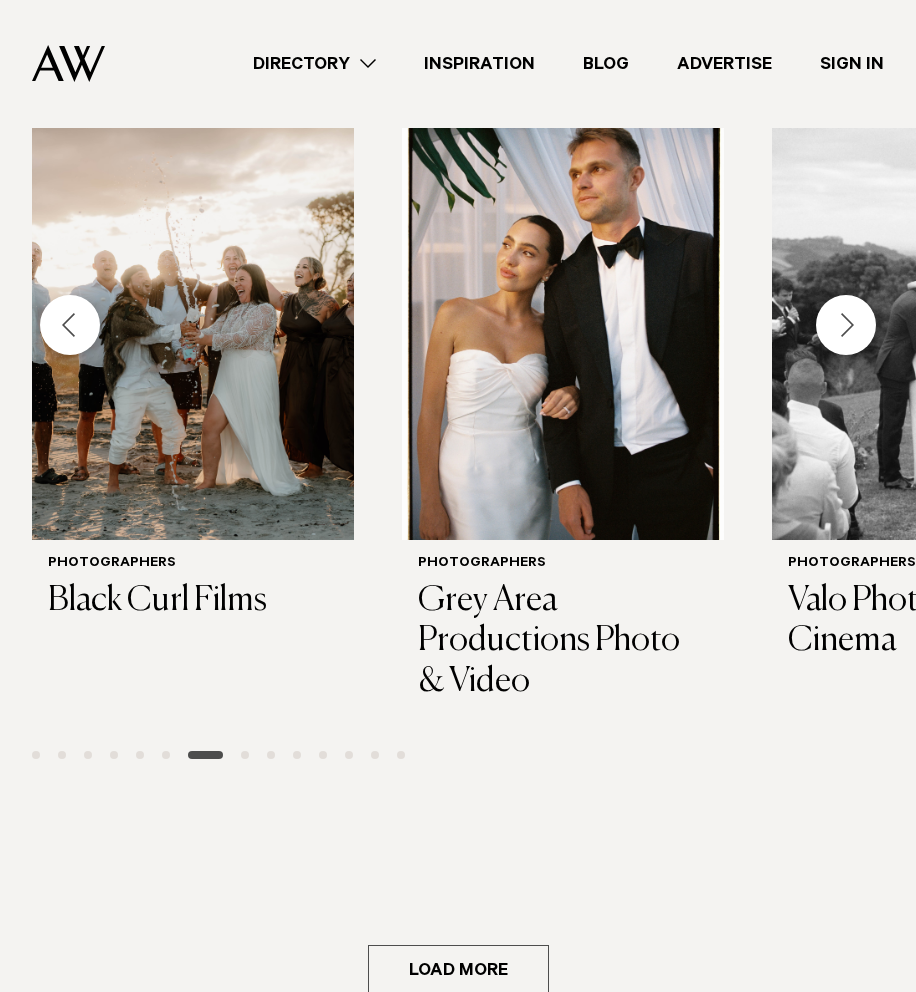 click at bounding box center [846, 325] 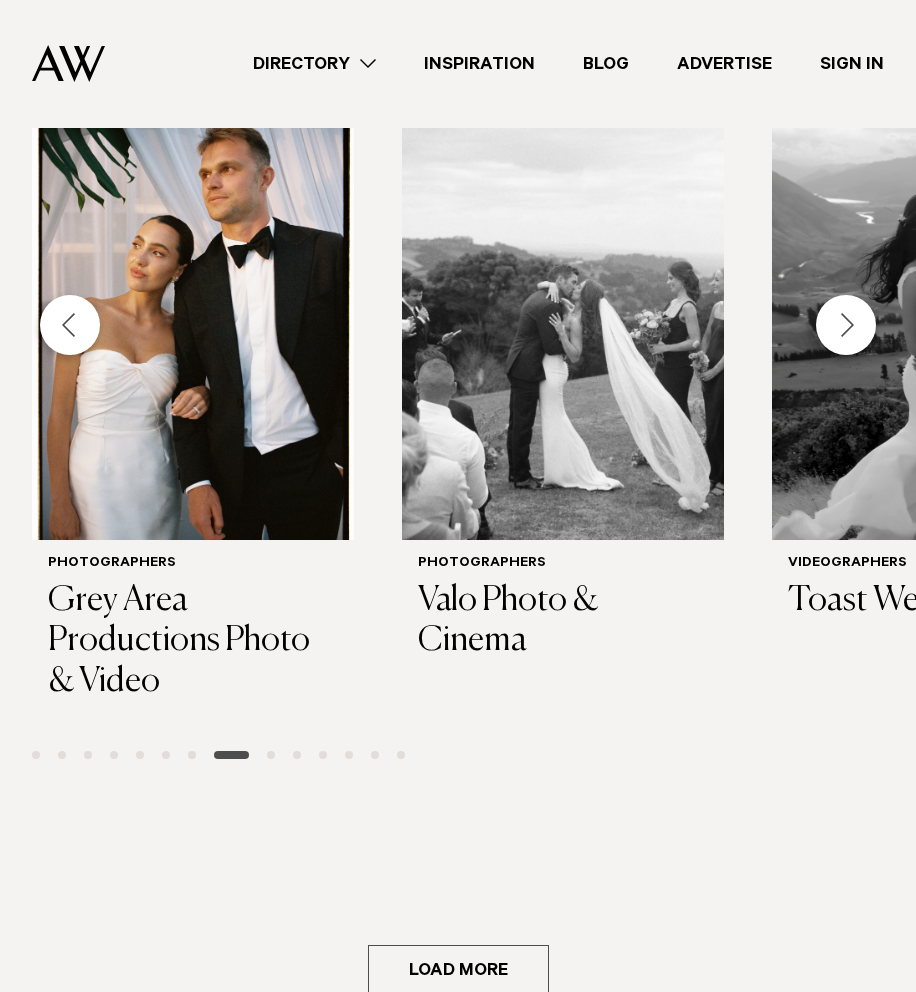 click at bounding box center [846, 325] 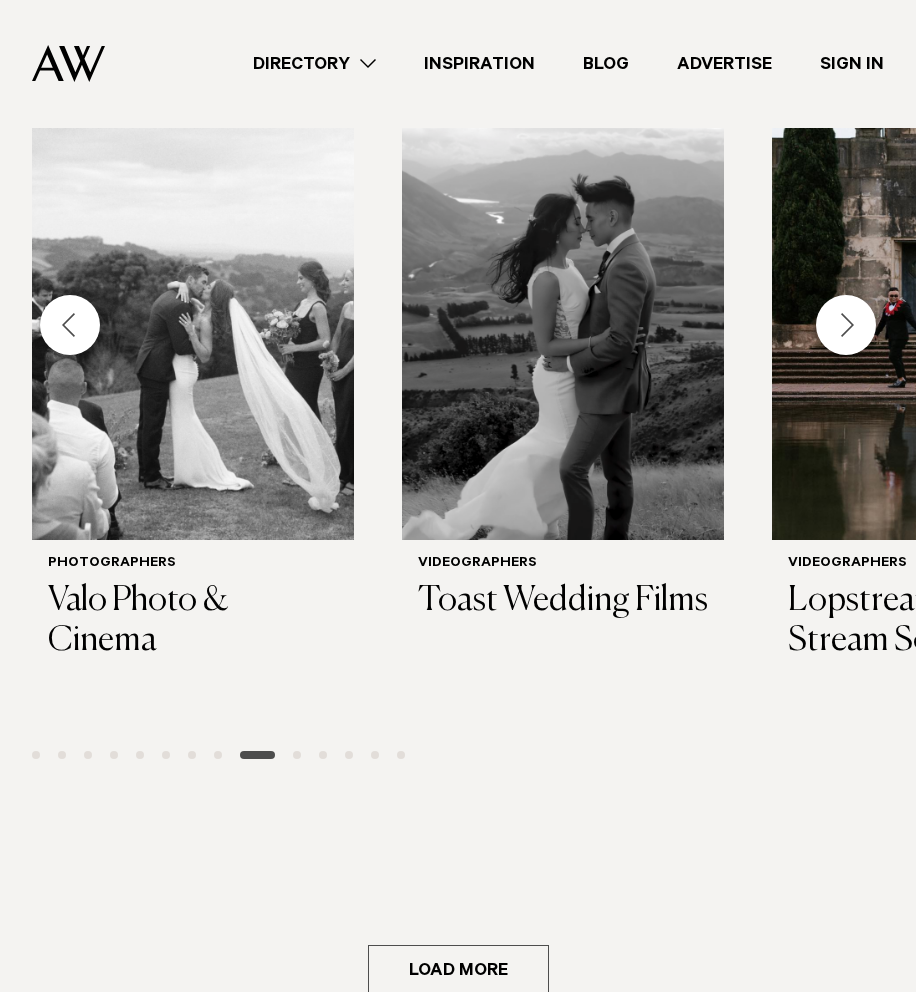 click at bounding box center (846, 325) 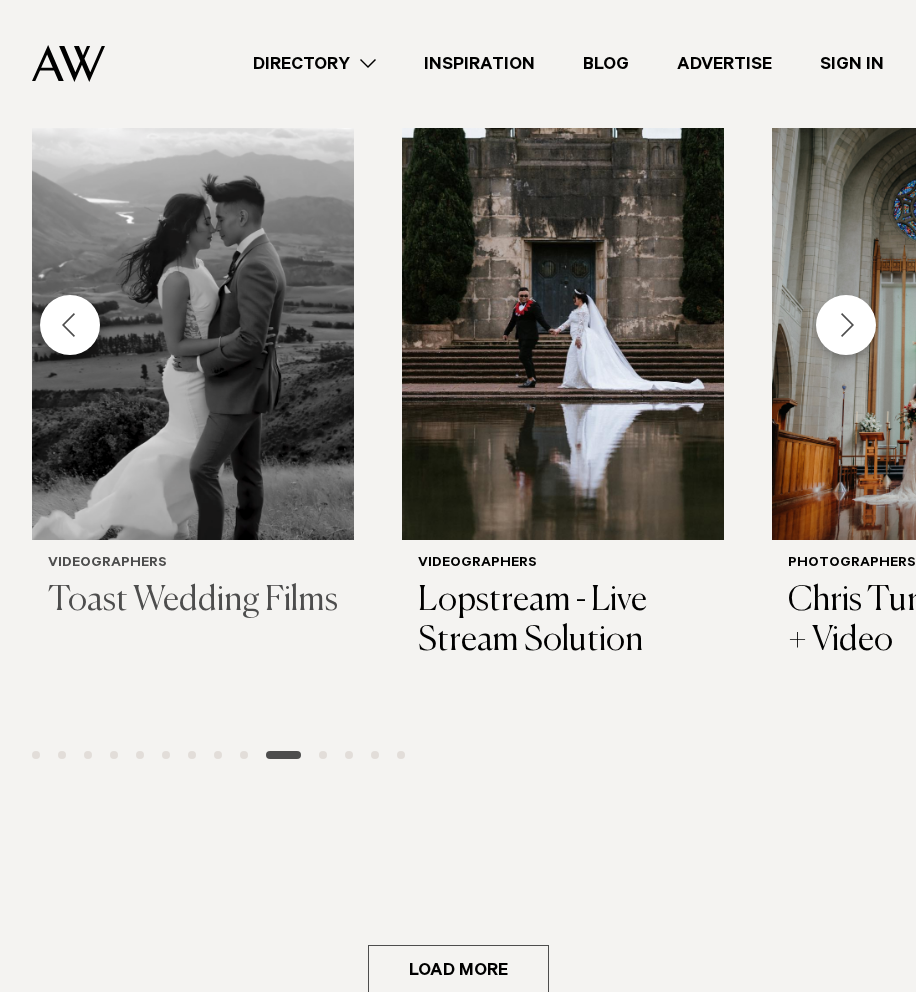 click at bounding box center [193, 324] 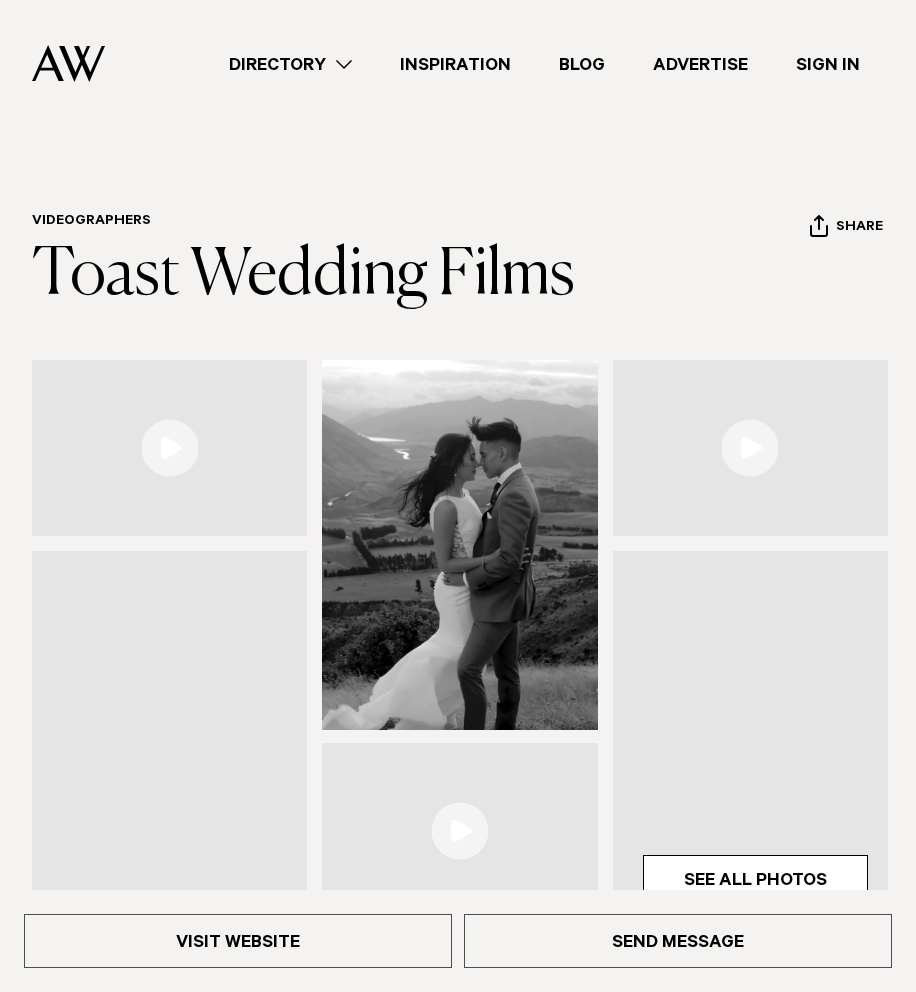 scroll, scrollTop: 0, scrollLeft: 0, axis: both 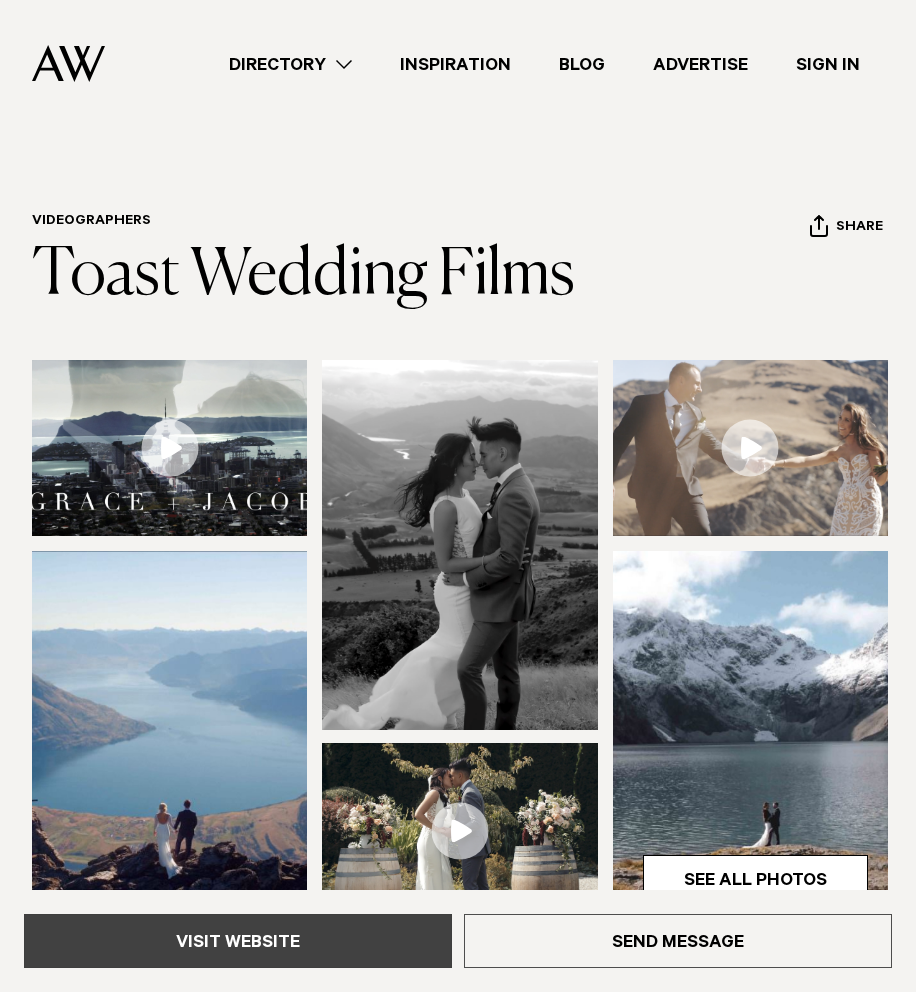 click on "Visit Website" at bounding box center [238, 941] 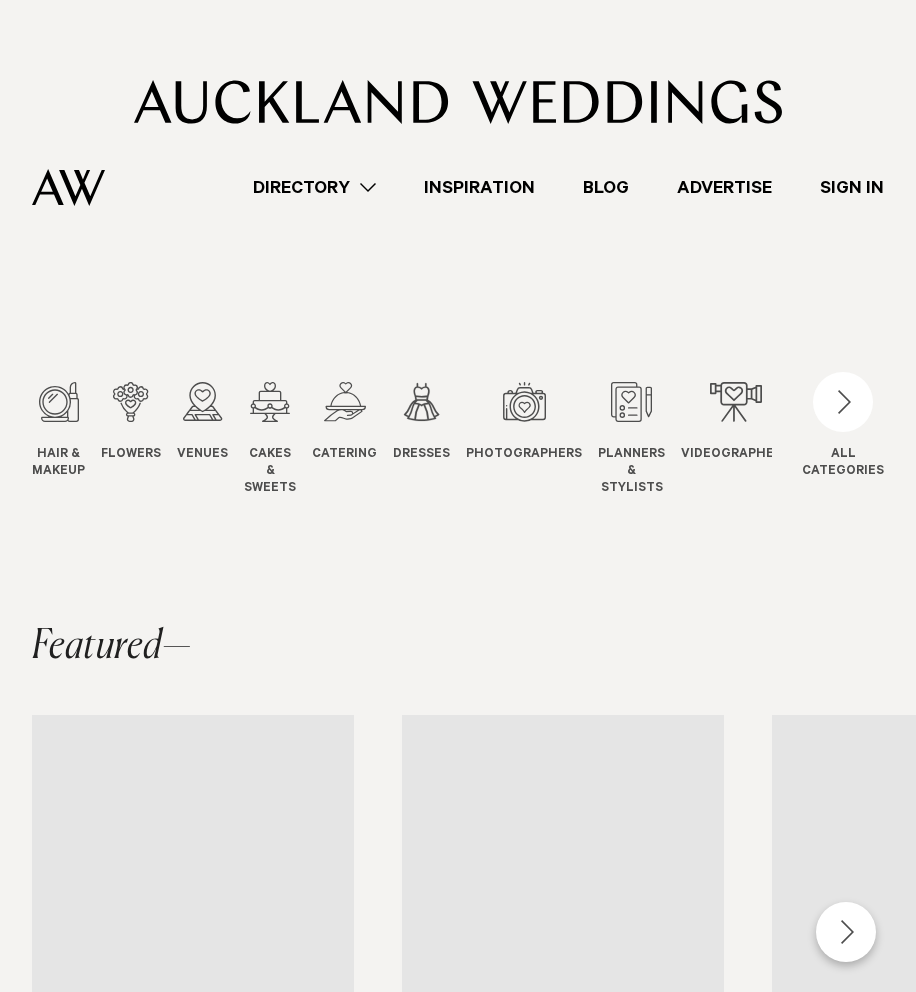 scroll, scrollTop: 3892, scrollLeft: 0, axis: vertical 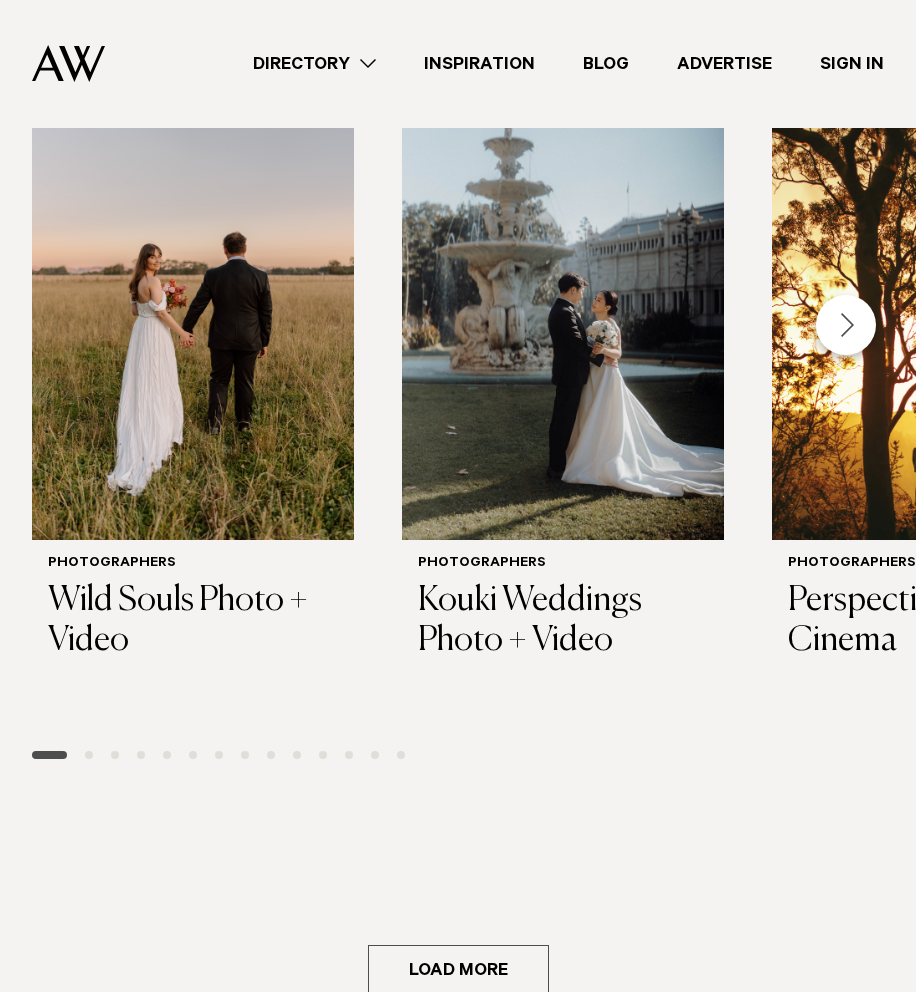 click at bounding box center (846, 325) 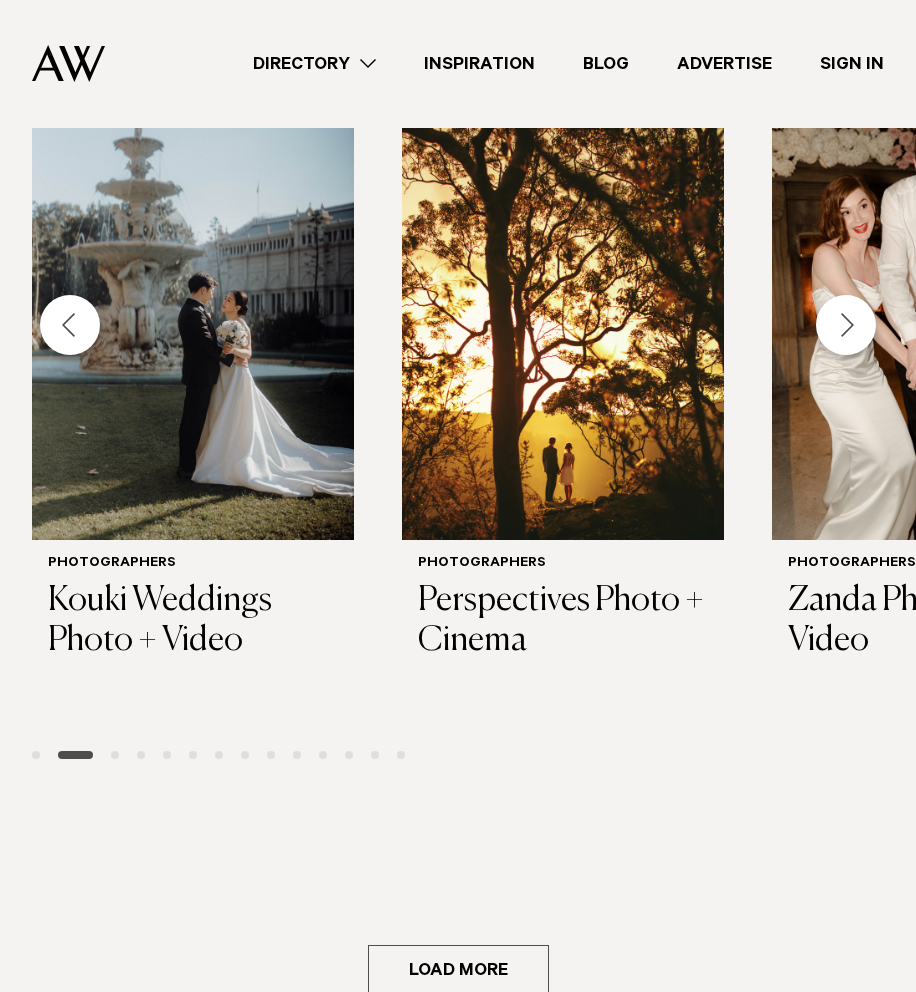 click at bounding box center (846, 325) 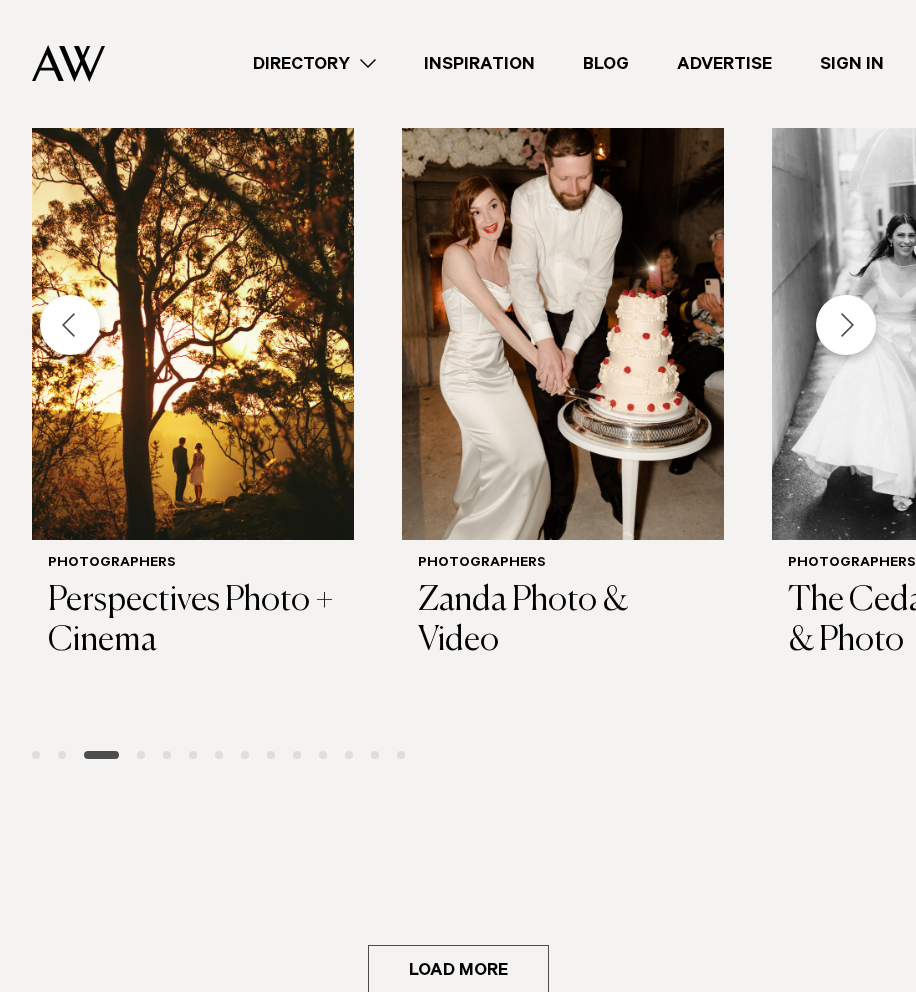 click at bounding box center (846, 325) 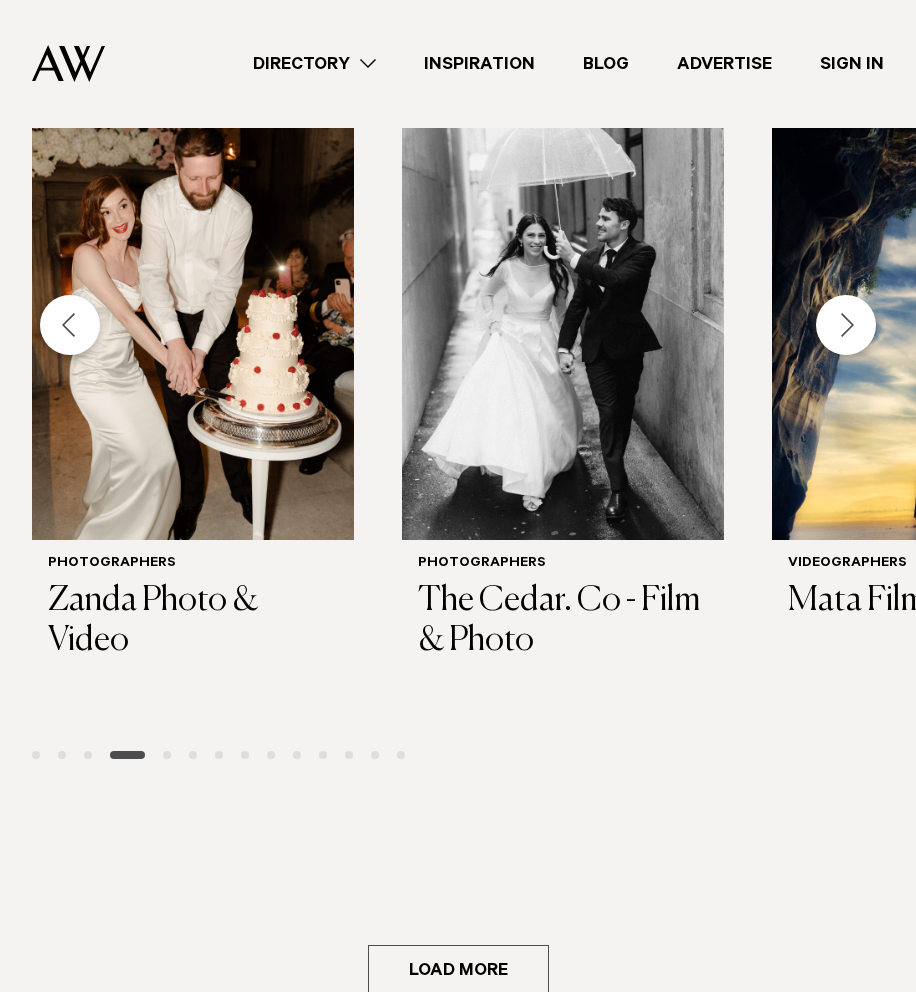 click at bounding box center [846, 325] 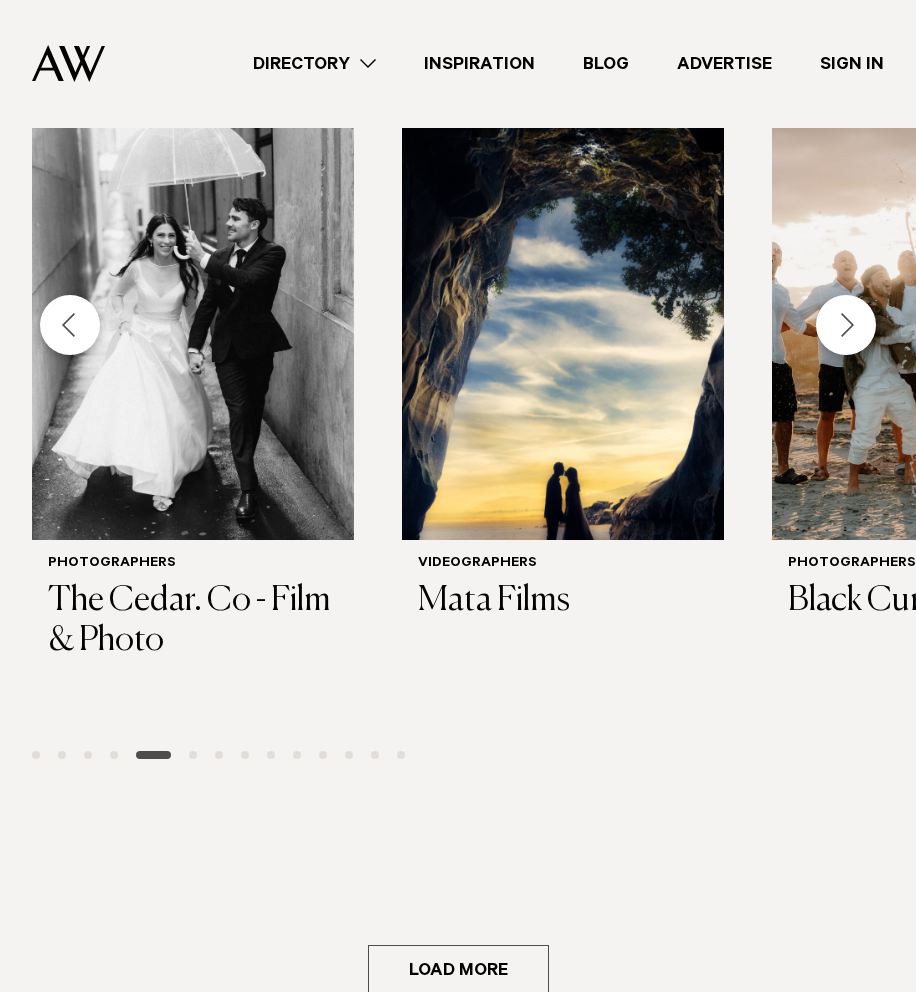 click at bounding box center (846, 325) 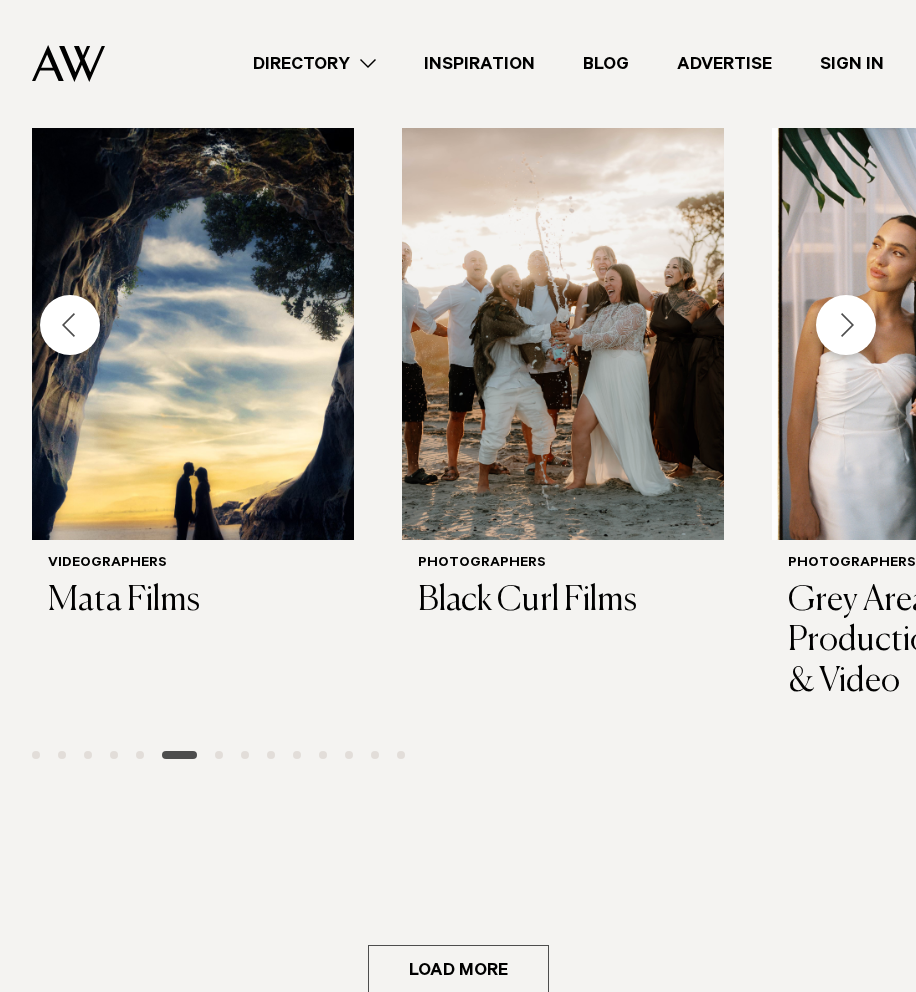 click at bounding box center (846, 325) 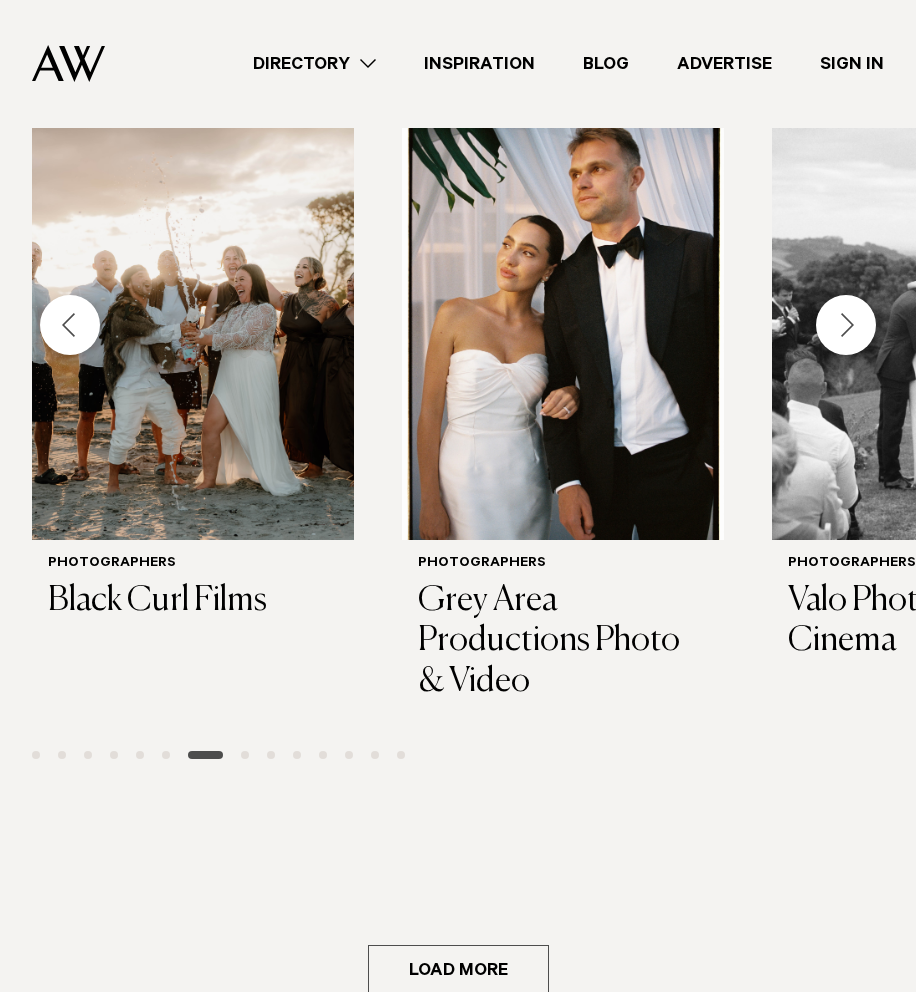 click at bounding box center (846, 325) 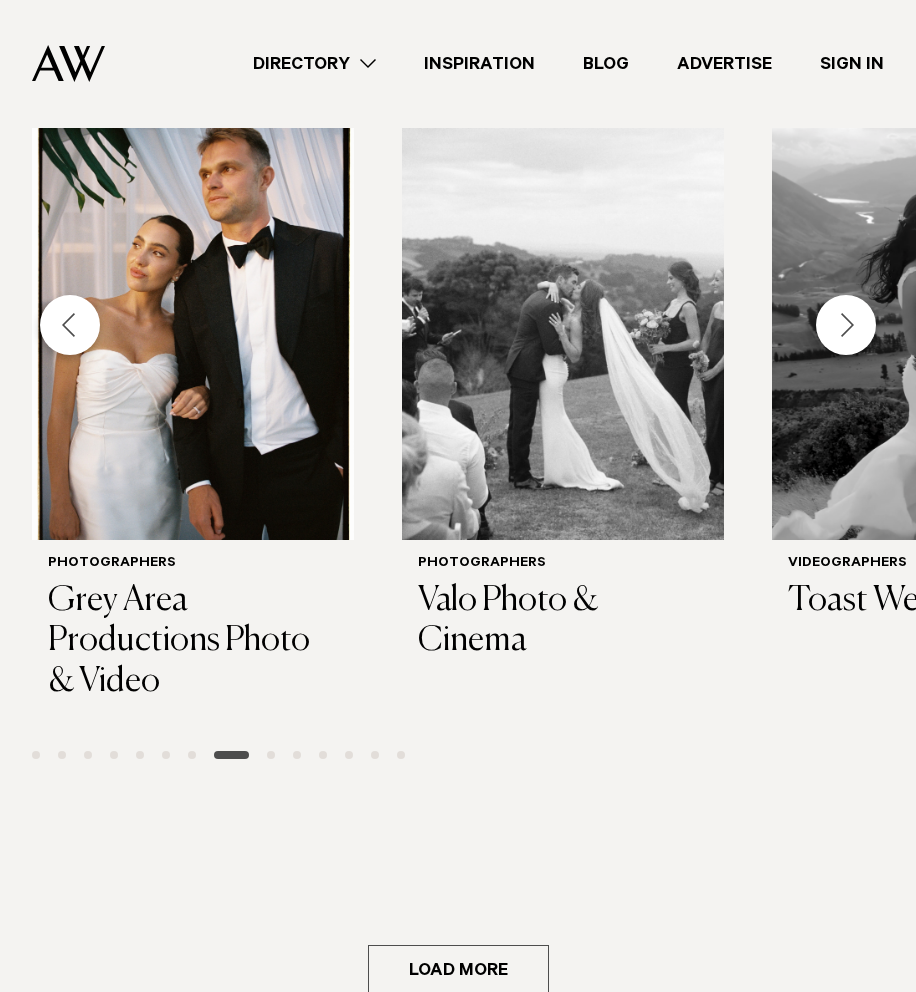 click at bounding box center (846, 325) 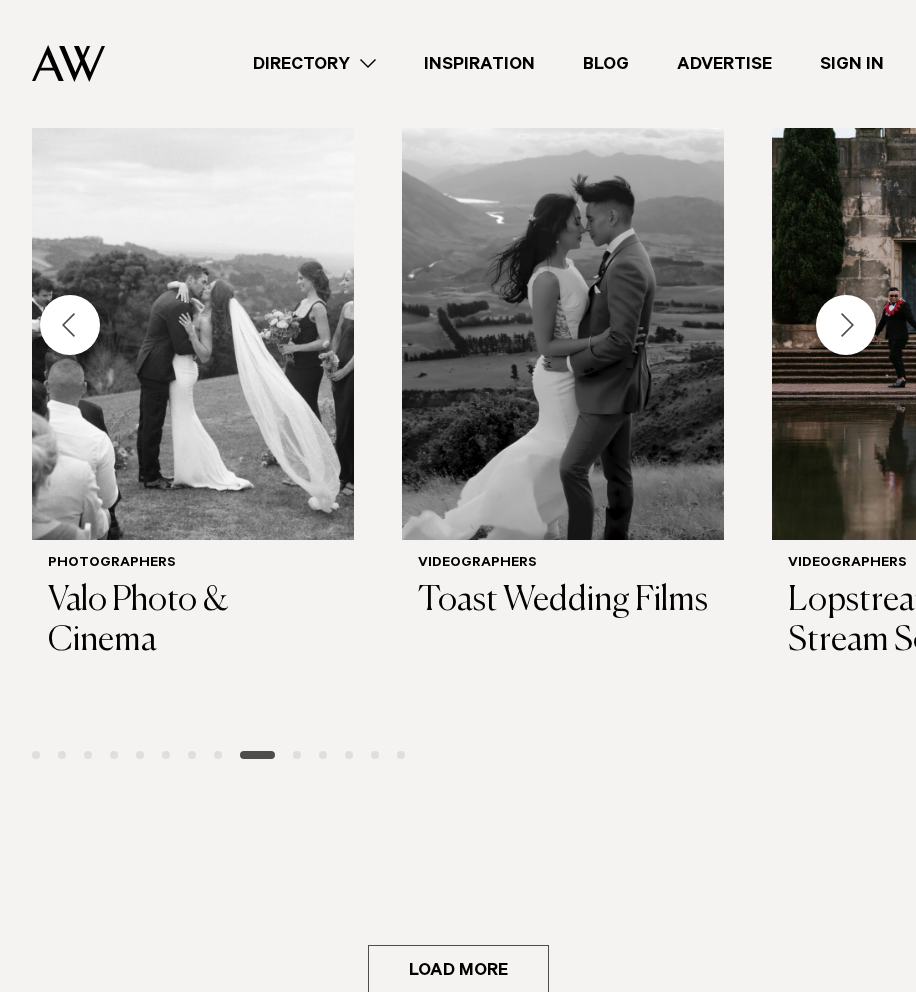 click at bounding box center (846, 325) 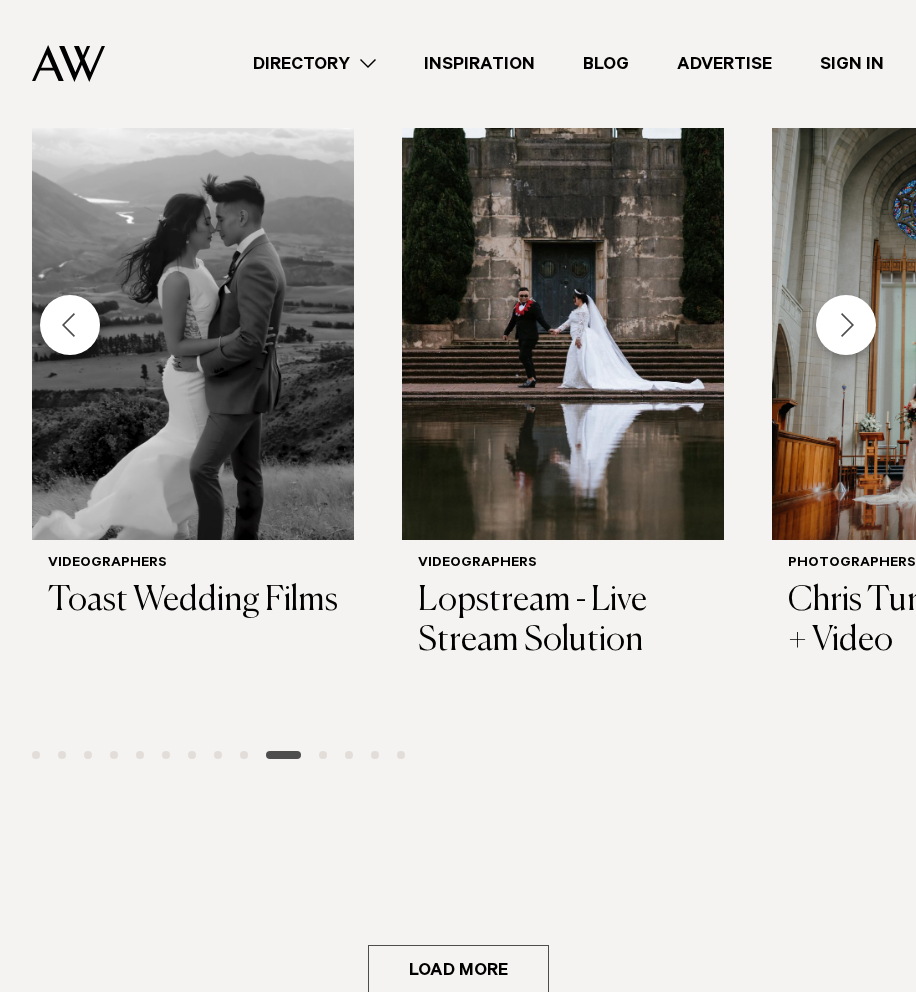 click at bounding box center [846, 325] 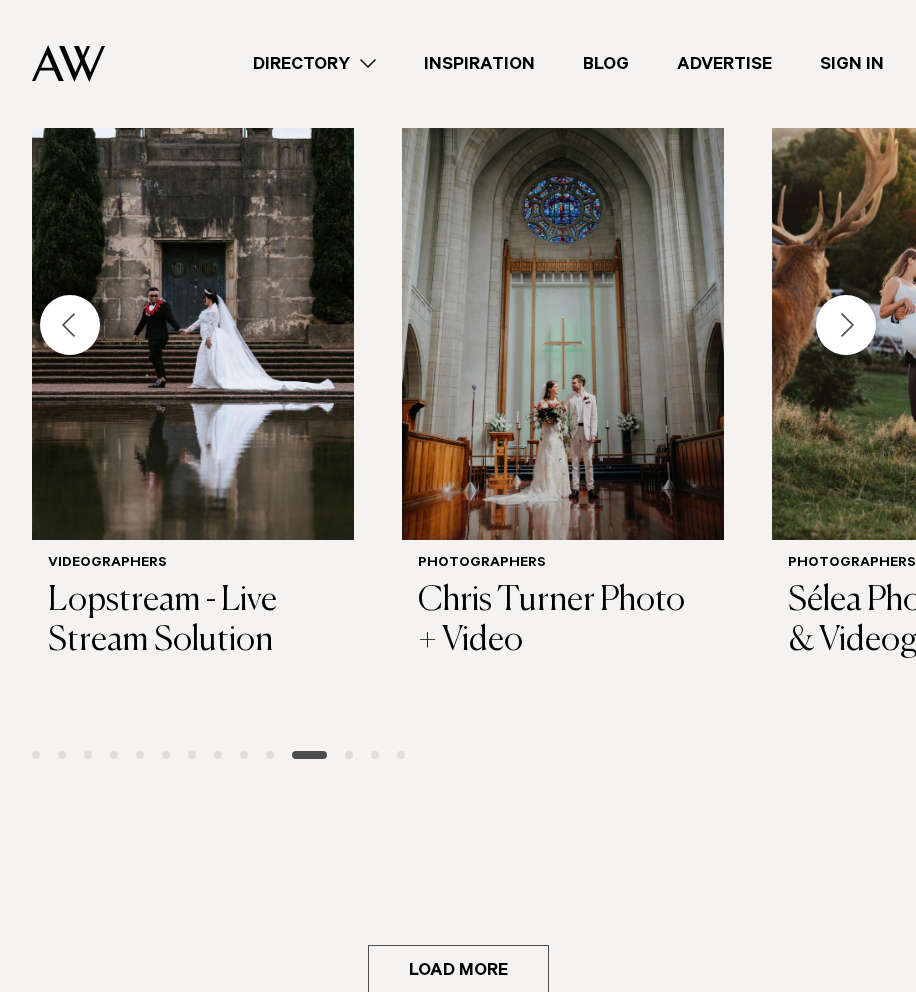 click at bounding box center [846, 325] 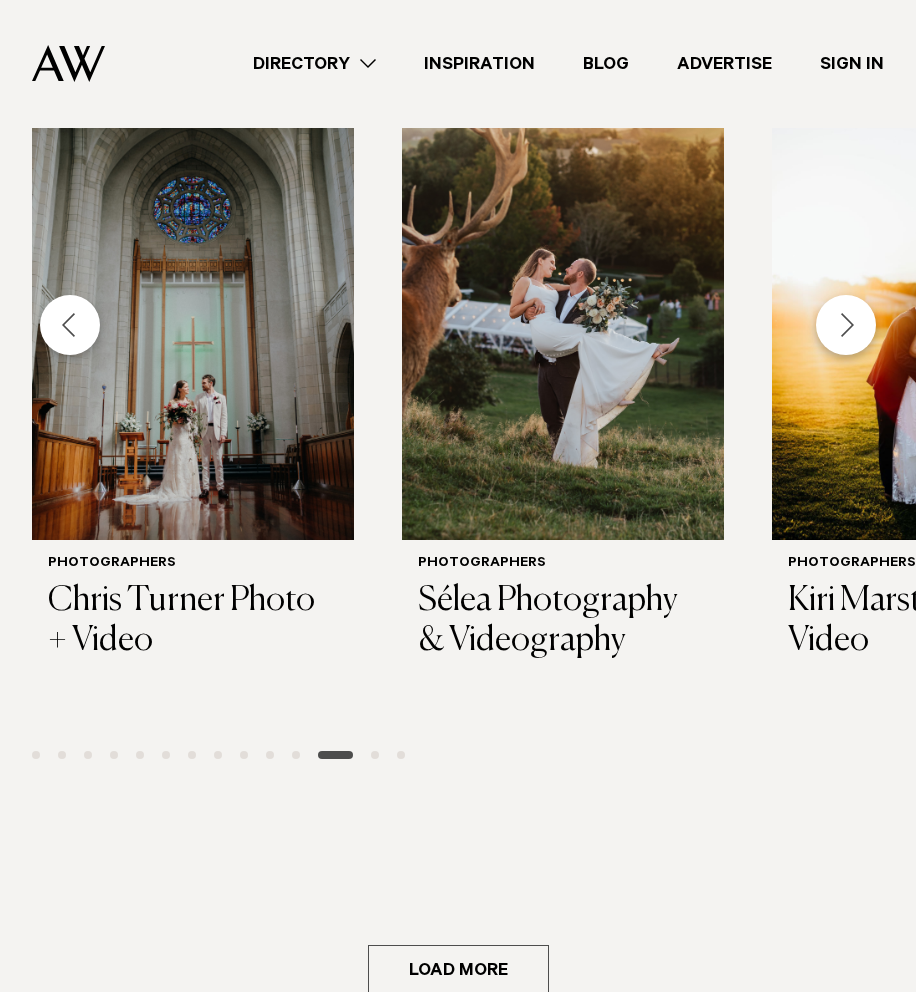 click at bounding box center [846, 325] 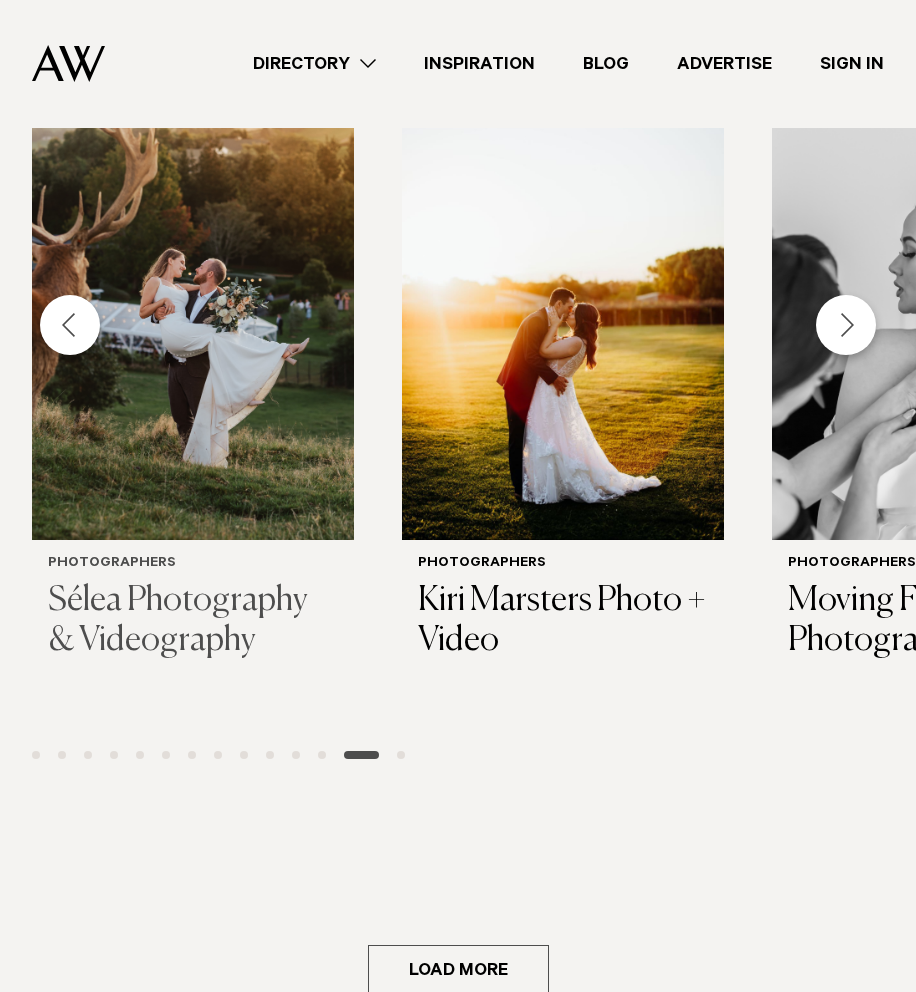 click on "Sélea Photography & Videography" at bounding box center (193, 622) 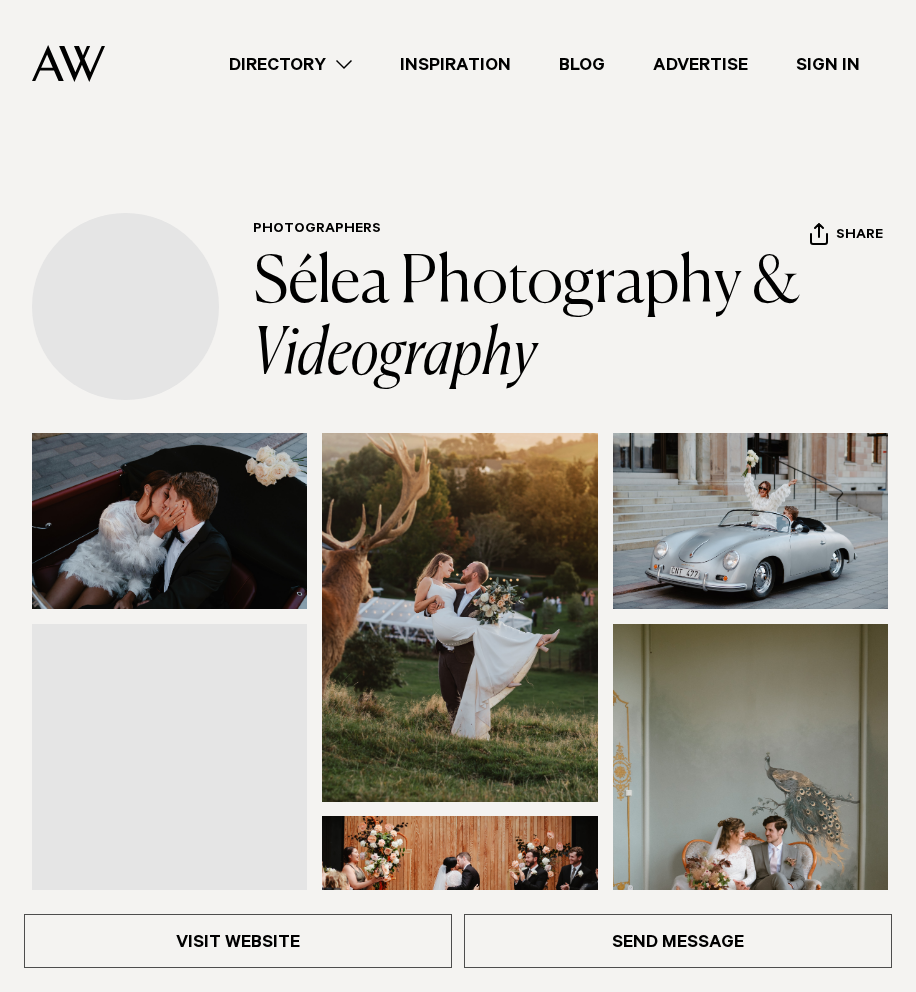 scroll, scrollTop: 0, scrollLeft: 0, axis: both 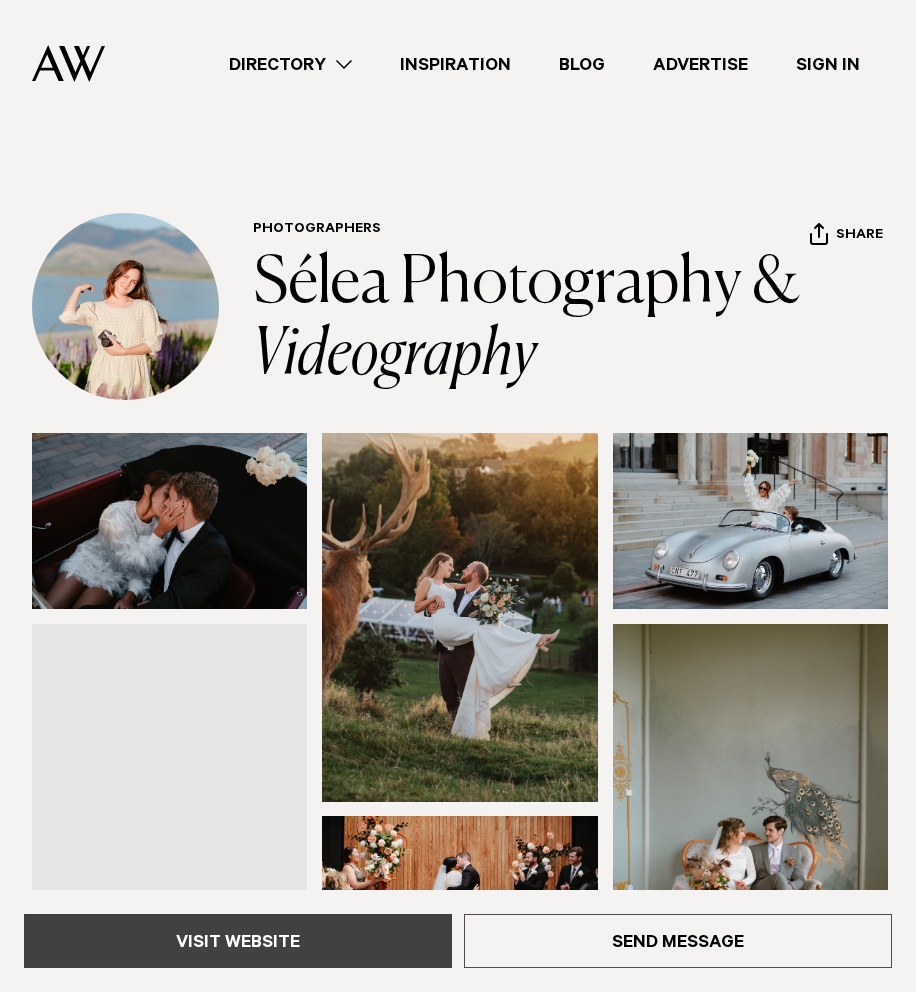 click on "Visit Website" at bounding box center (238, 941) 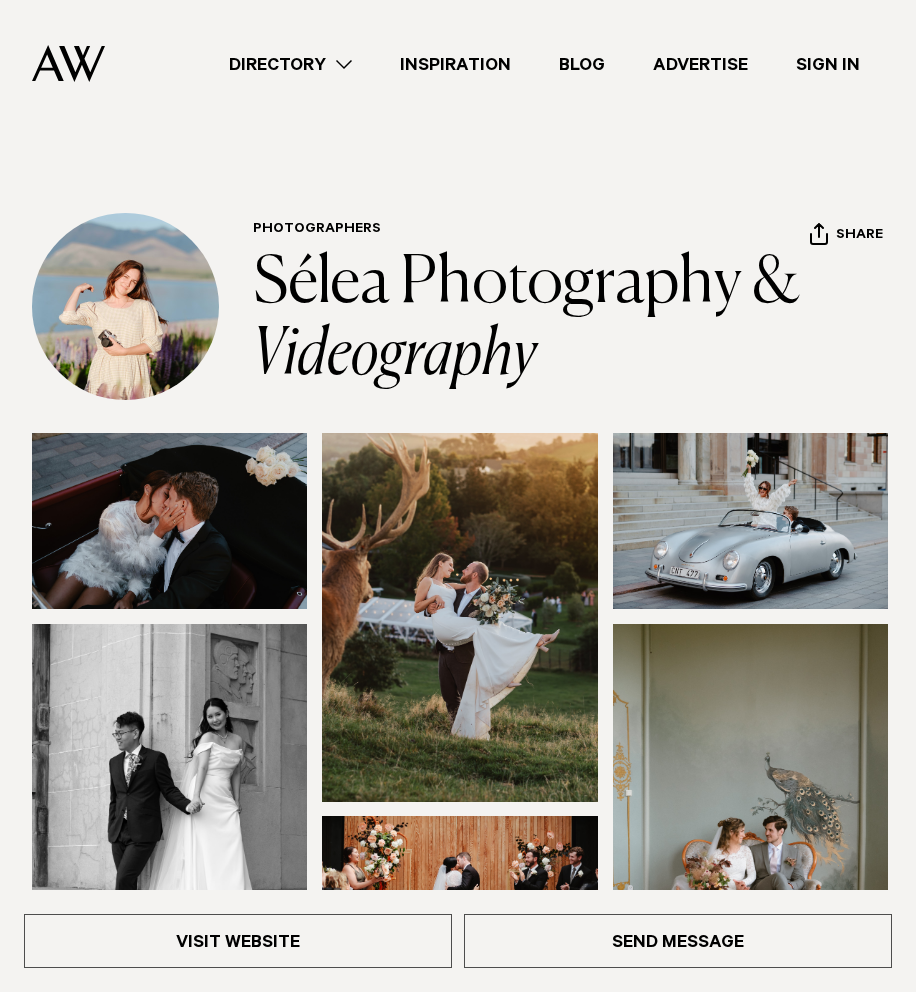scroll, scrollTop: 1, scrollLeft: 0, axis: vertical 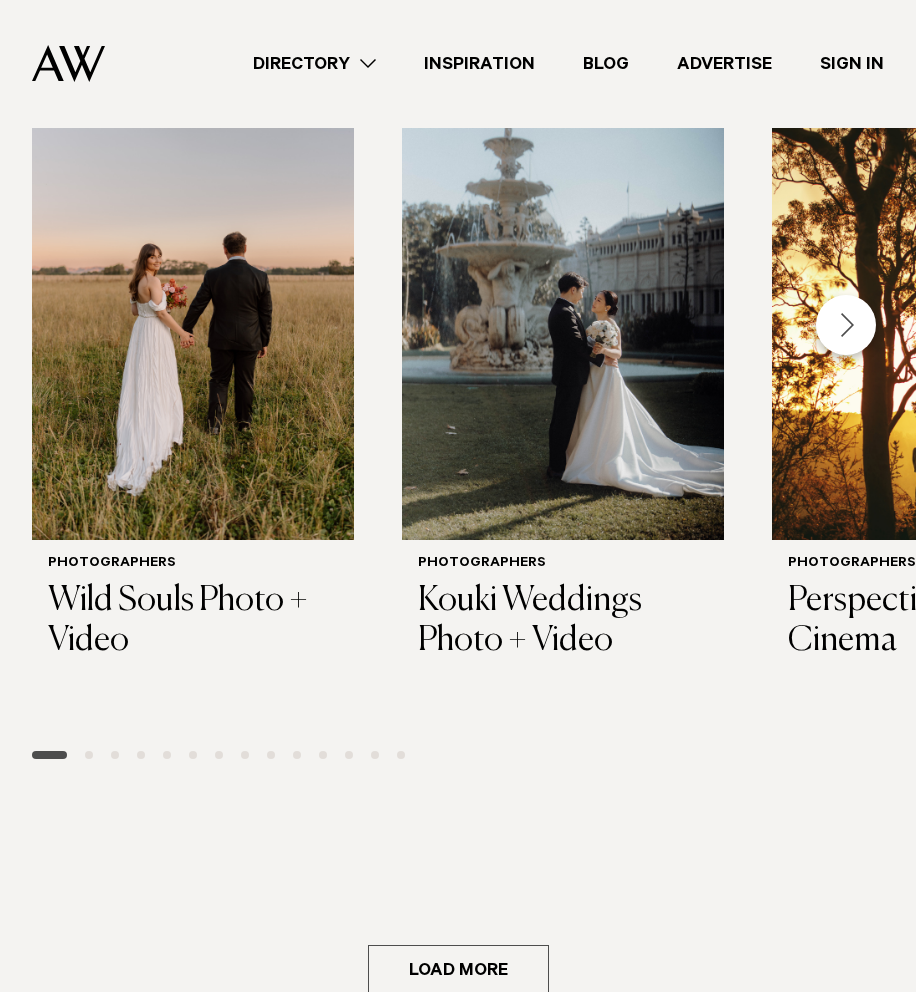 click at bounding box center [846, 325] 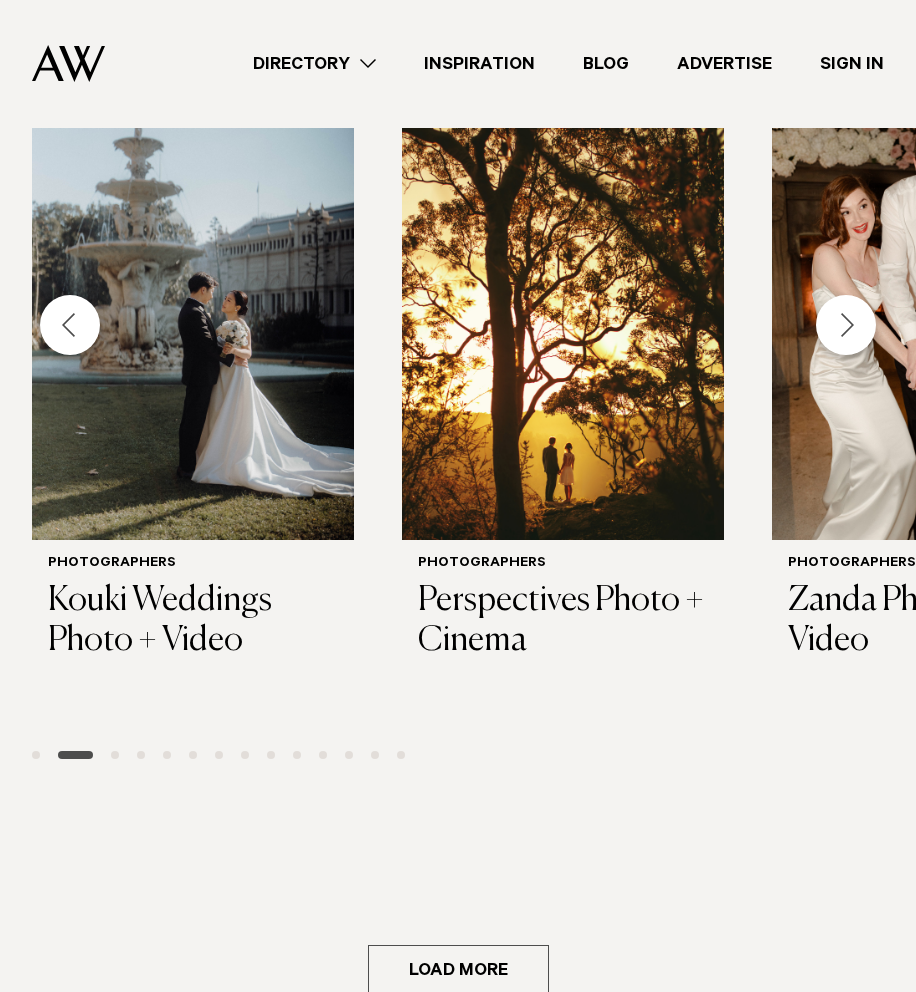 click at bounding box center [846, 325] 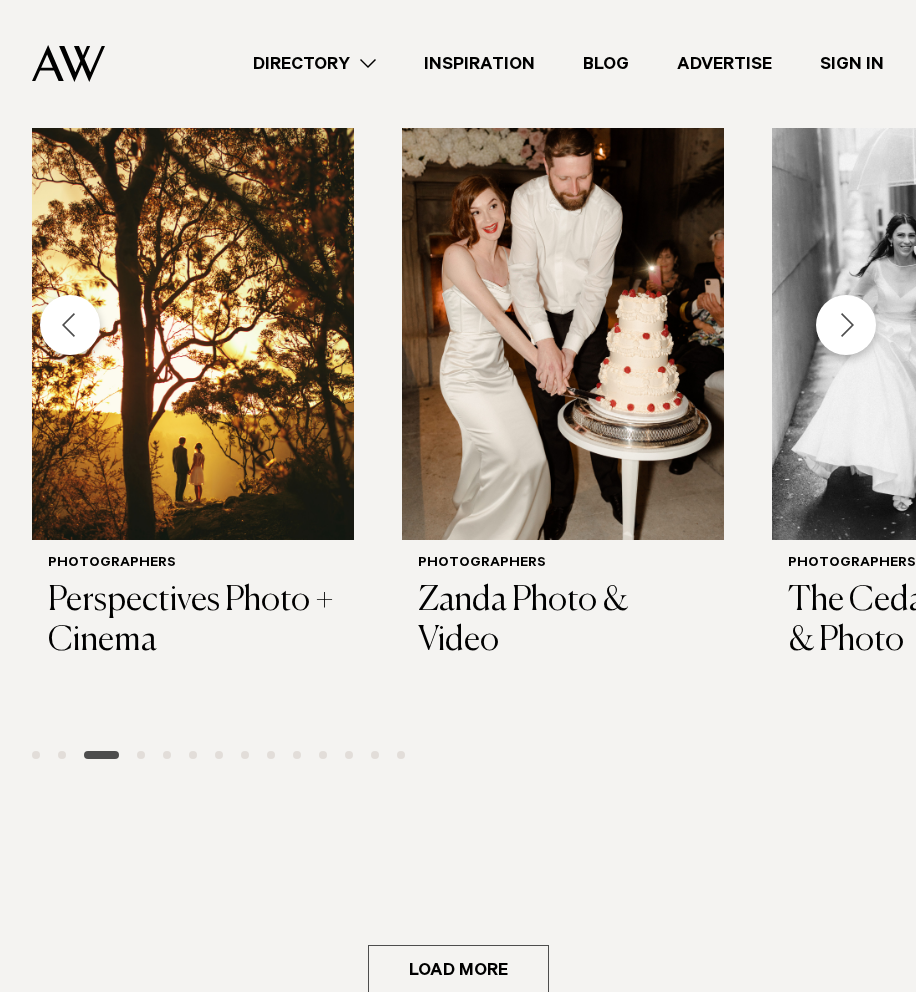 click at bounding box center [846, 325] 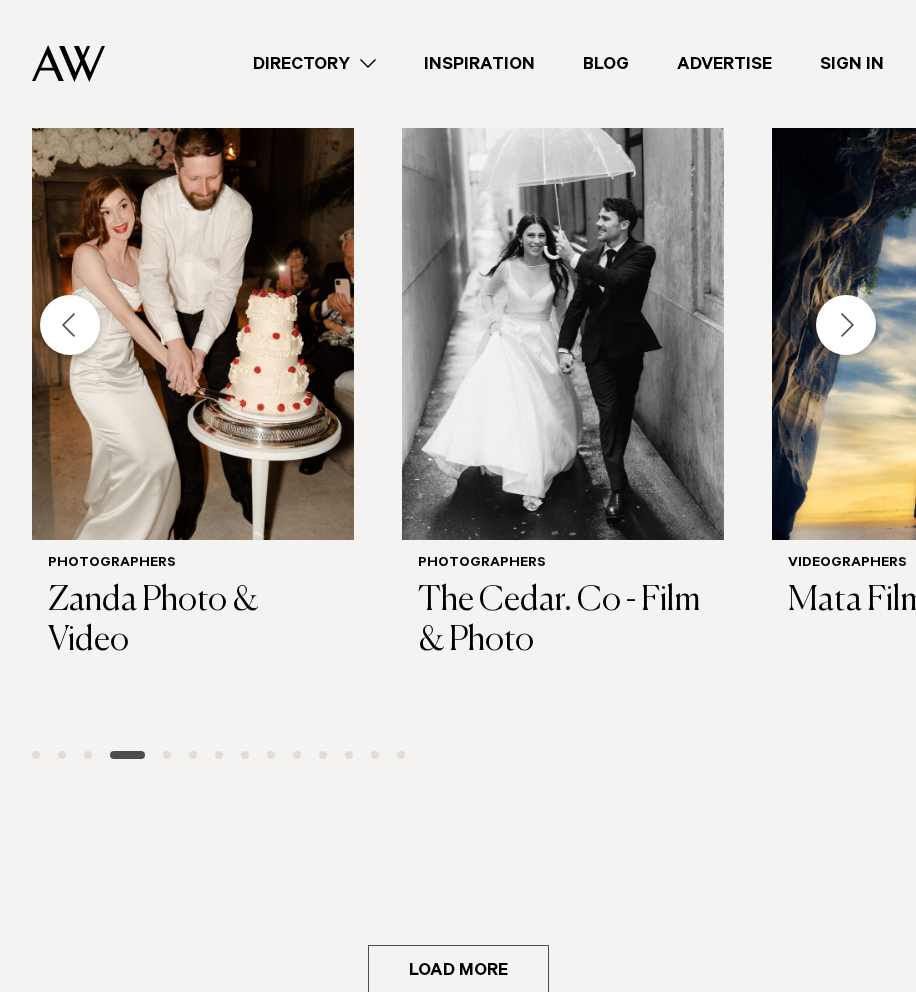 click at bounding box center [846, 325] 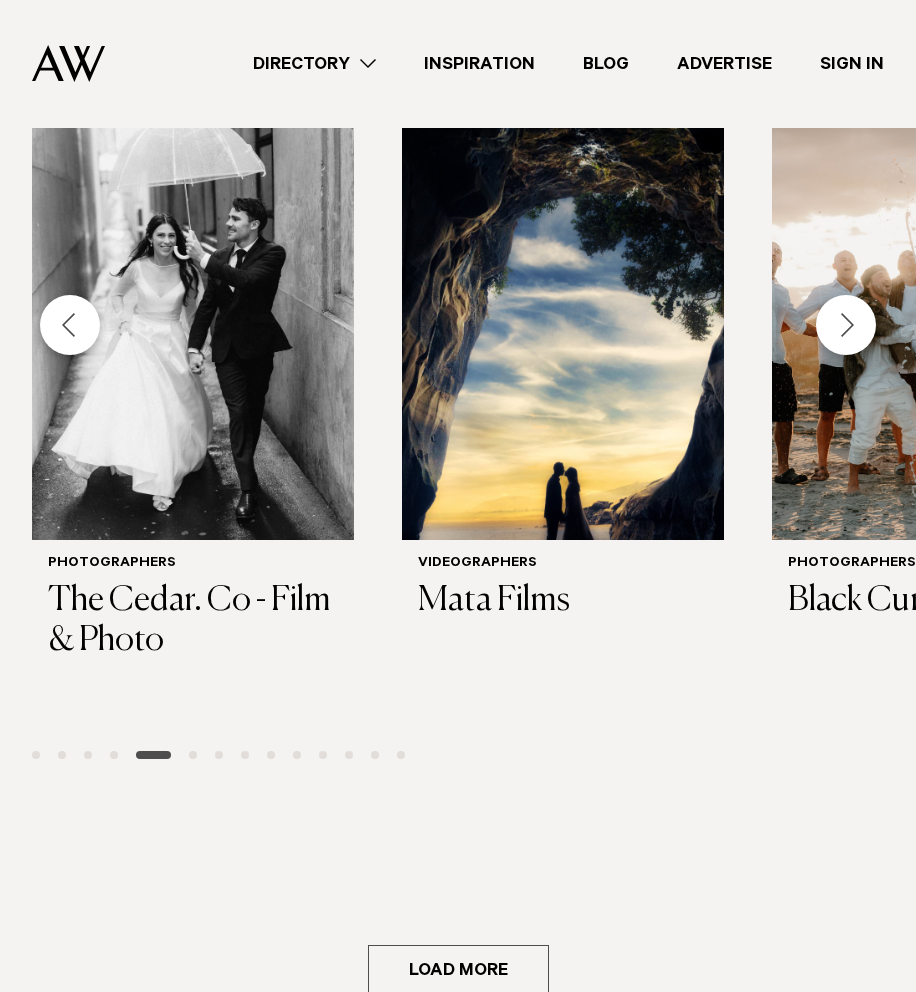 click at bounding box center [846, 325] 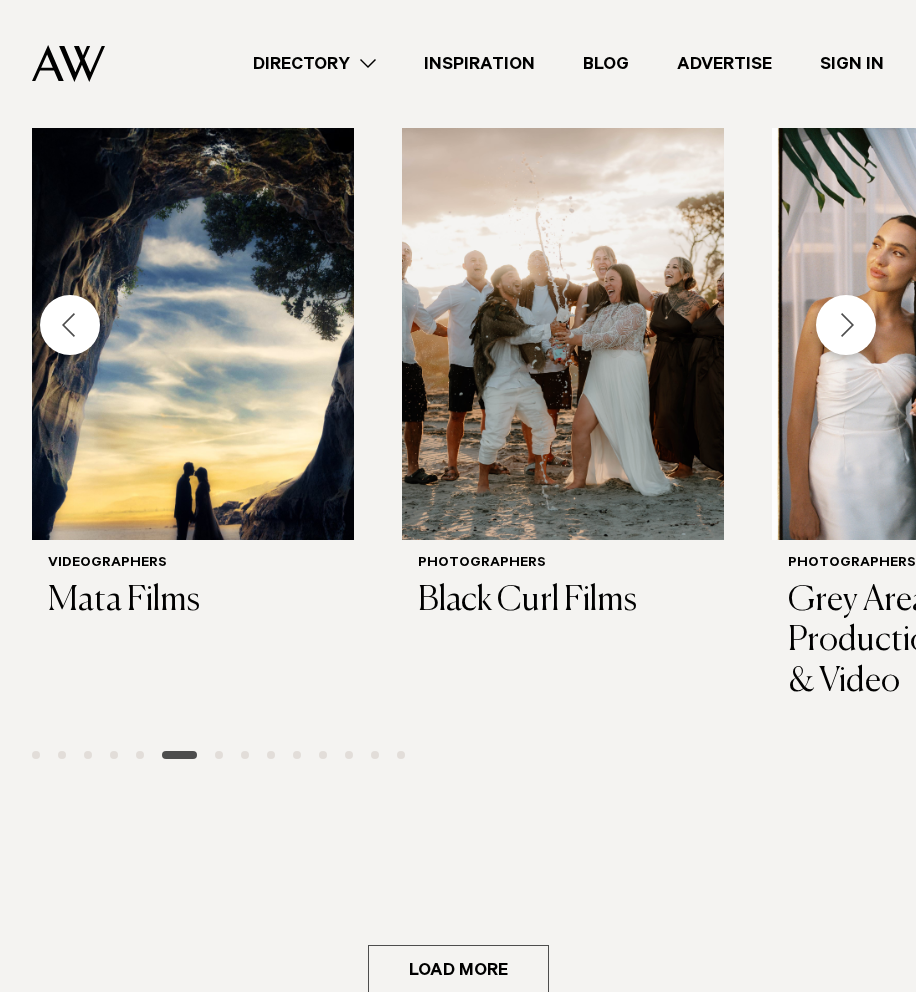 click at bounding box center (846, 325) 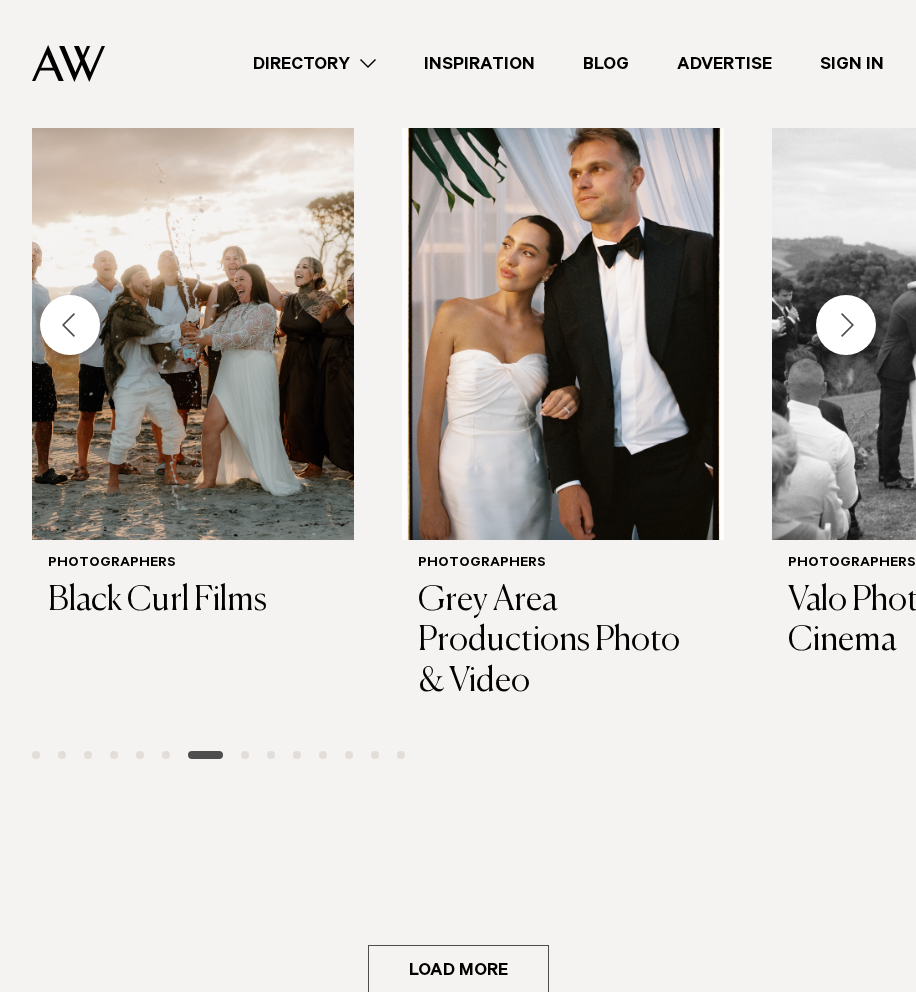 click at bounding box center (846, 325) 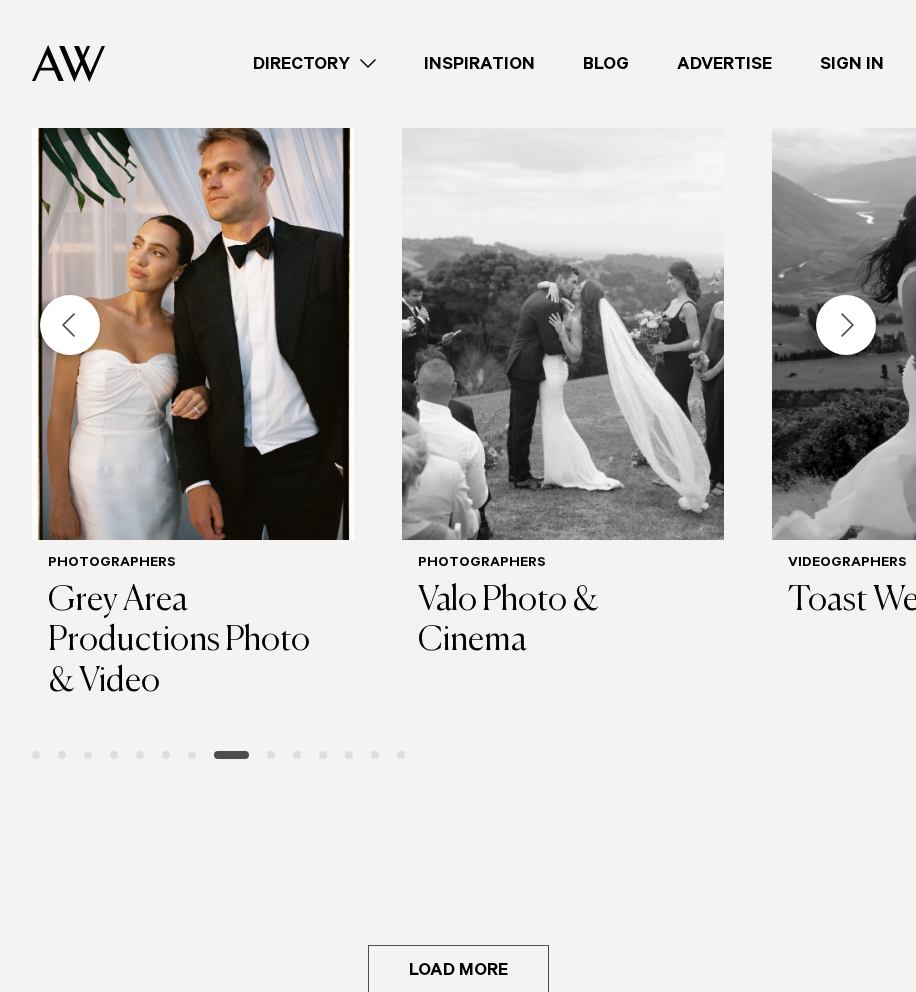 click at bounding box center (846, 325) 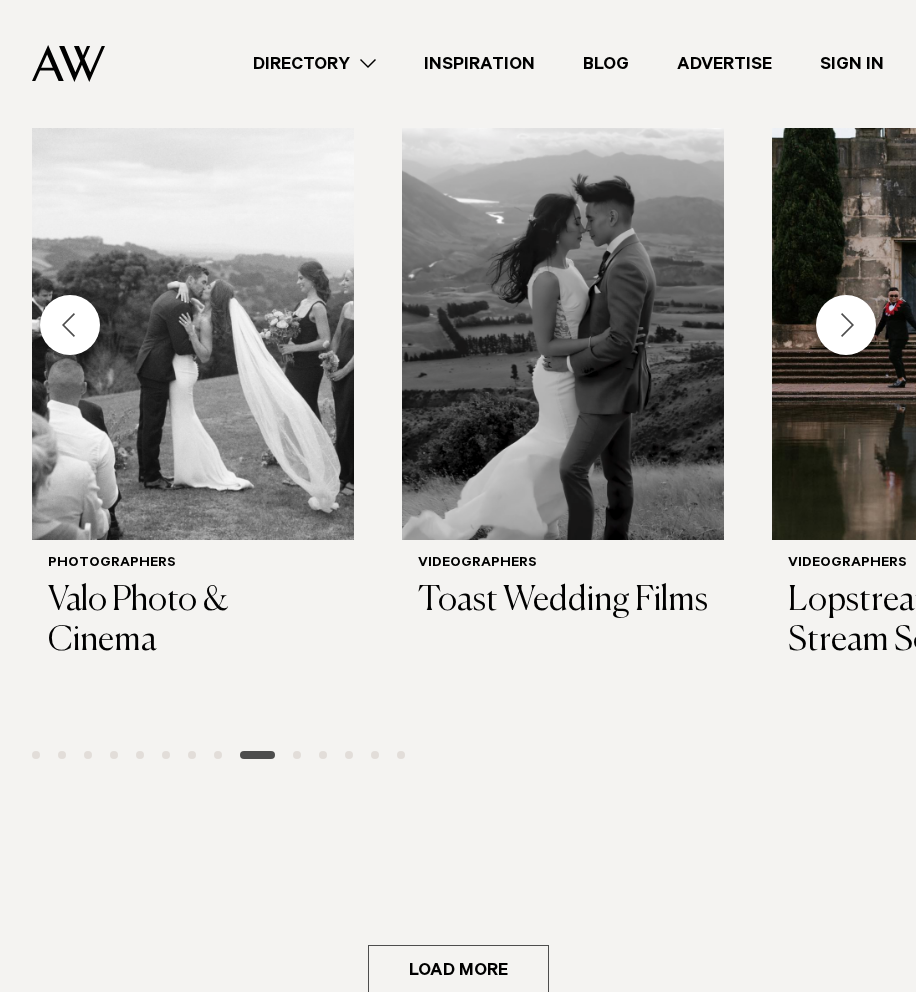 click at bounding box center [846, 325] 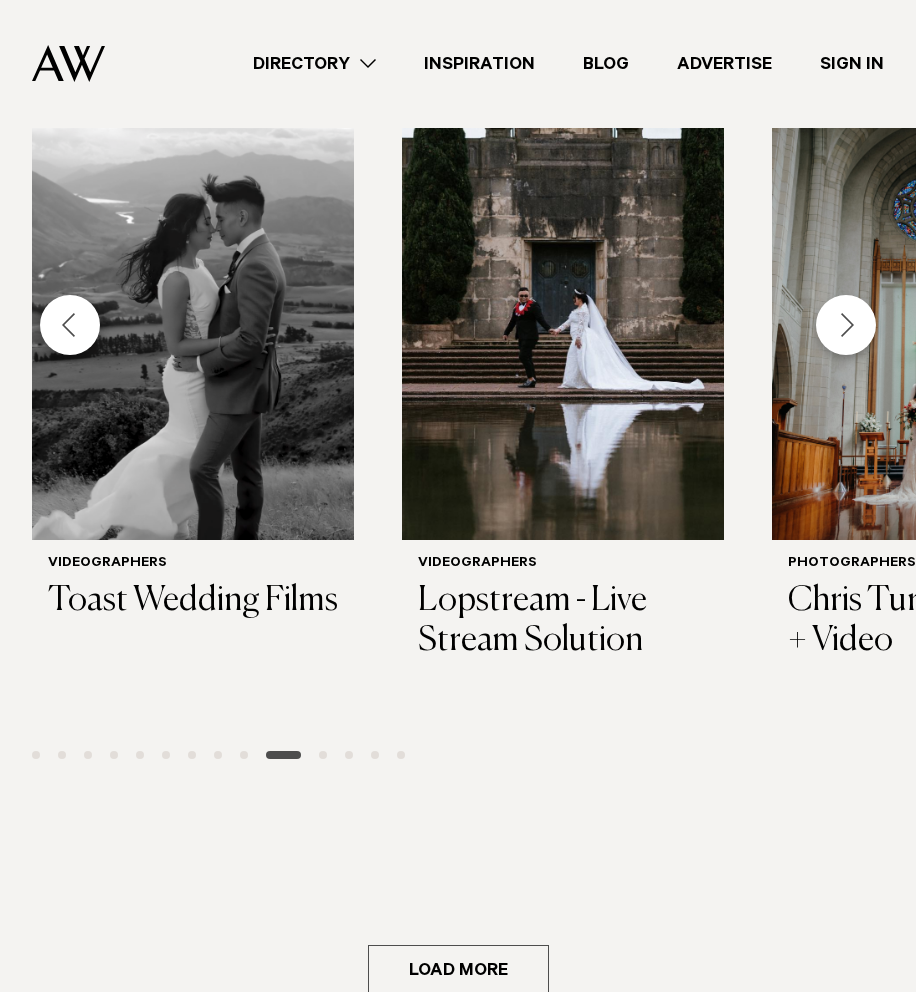 click at bounding box center [846, 325] 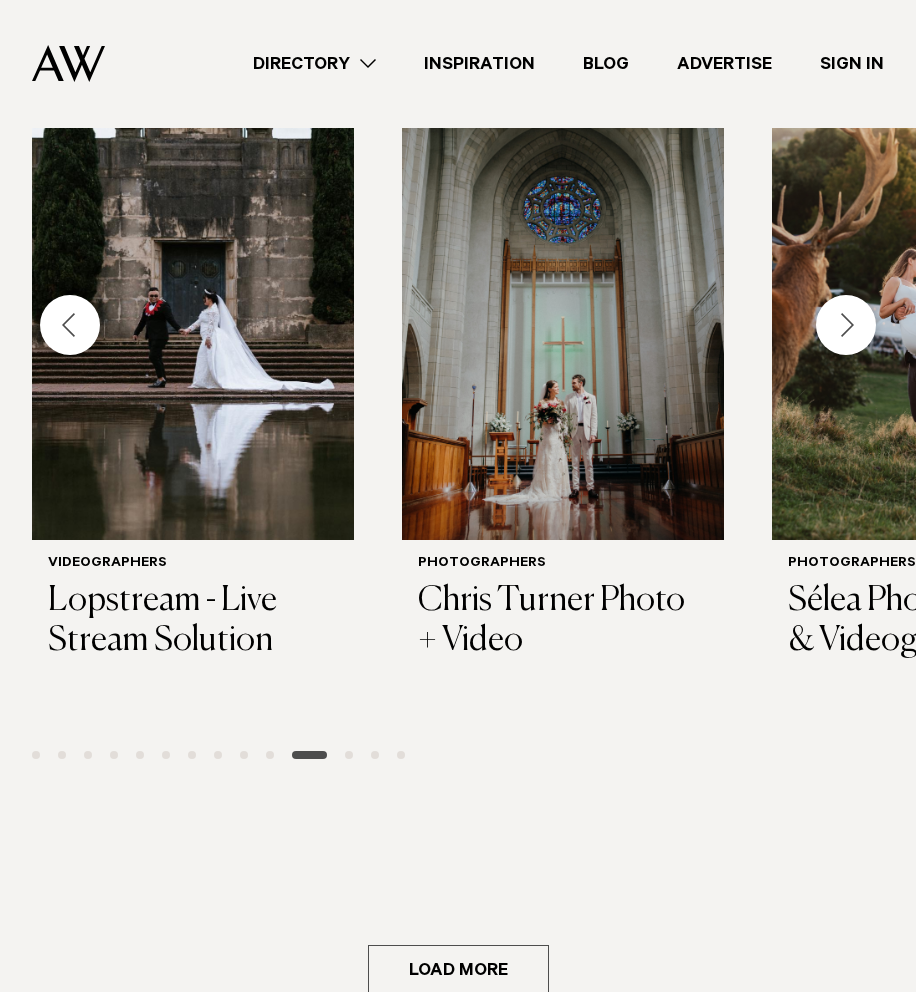 click at bounding box center [846, 325] 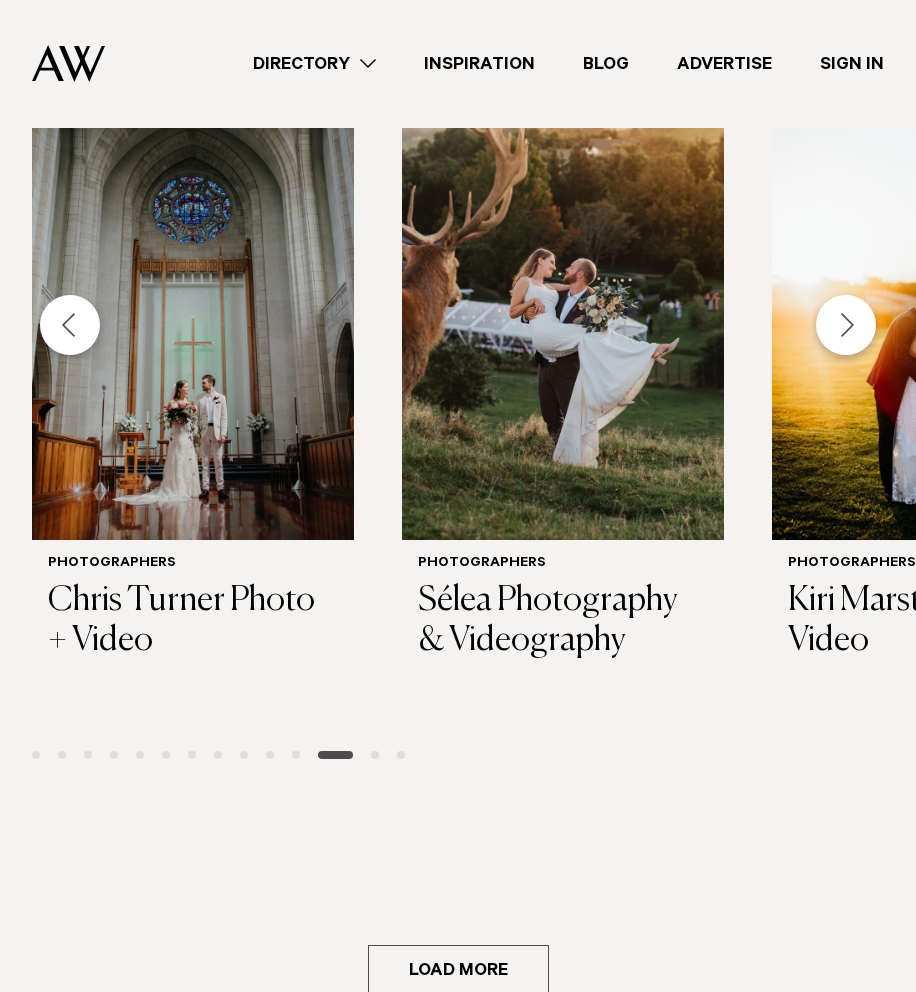 click at bounding box center [846, 325] 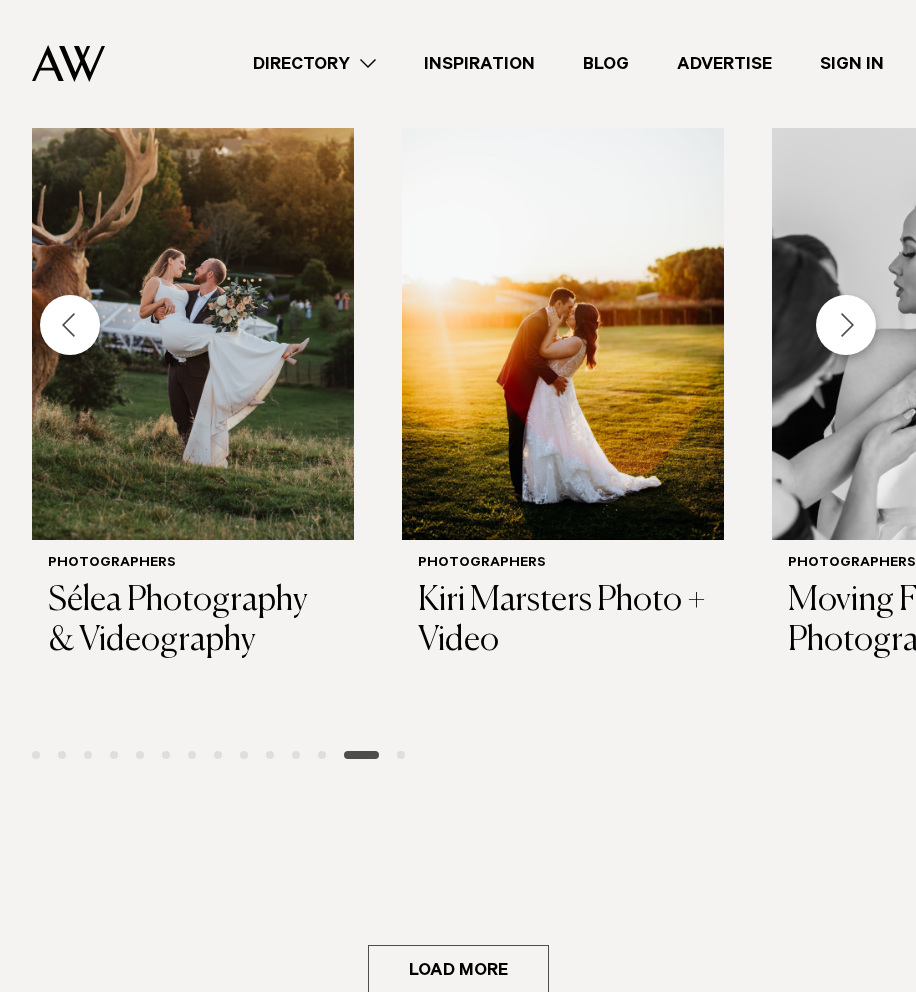 click at bounding box center (846, 325) 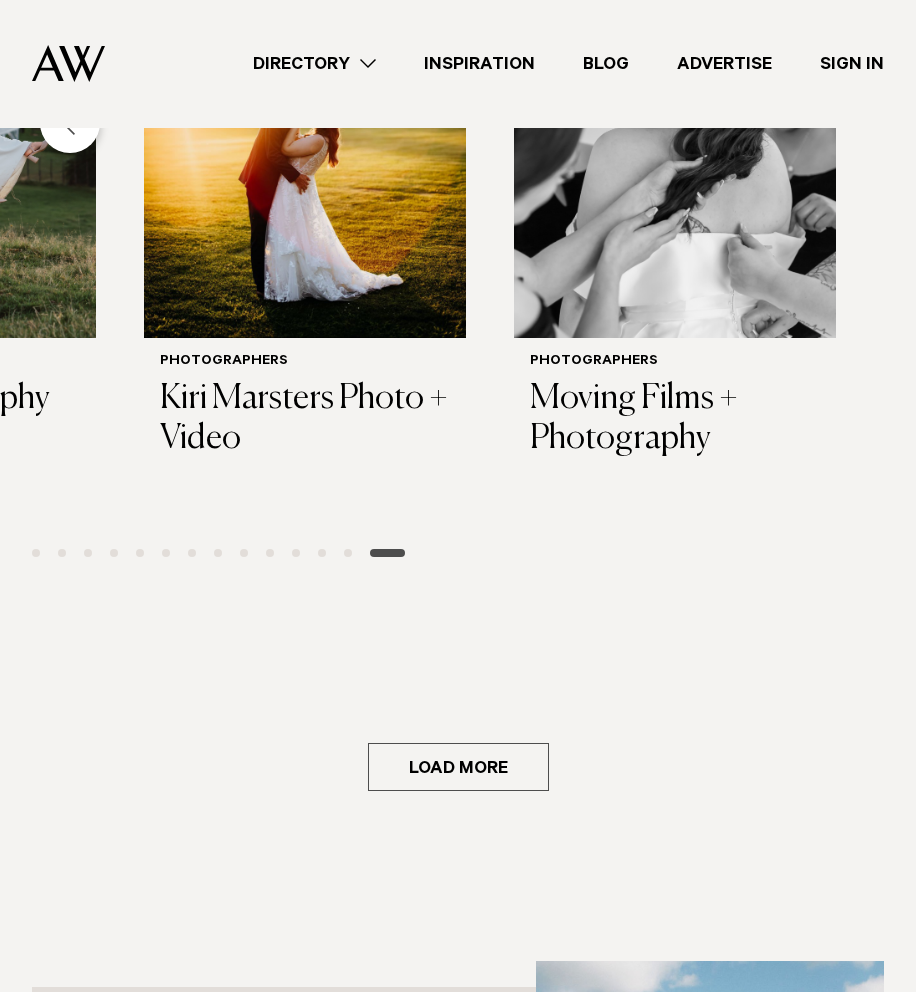 scroll, scrollTop: 4136, scrollLeft: 0, axis: vertical 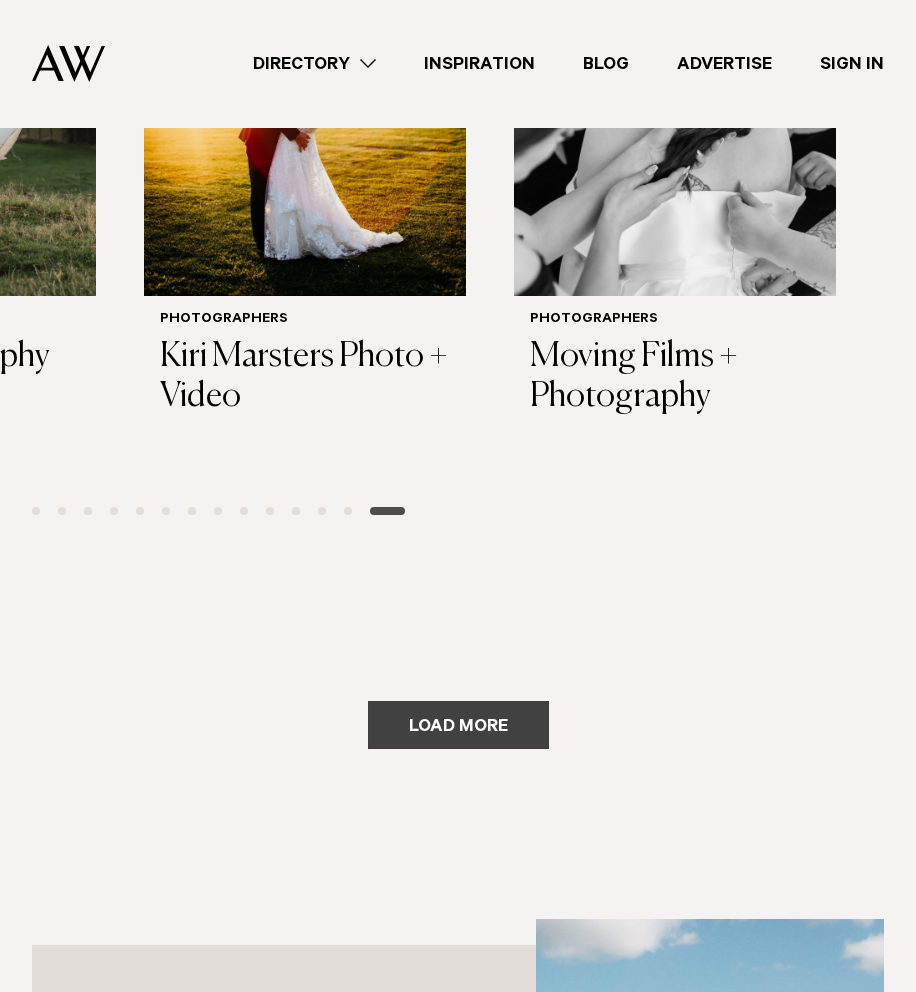 click on "Load more" at bounding box center [458, 725] 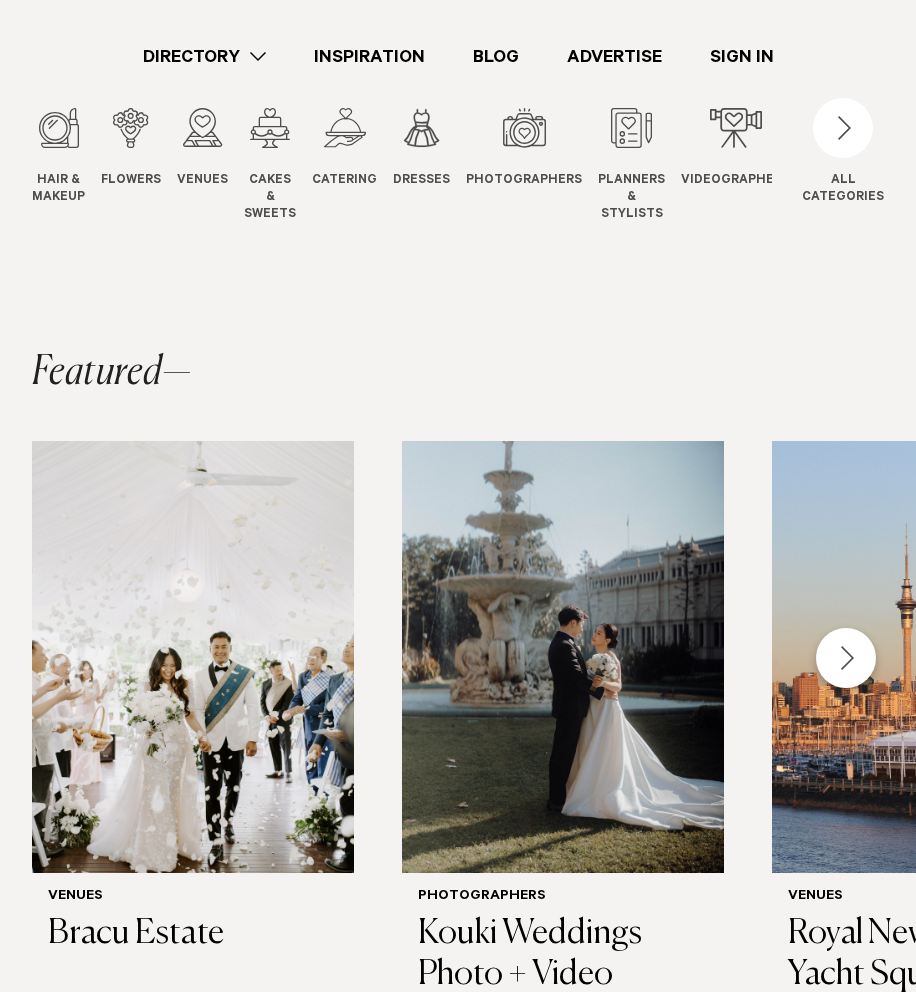scroll, scrollTop: 0, scrollLeft: 0, axis: both 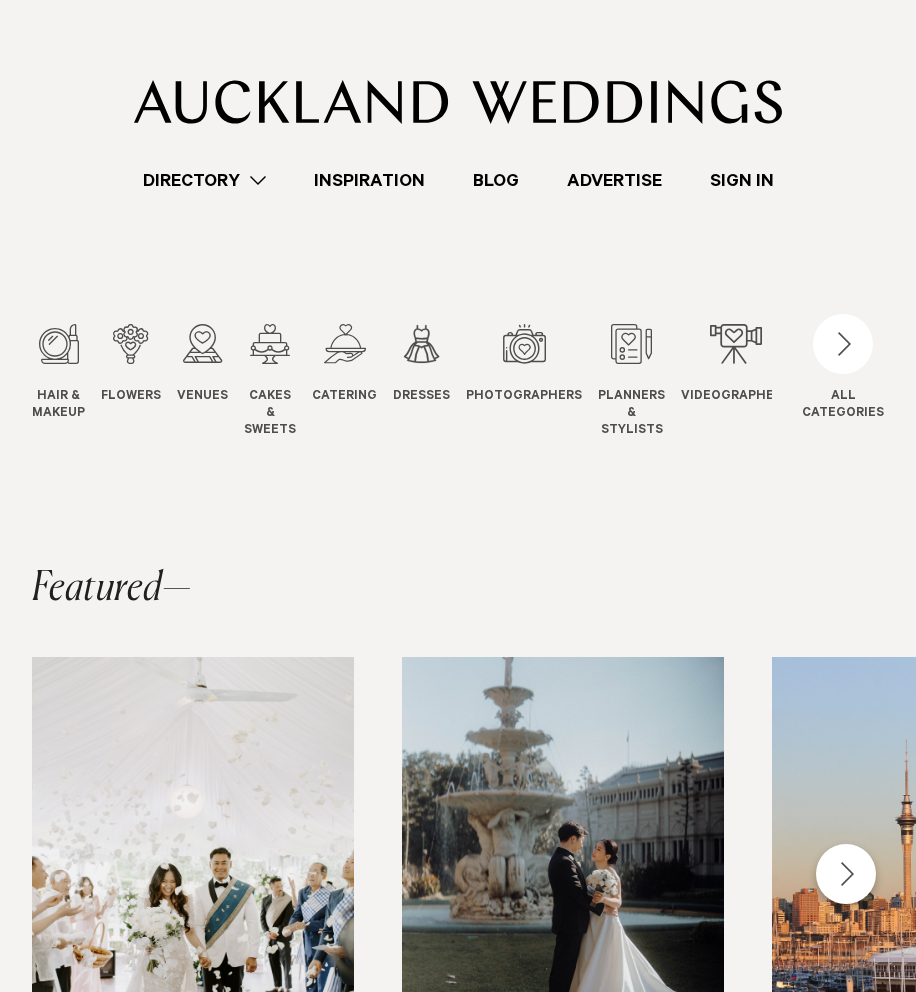 click on "Directory" at bounding box center [204, 180] 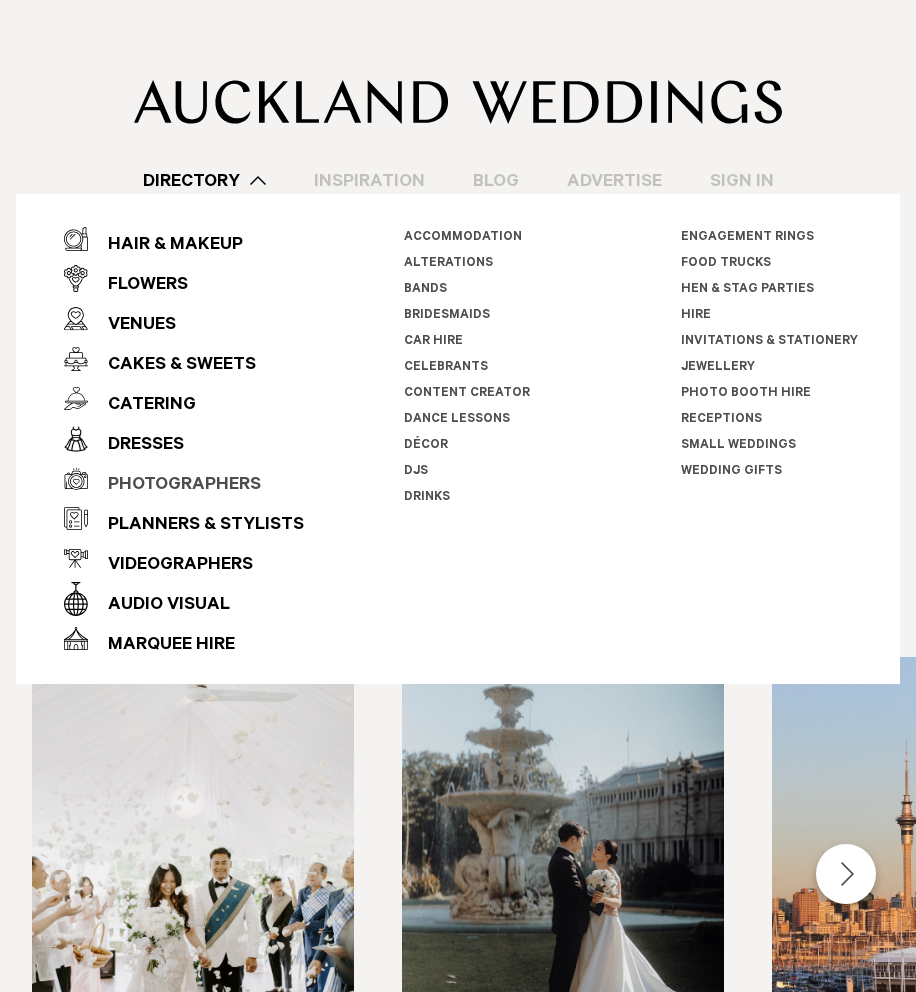 click on "Photographers" at bounding box center (174, 486) 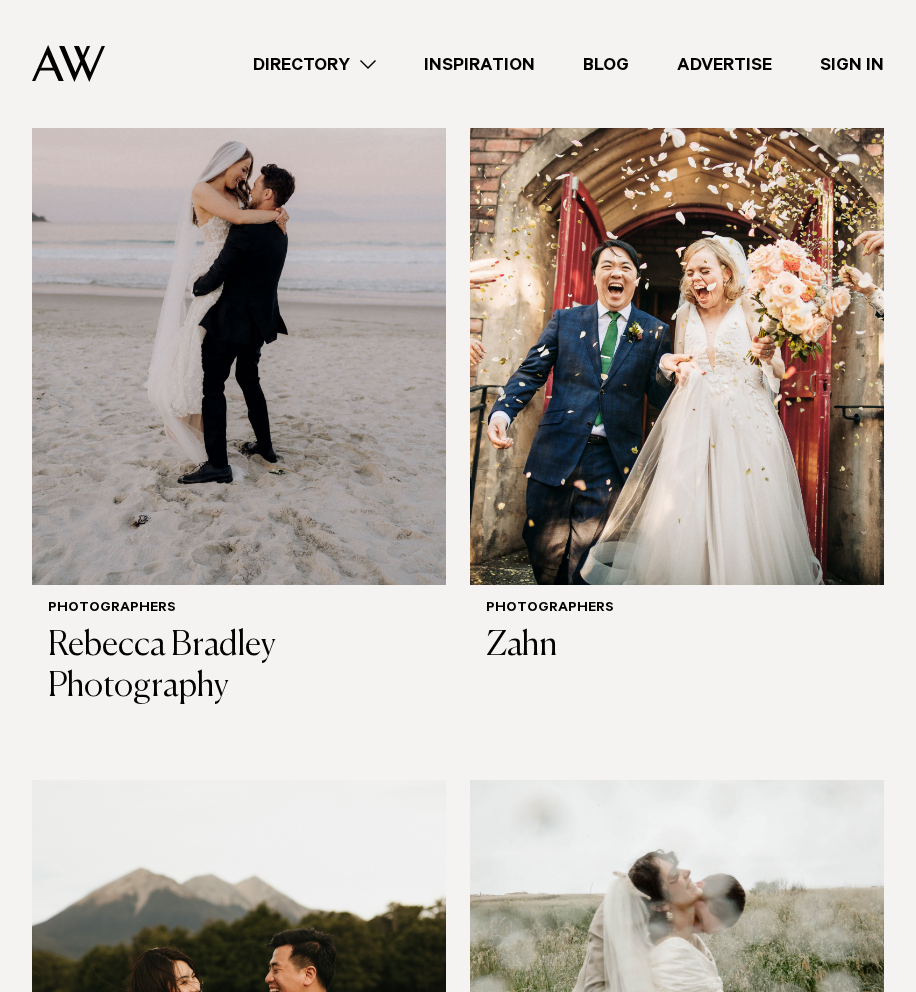scroll, scrollTop: 2091, scrollLeft: 0, axis: vertical 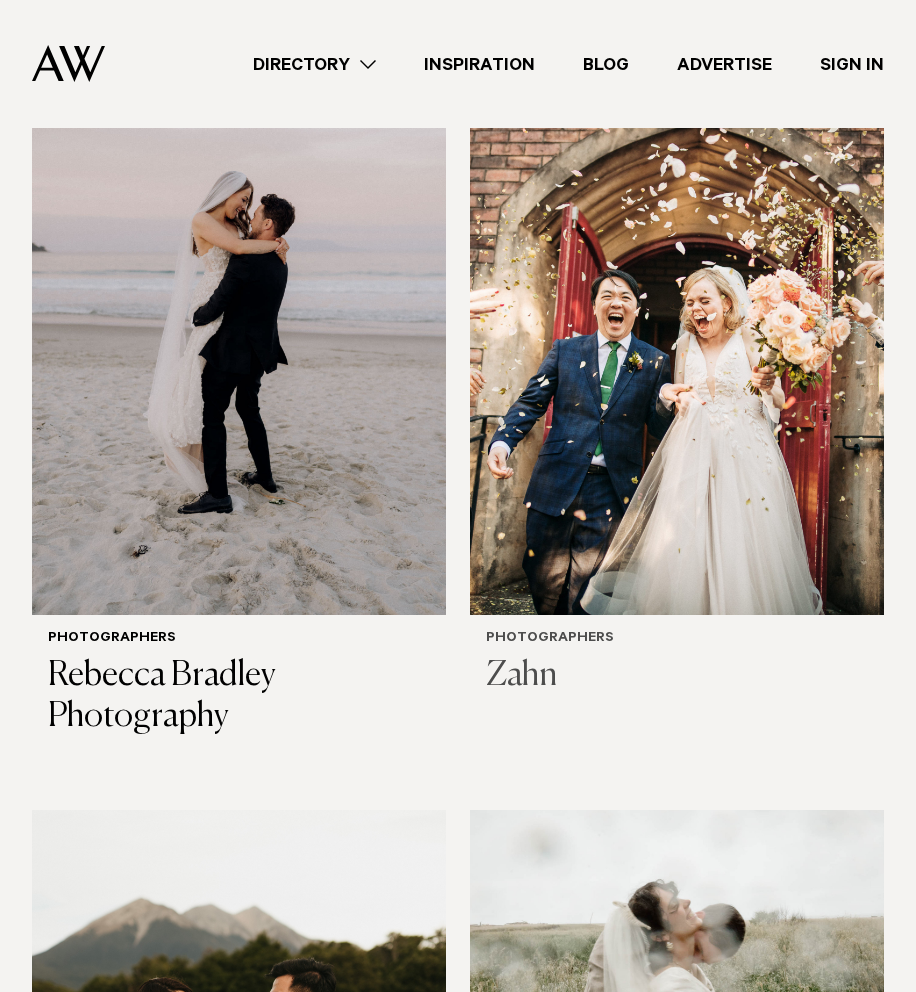 click at bounding box center (677, 337) 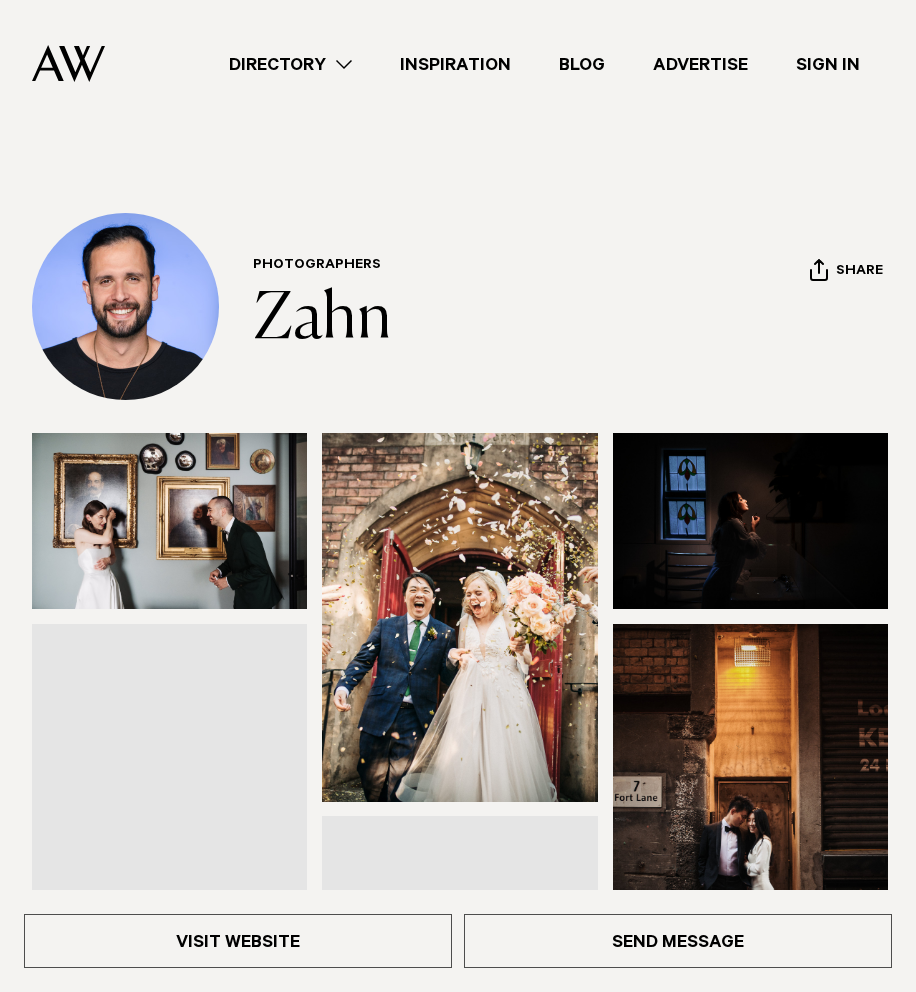 scroll, scrollTop: 0, scrollLeft: 0, axis: both 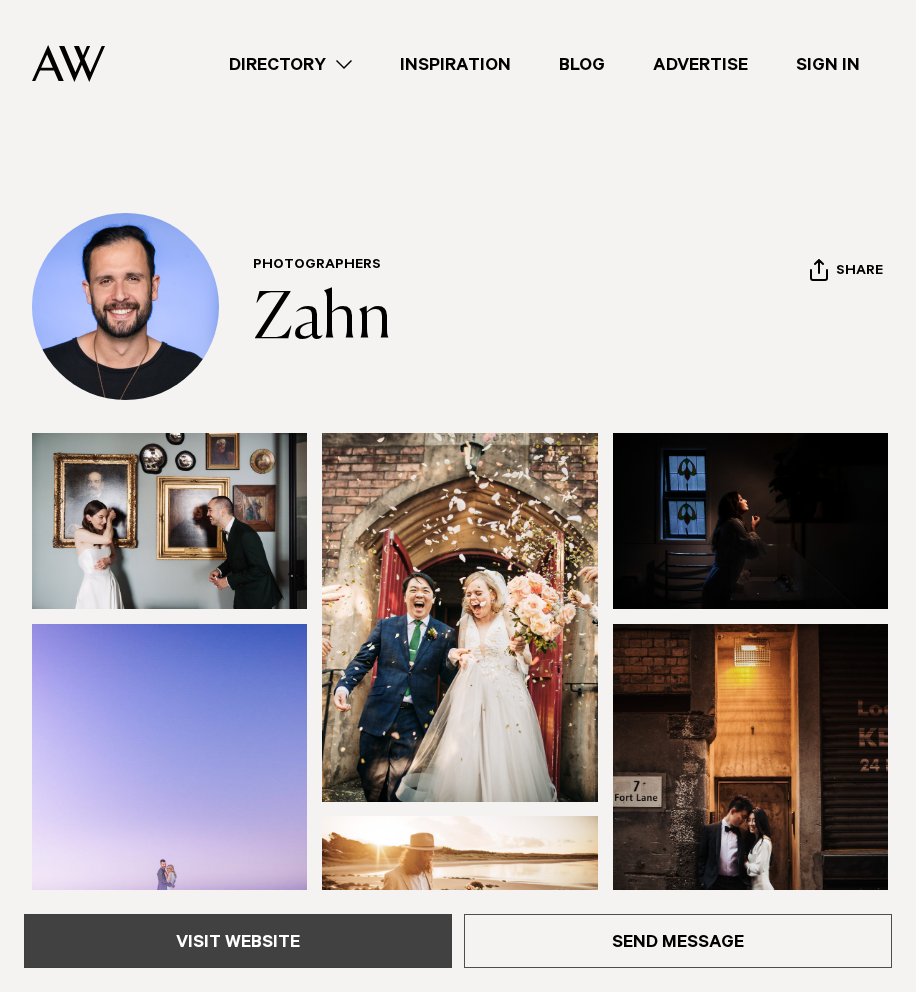 click on "Visit Website" at bounding box center [238, 941] 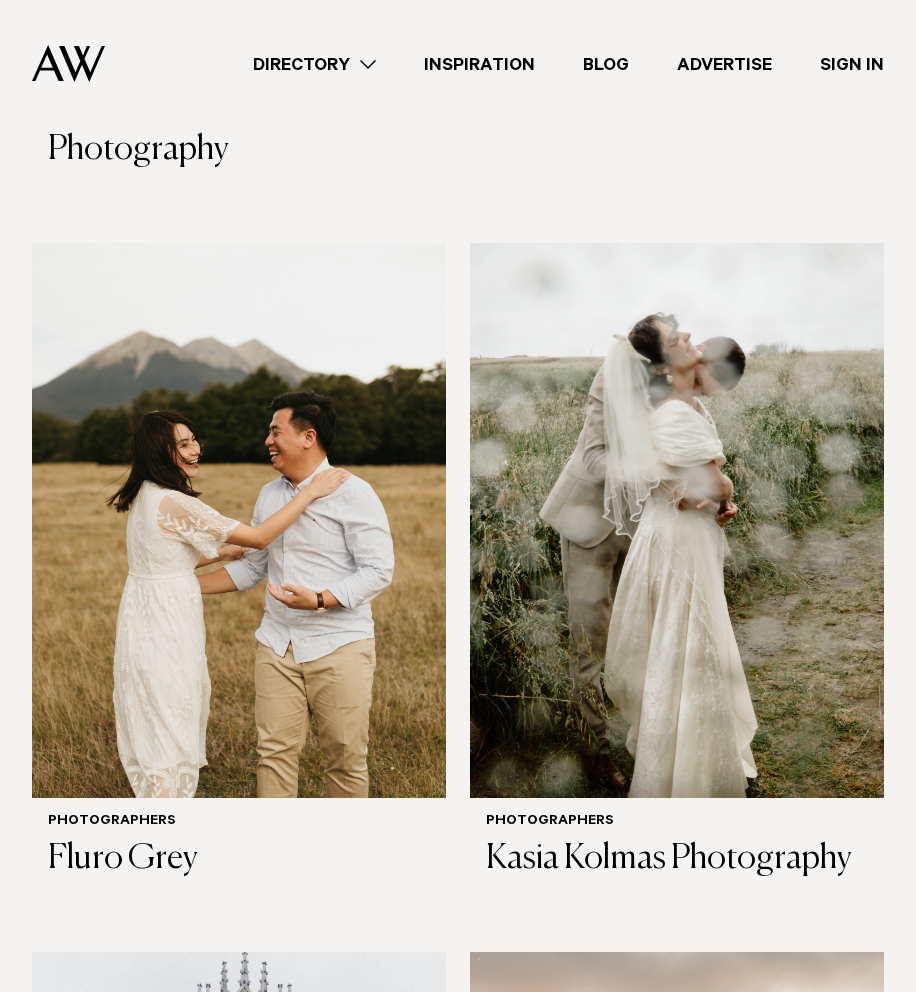 scroll, scrollTop: 2659, scrollLeft: 0, axis: vertical 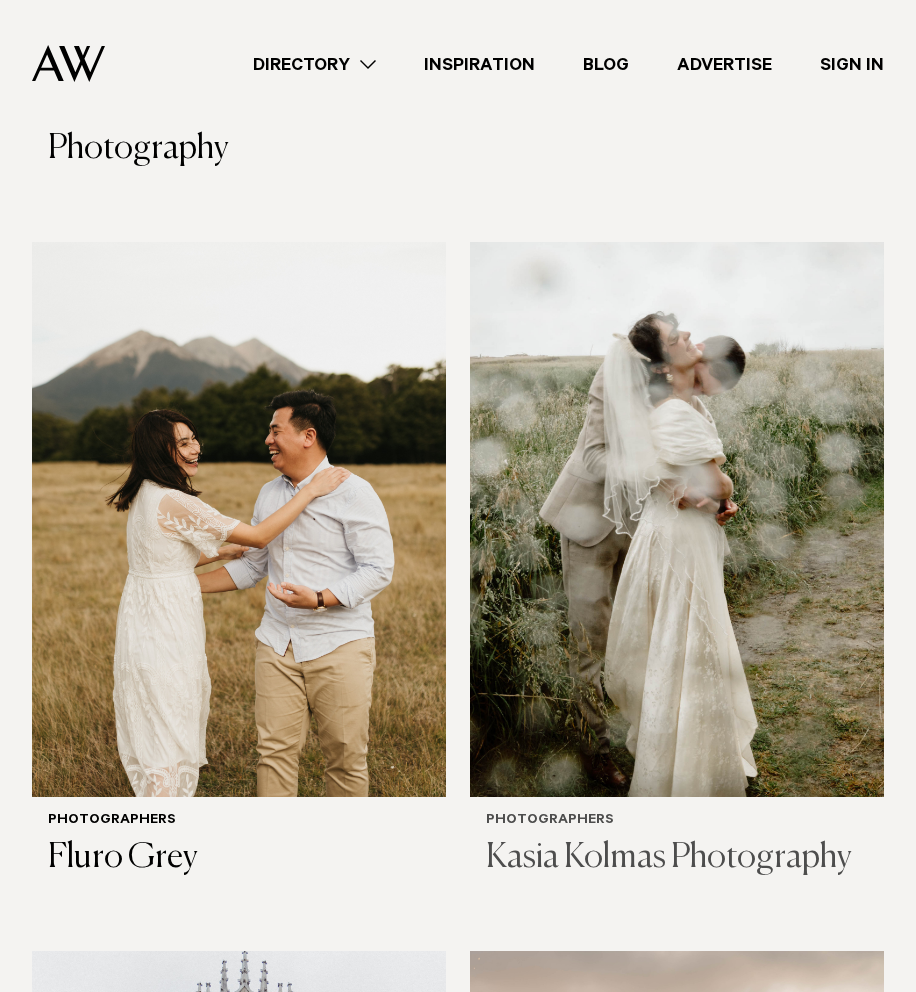 click at bounding box center (677, 519) 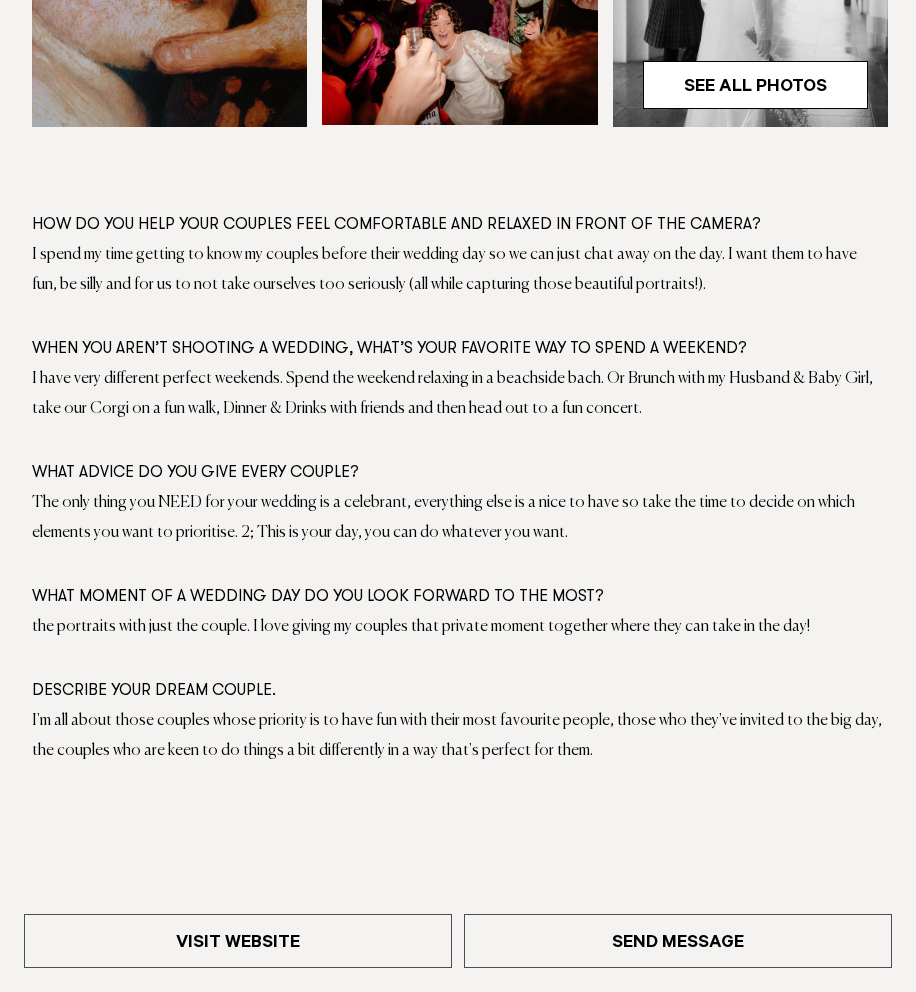 scroll, scrollTop: 869, scrollLeft: 0, axis: vertical 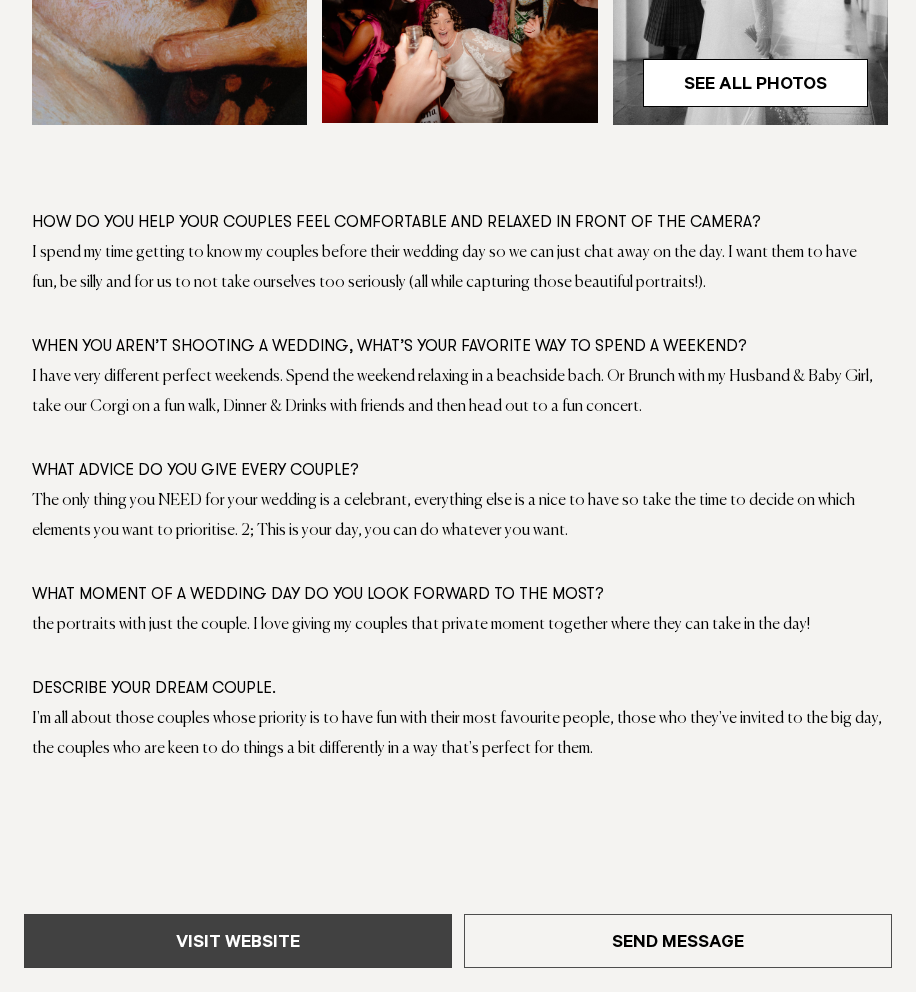 click on "Visit Website" at bounding box center [238, 941] 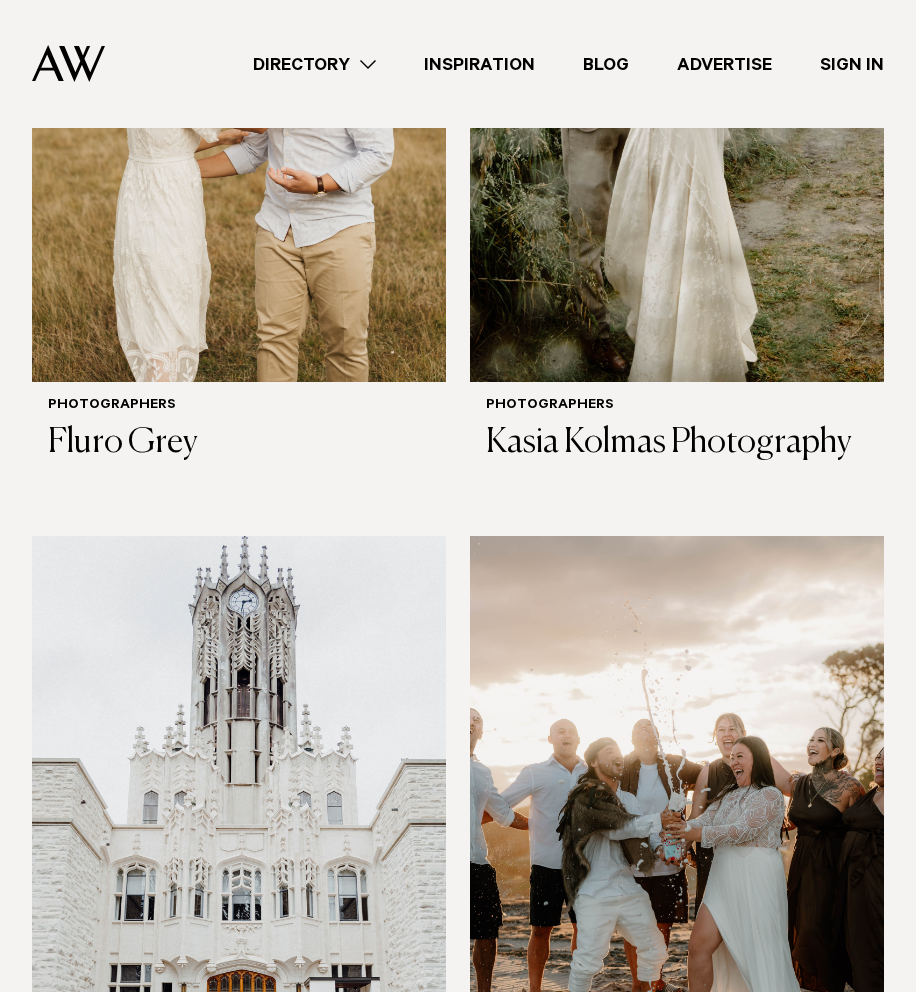 scroll, scrollTop: 3484, scrollLeft: 0, axis: vertical 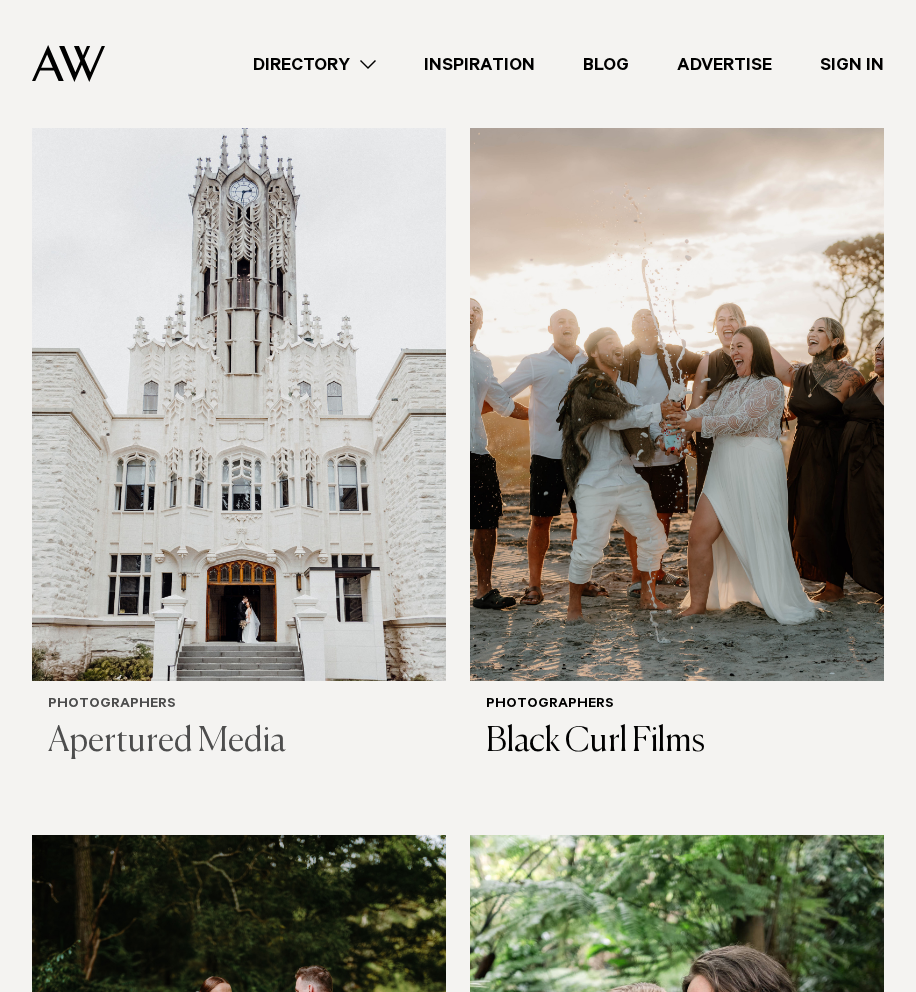 click at bounding box center [239, 403] 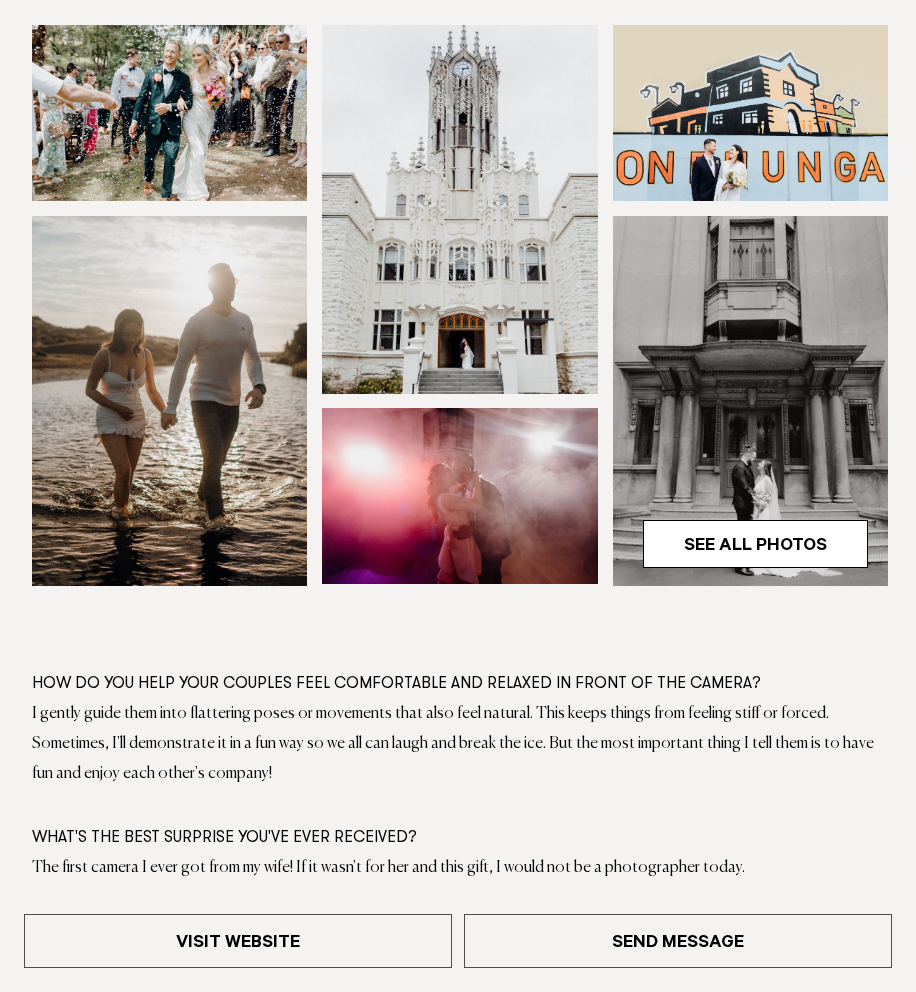 scroll, scrollTop: 676, scrollLeft: 0, axis: vertical 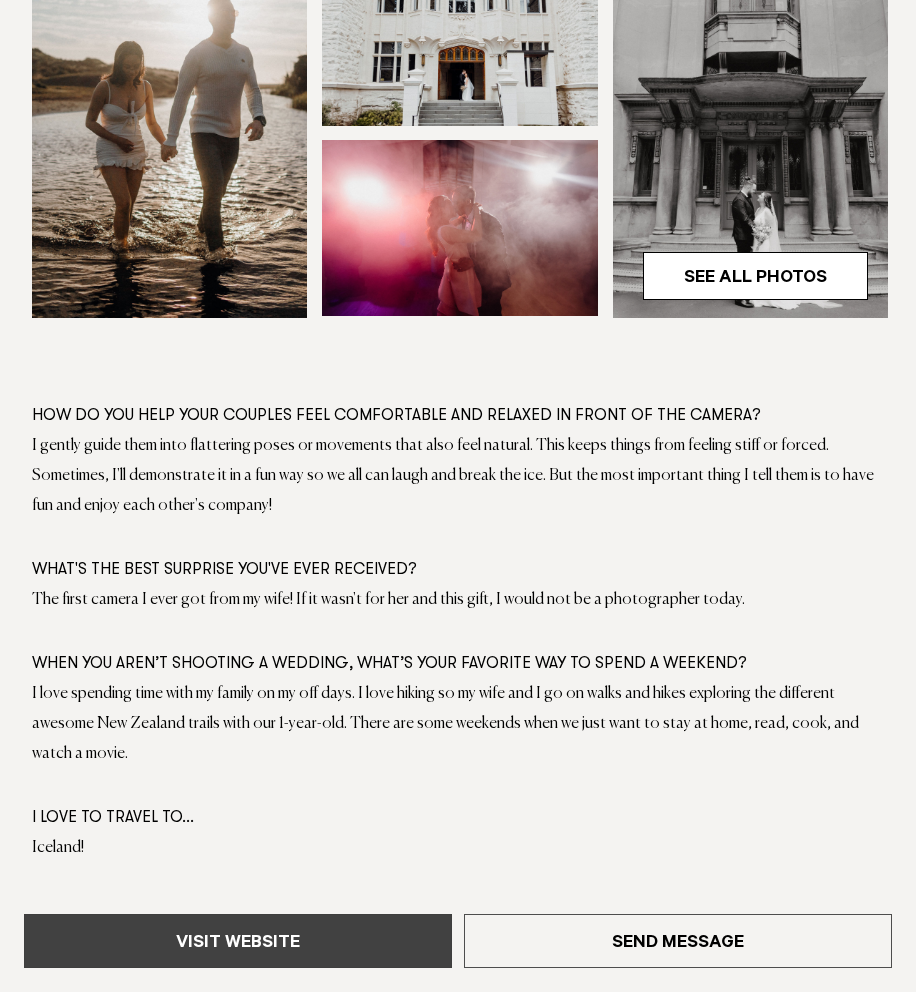 click on "Visit Website" at bounding box center (238, 941) 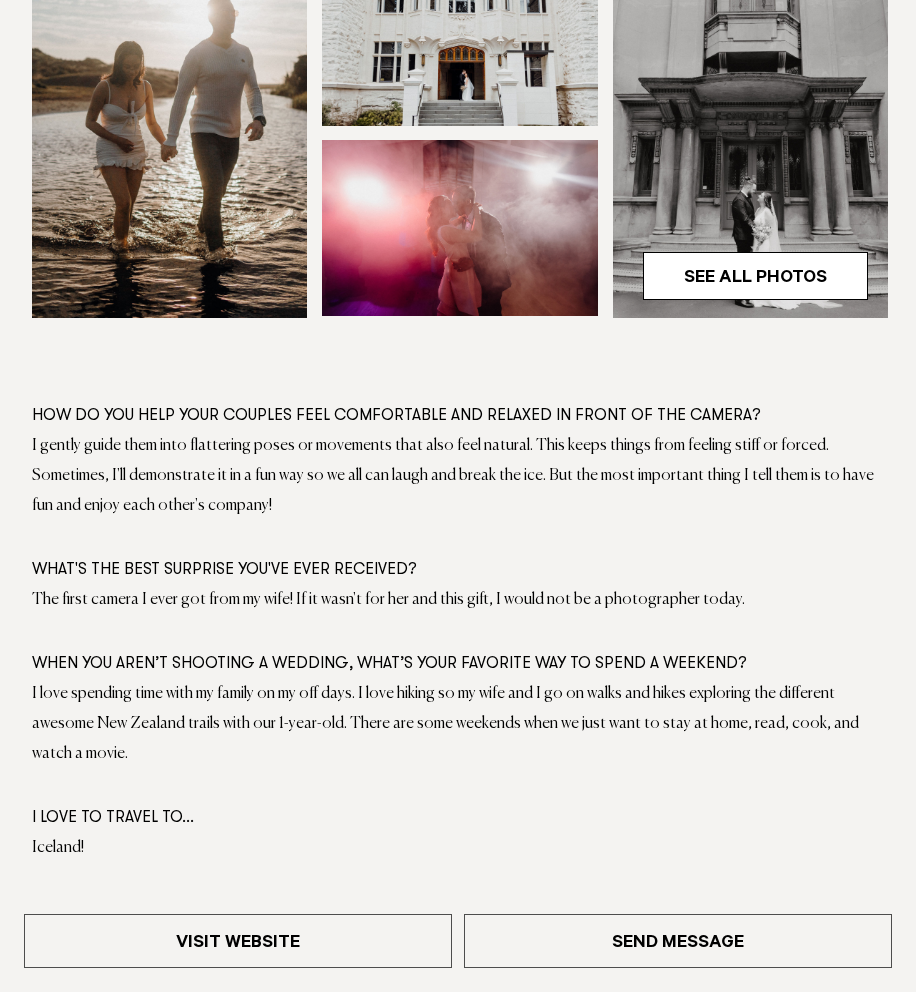 click on "I gently guide them into flattering poses or movements that also feel natural. This keeps things from feeling stiff or forced. Sometimes, I'll demonstrate it in a fun way so we all can laugh and break the ice. But the most important thing I tell them is to have fun and enjoy each other's company!" at bounding box center (458, 476) 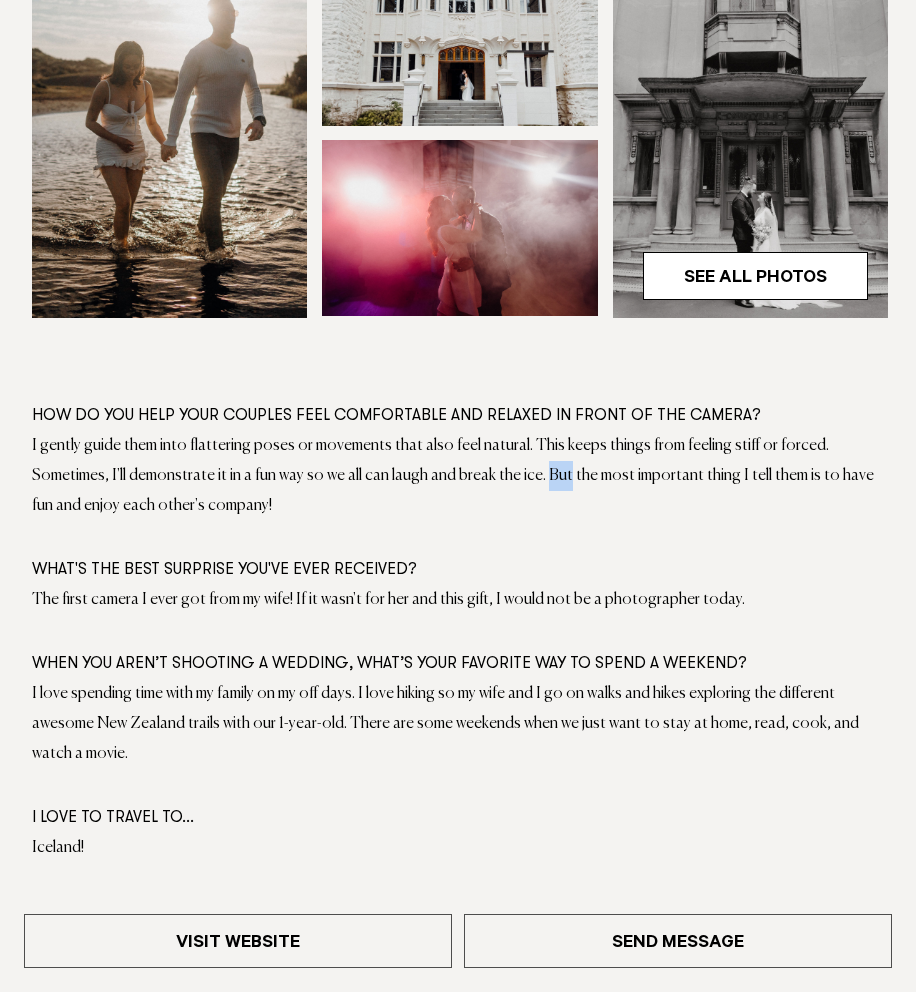 click on "I gently guide them into flattering poses or movements that also feel natural. This keeps things from feeling stiff or forced. Sometimes, I'll demonstrate it in a fun way so we all can laugh and break the ice. But the most important thing I tell them is to have fun and enjoy each other's company!" at bounding box center (458, 476) 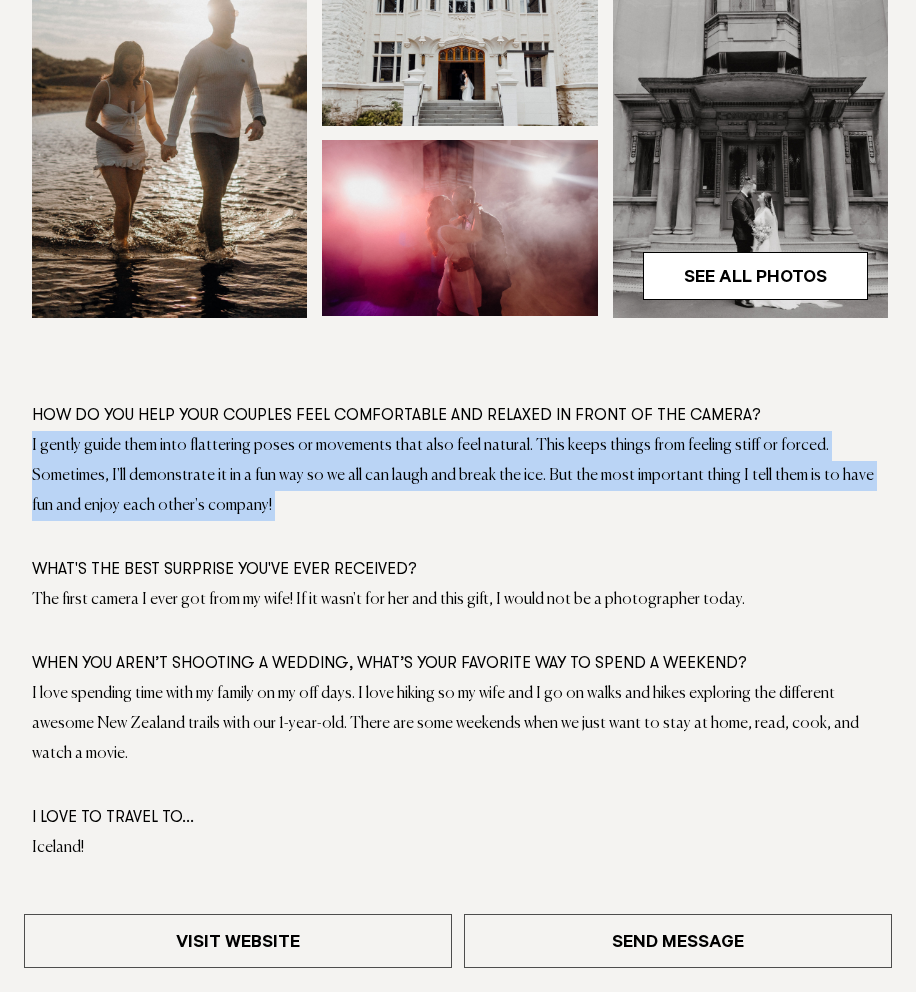 click on "I gently guide them into flattering poses or movements that also feel natural. This keeps things from feeling stiff or forced. Sometimes, I'll demonstrate it in a fun way so we all can laugh and break the ice. But the most important thing I tell them is to have fun and enjoy each other's company!" at bounding box center (458, 476) 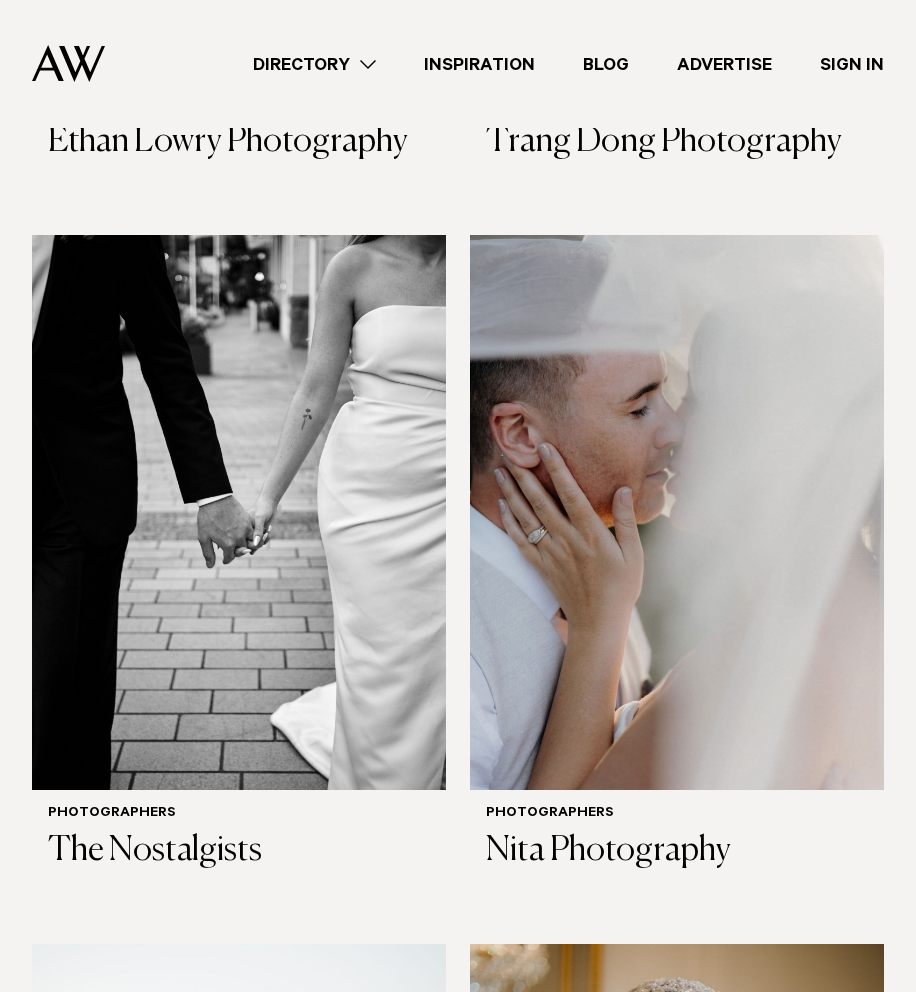 scroll, scrollTop: 4801, scrollLeft: 0, axis: vertical 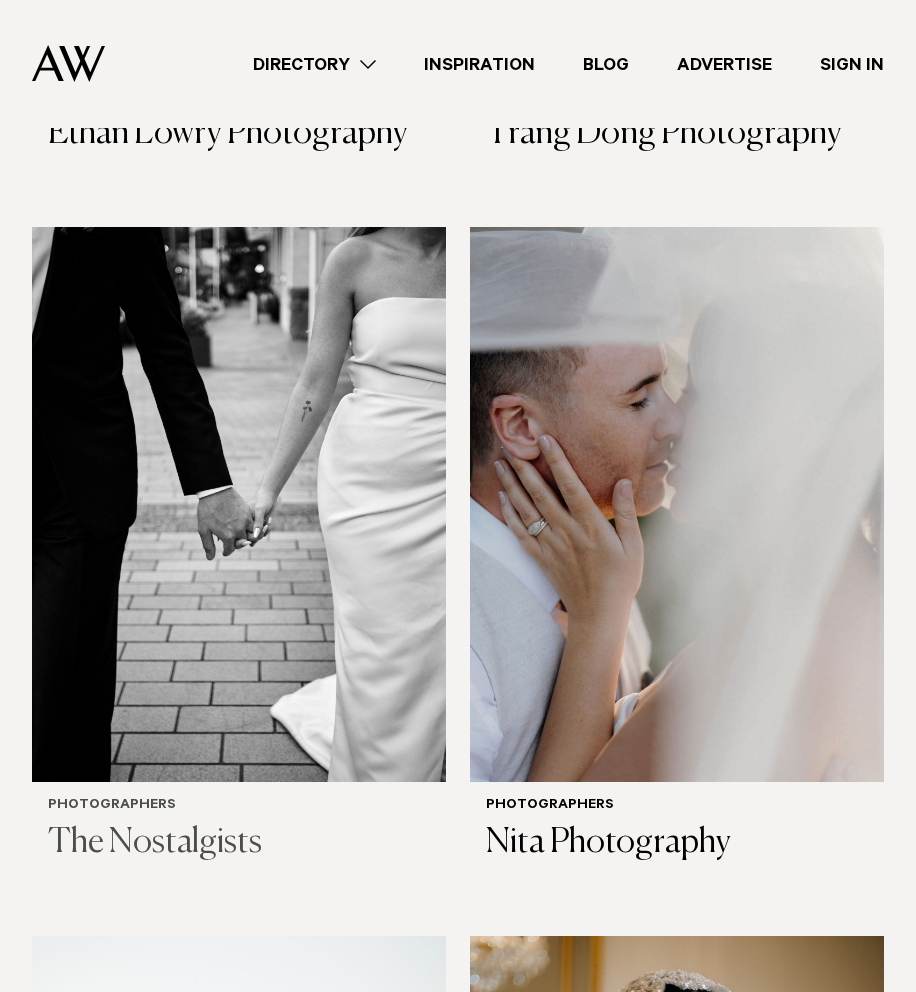 click at bounding box center (239, 504) 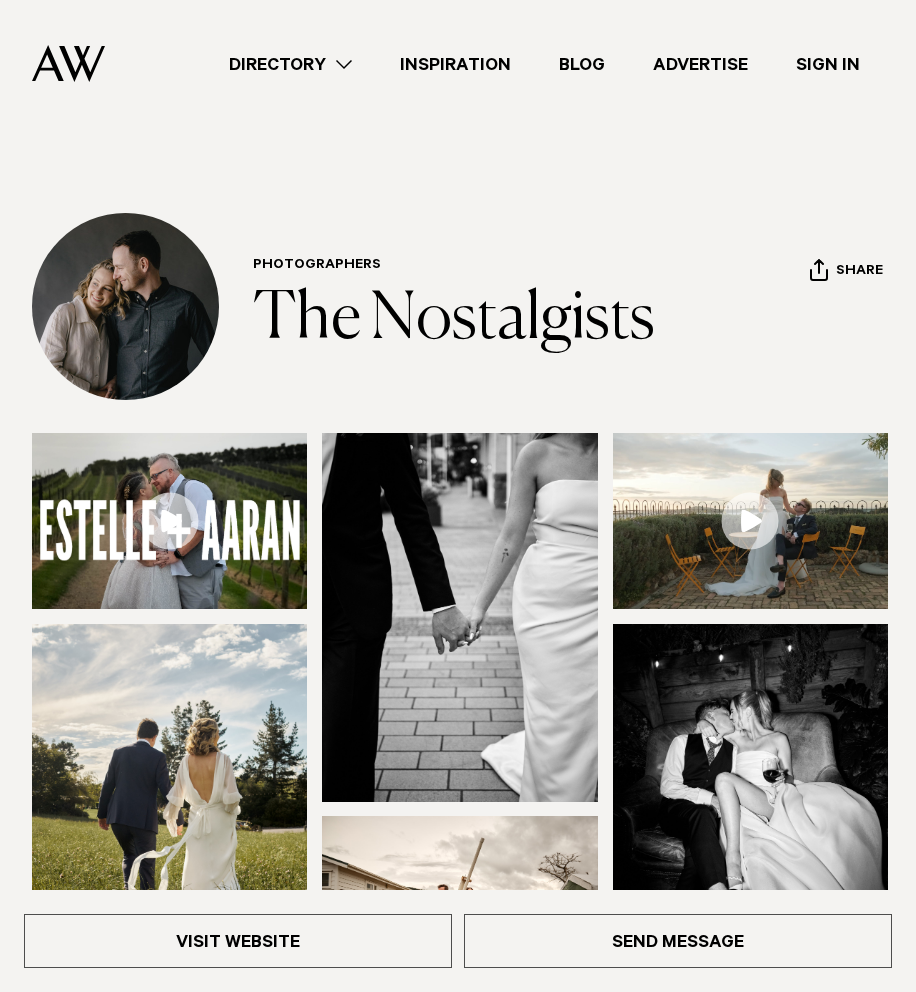 scroll, scrollTop: 0, scrollLeft: 0, axis: both 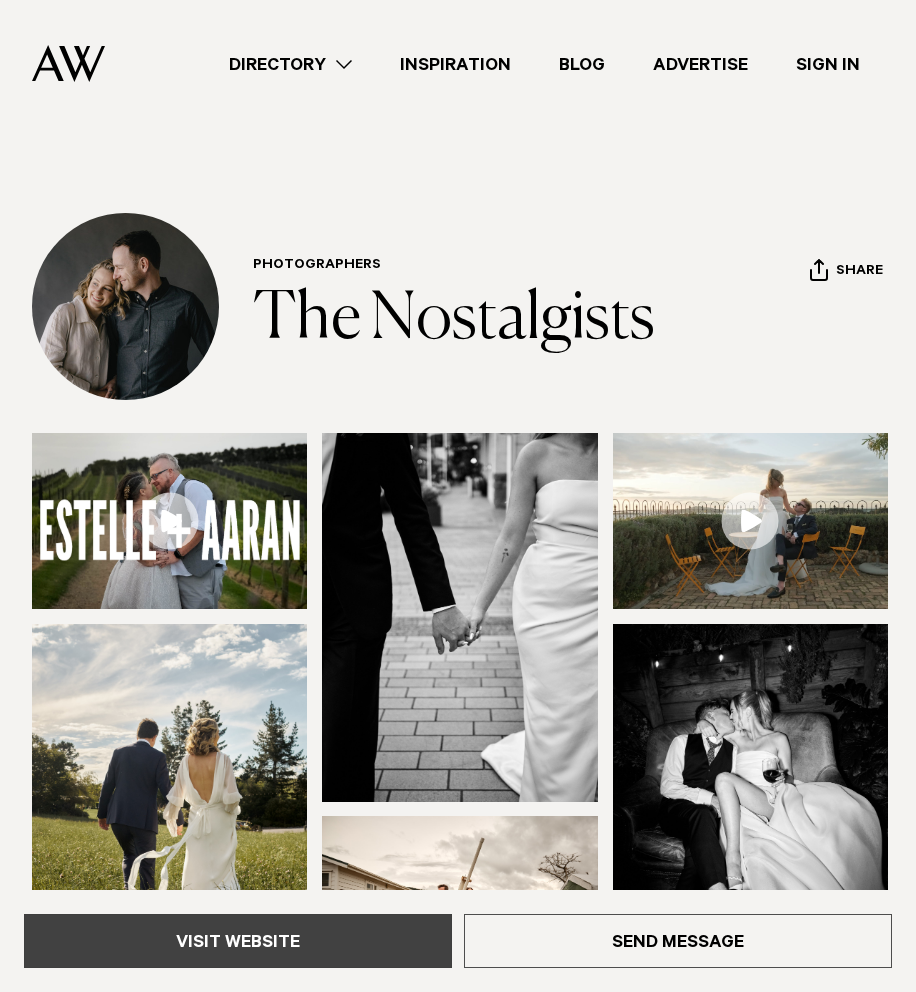 click on "Visit Website" at bounding box center [238, 941] 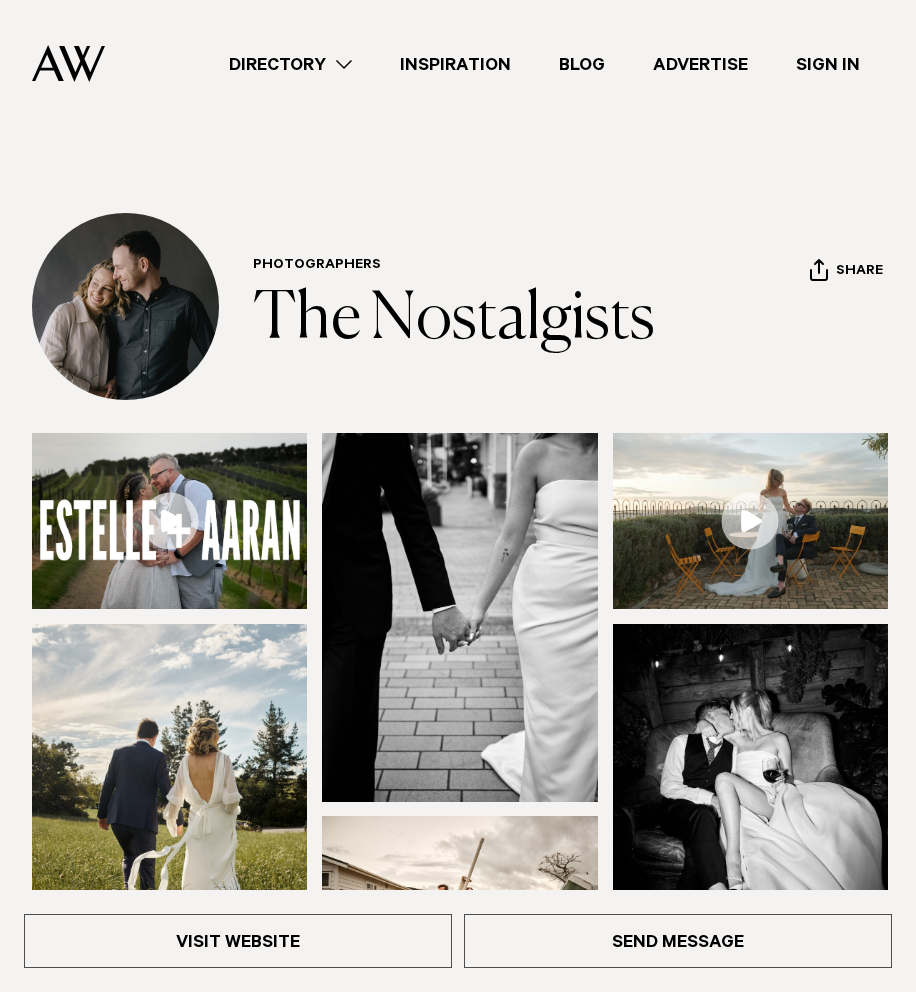 scroll, scrollTop: 118, scrollLeft: 0, axis: vertical 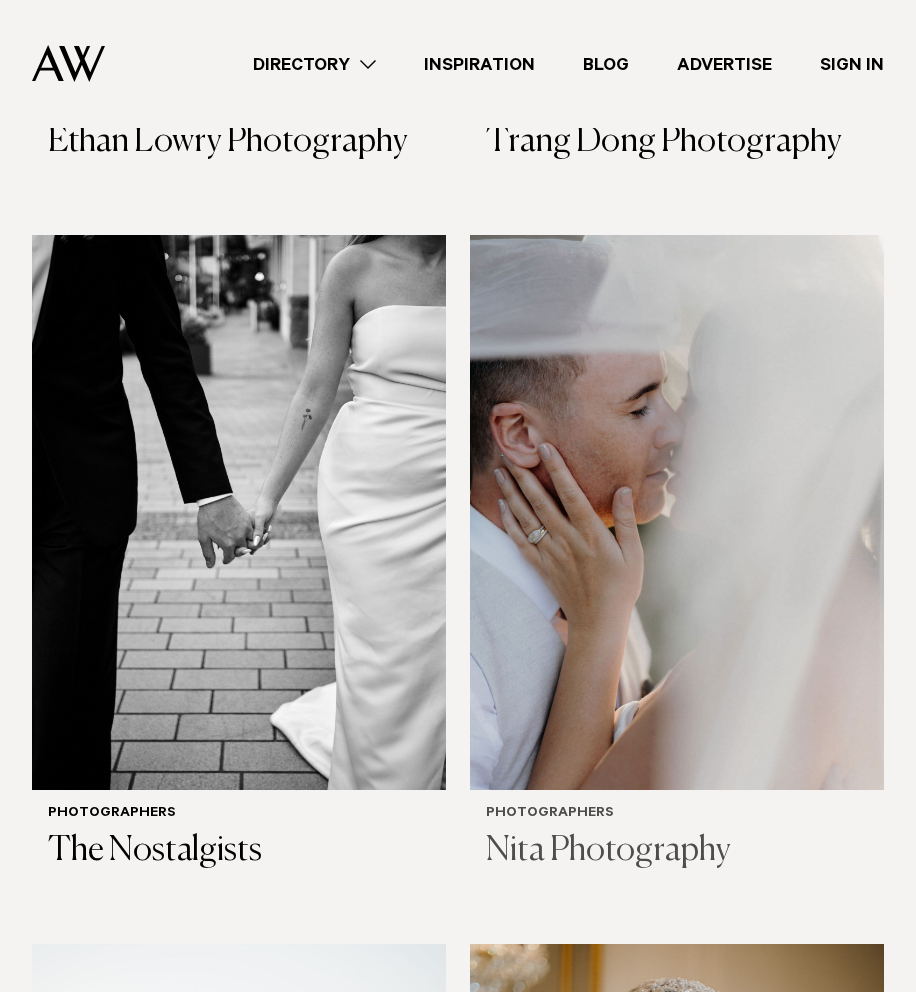 click at bounding box center [677, 512] 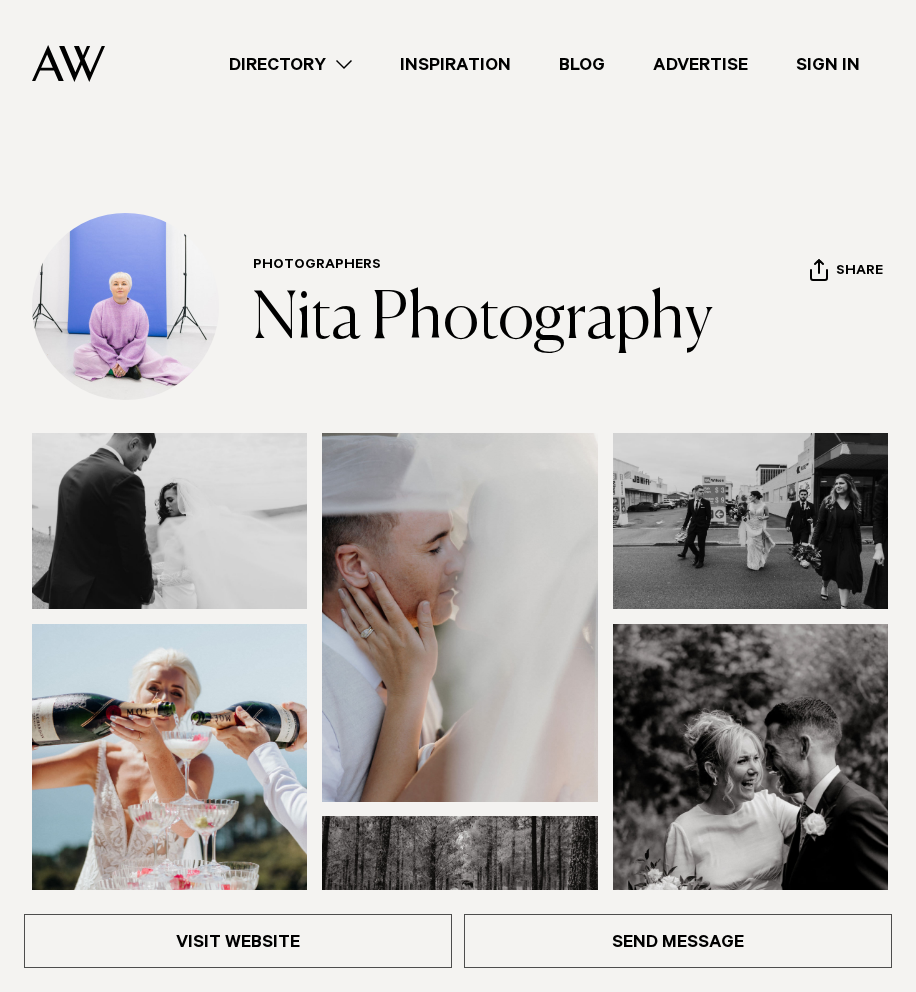 scroll, scrollTop: 0, scrollLeft: 0, axis: both 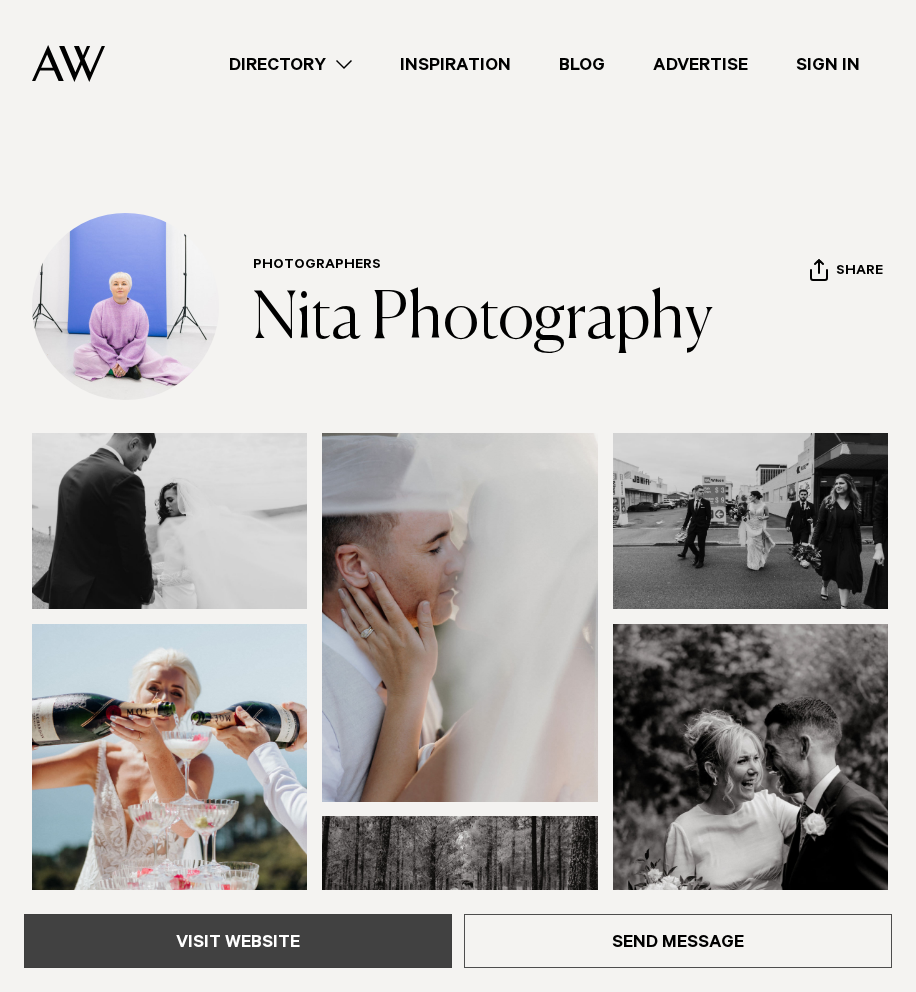 click on "Visit Website" at bounding box center [238, 941] 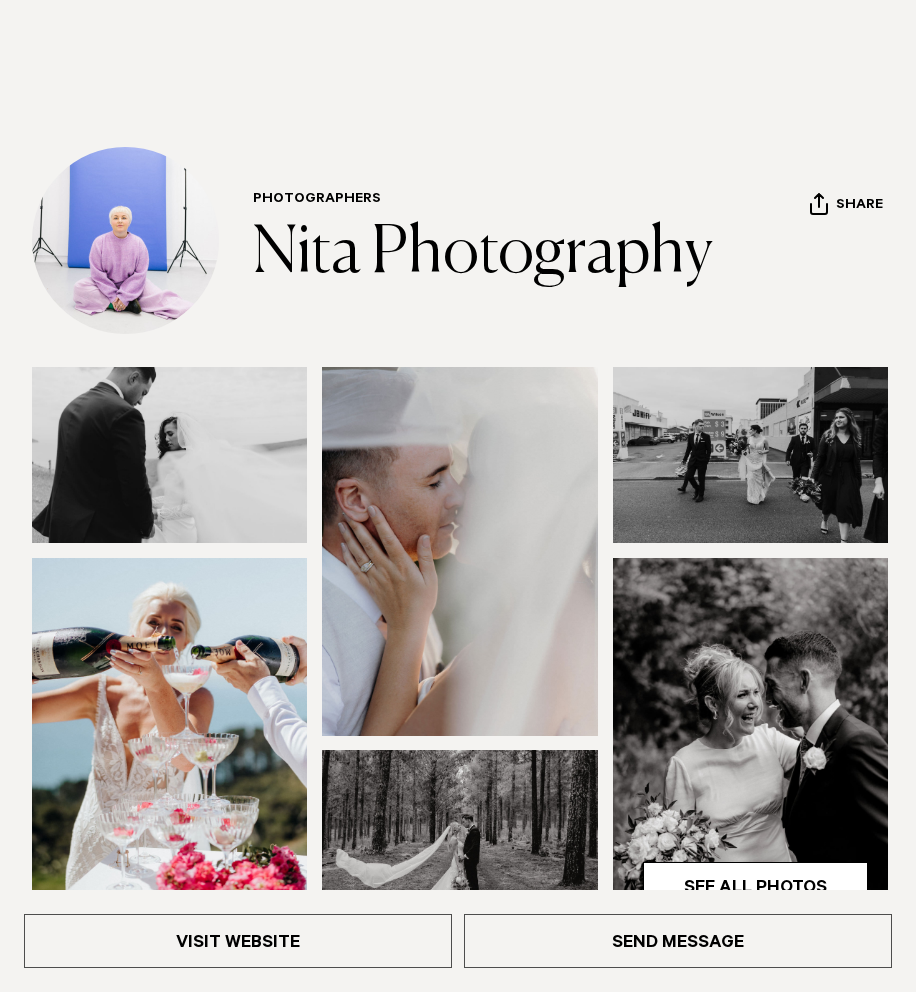 scroll, scrollTop: 92, scrollLeft: 0, axis: vertical 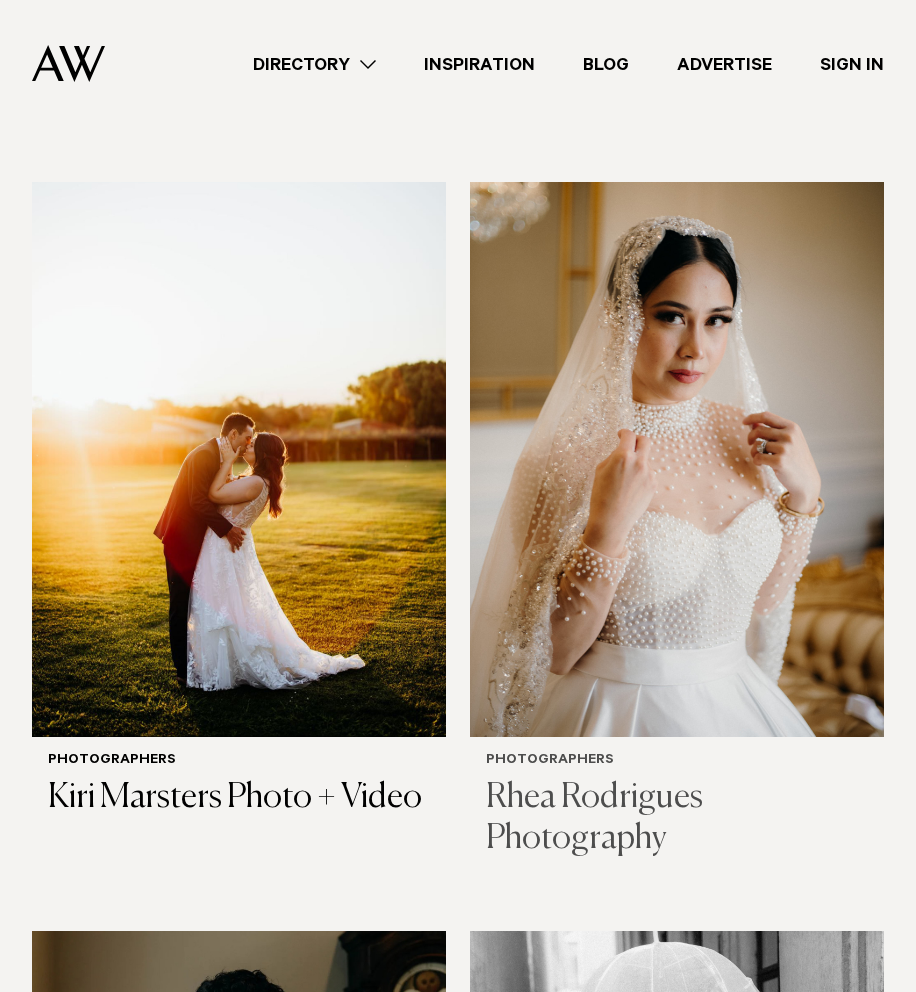 click at bounding box center (677, 459) 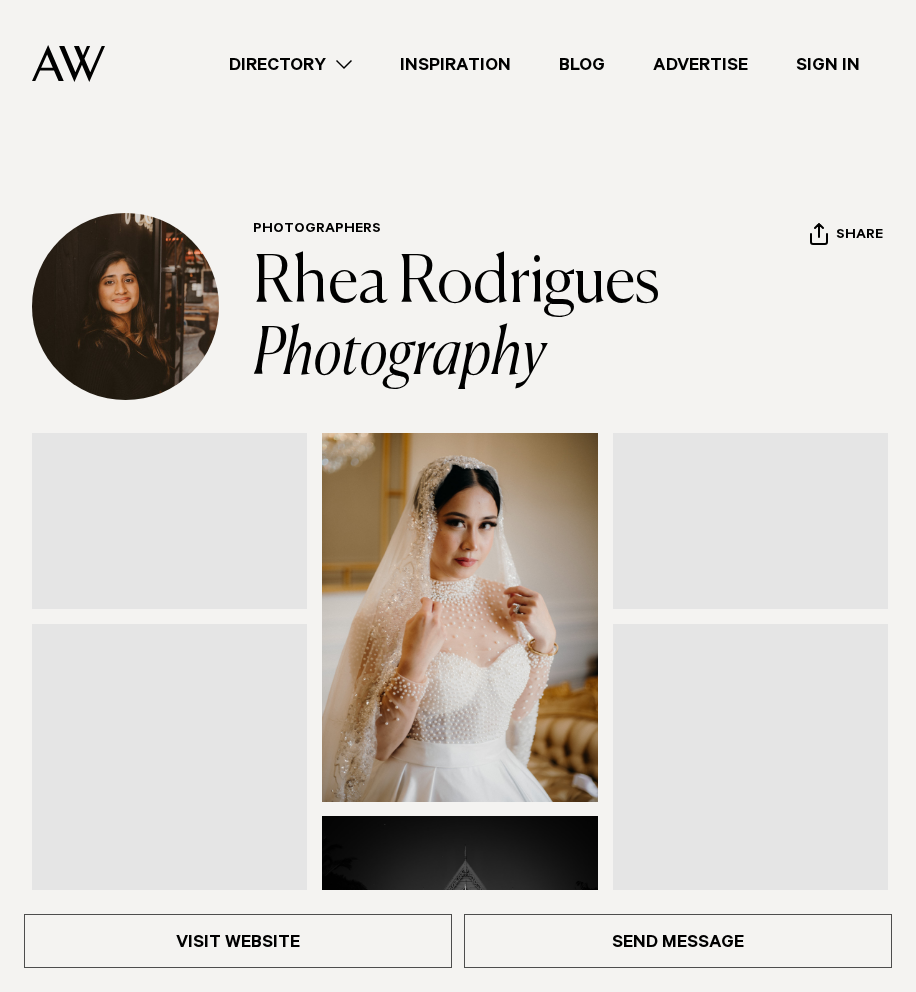 scroll, scrollTop: 0, scrollLeft: 0, axis: both 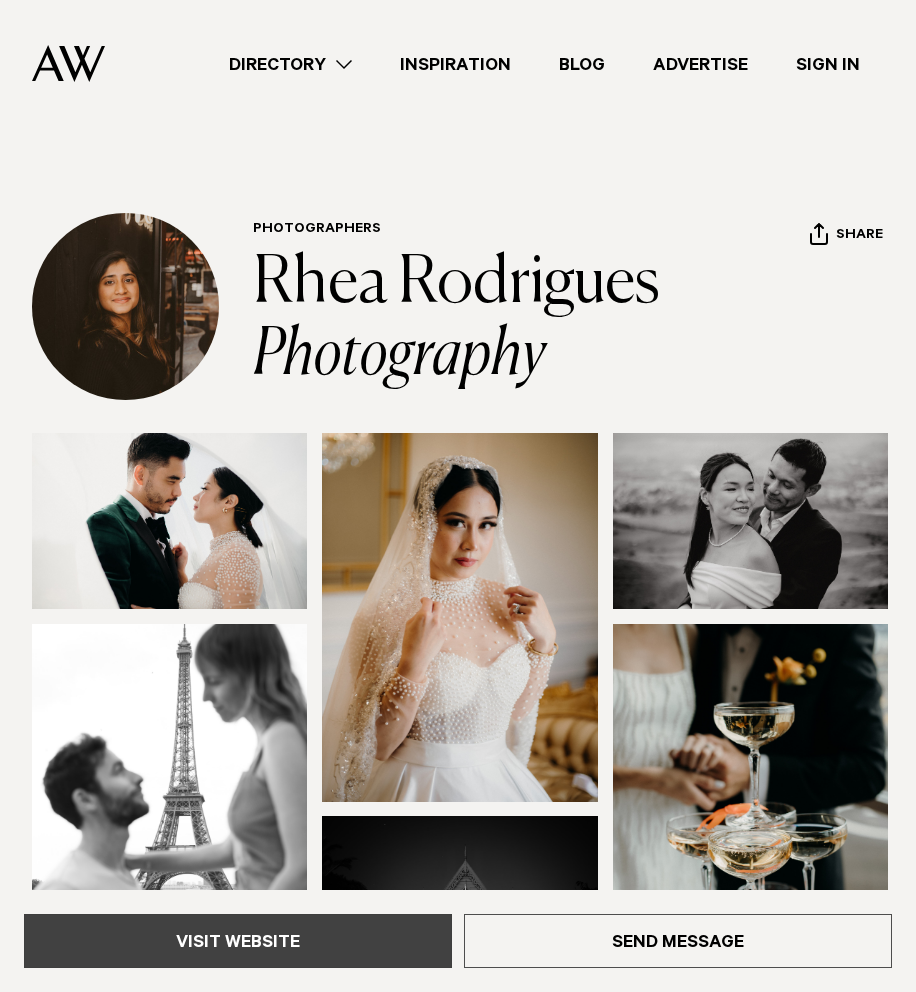 click on "Visit Website" at bounding box center [238, 941] 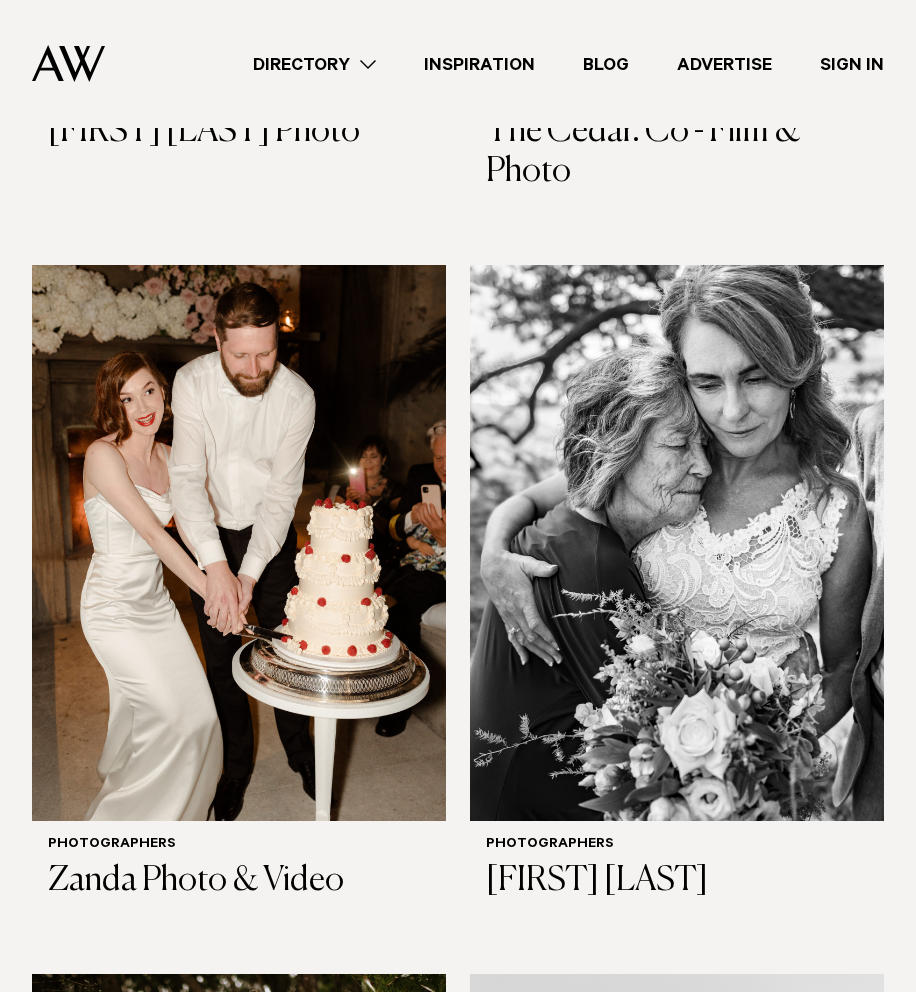 scroll, scrollTop: 7064, scrollLeft: 0, axis: vertical 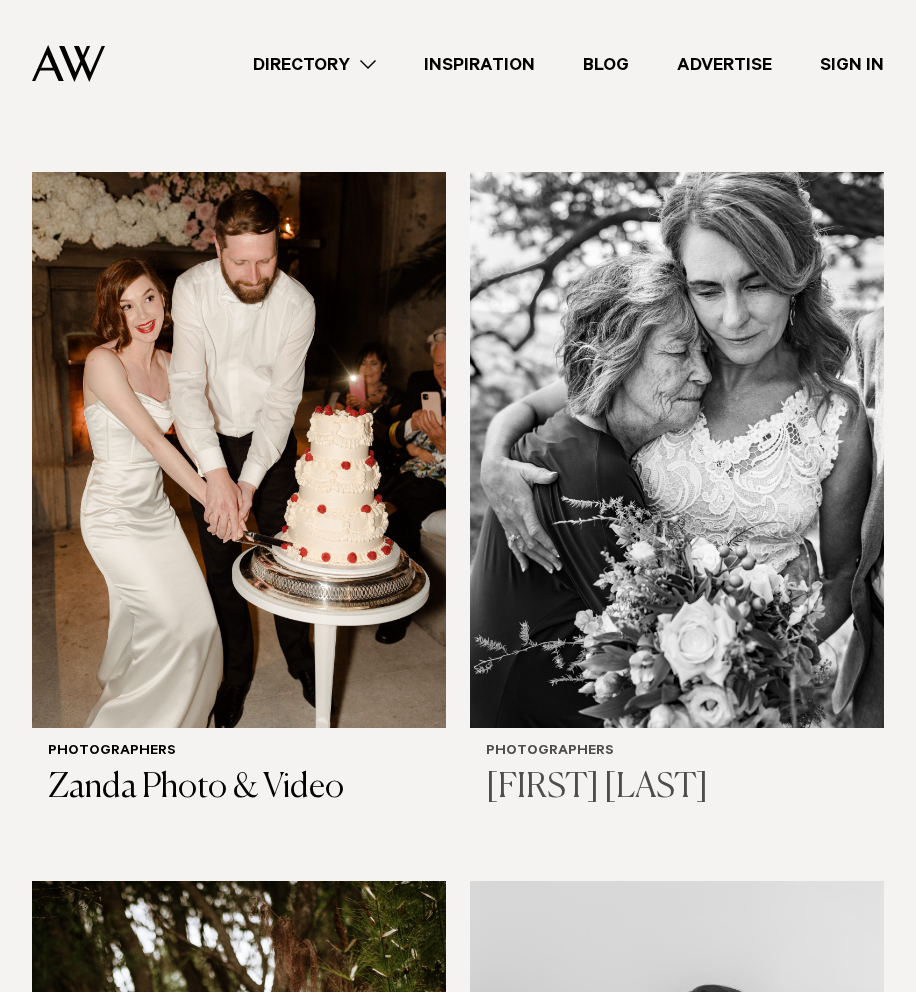 click at bounding box center [677, 449] 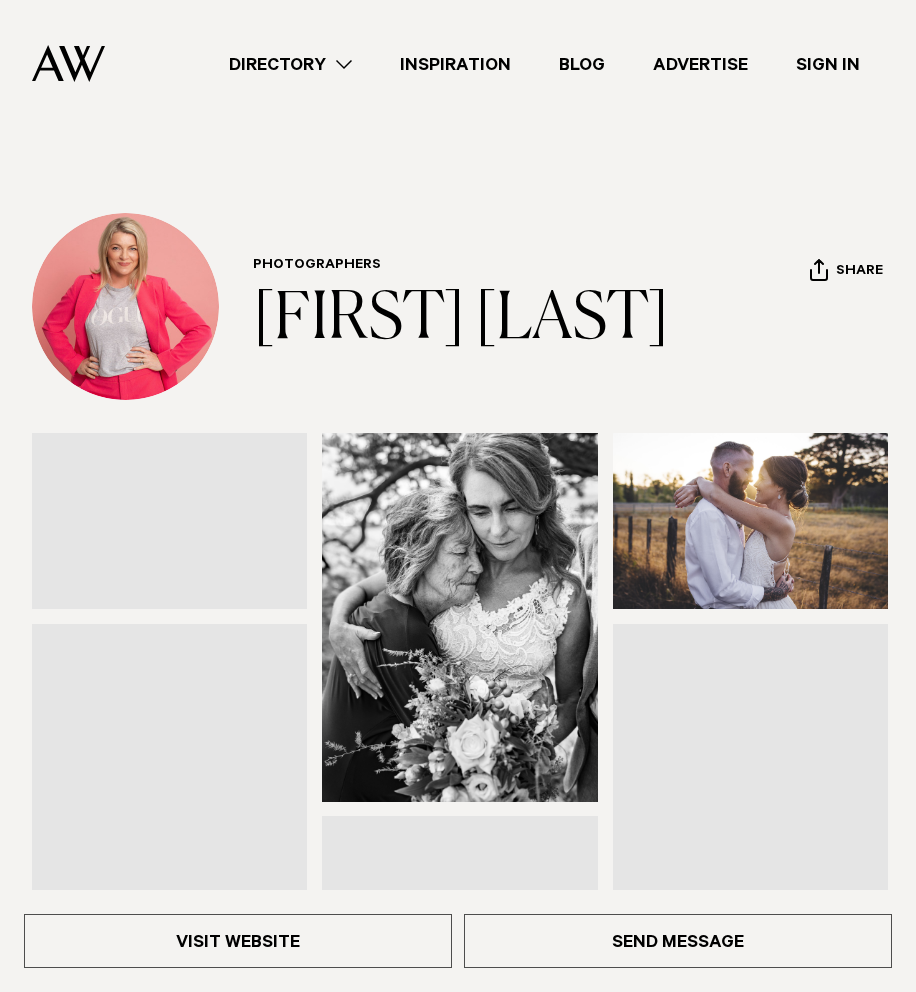 scroll, scrollTop: 0, scrollLeft: 0, axis: both 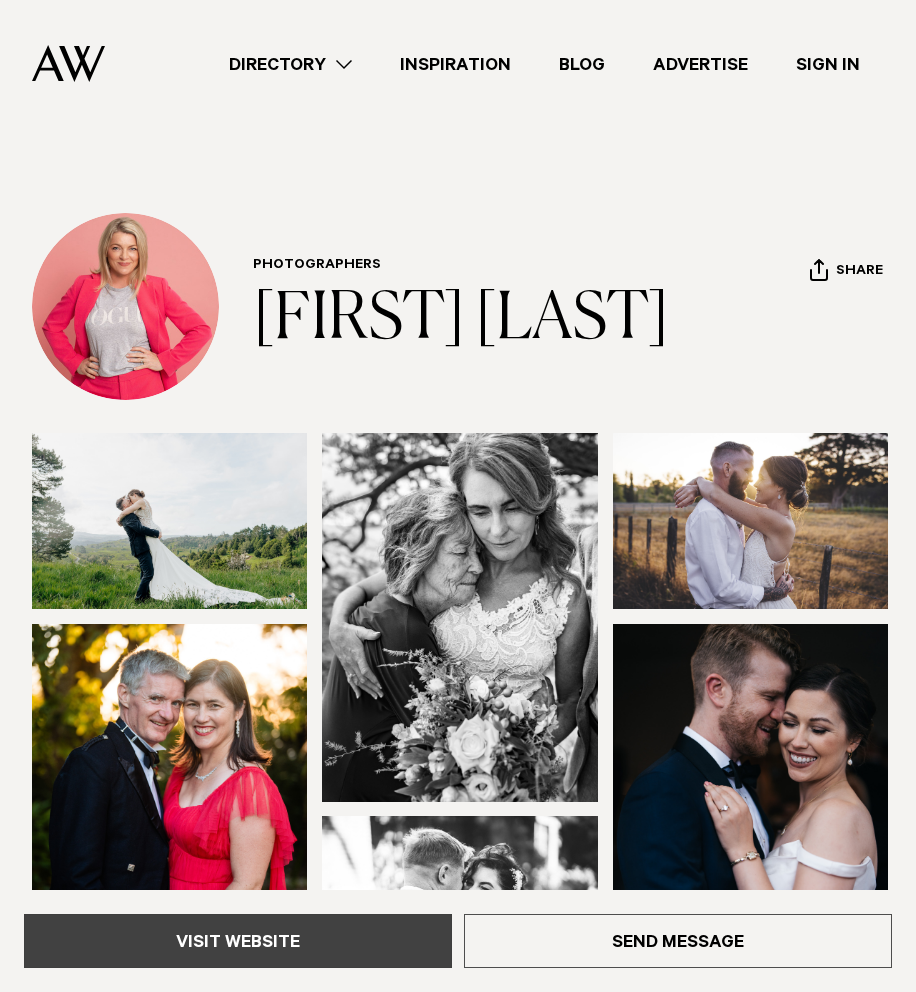click on "Visit Website" at bounding box center (238, 941) 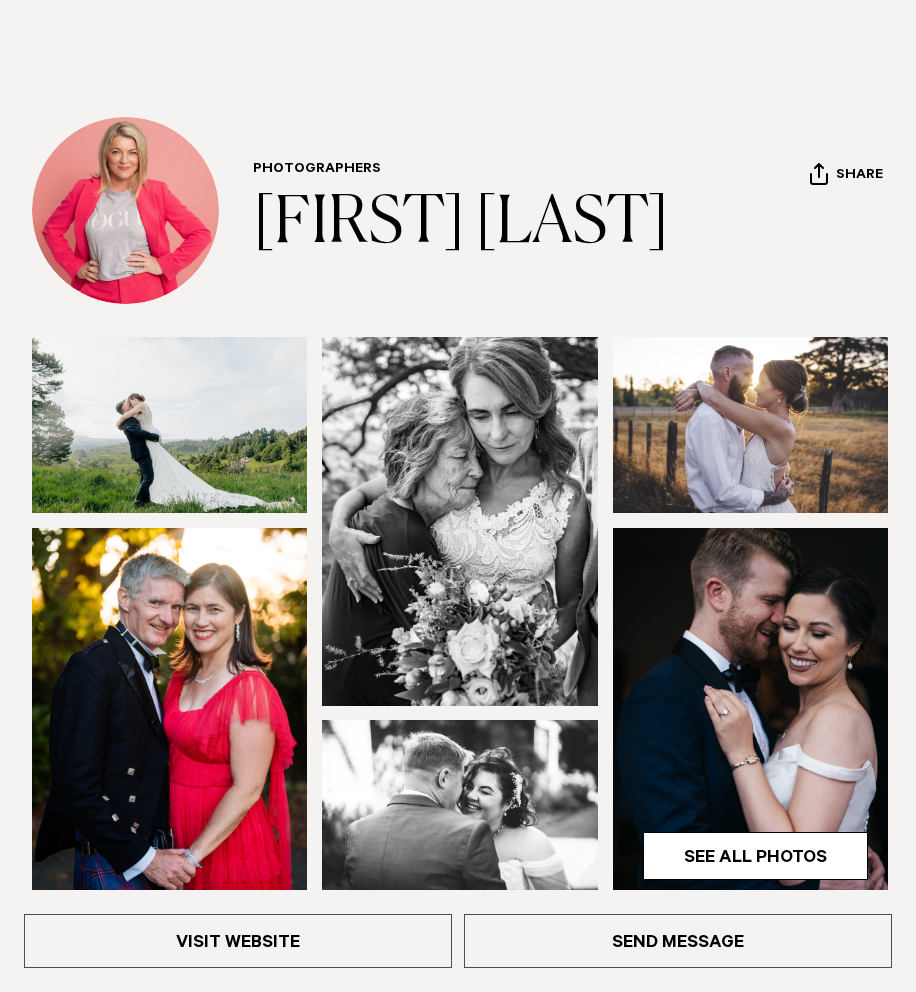 scroll, scrollTop: 109, scrollLeft: 0, axis: vertical 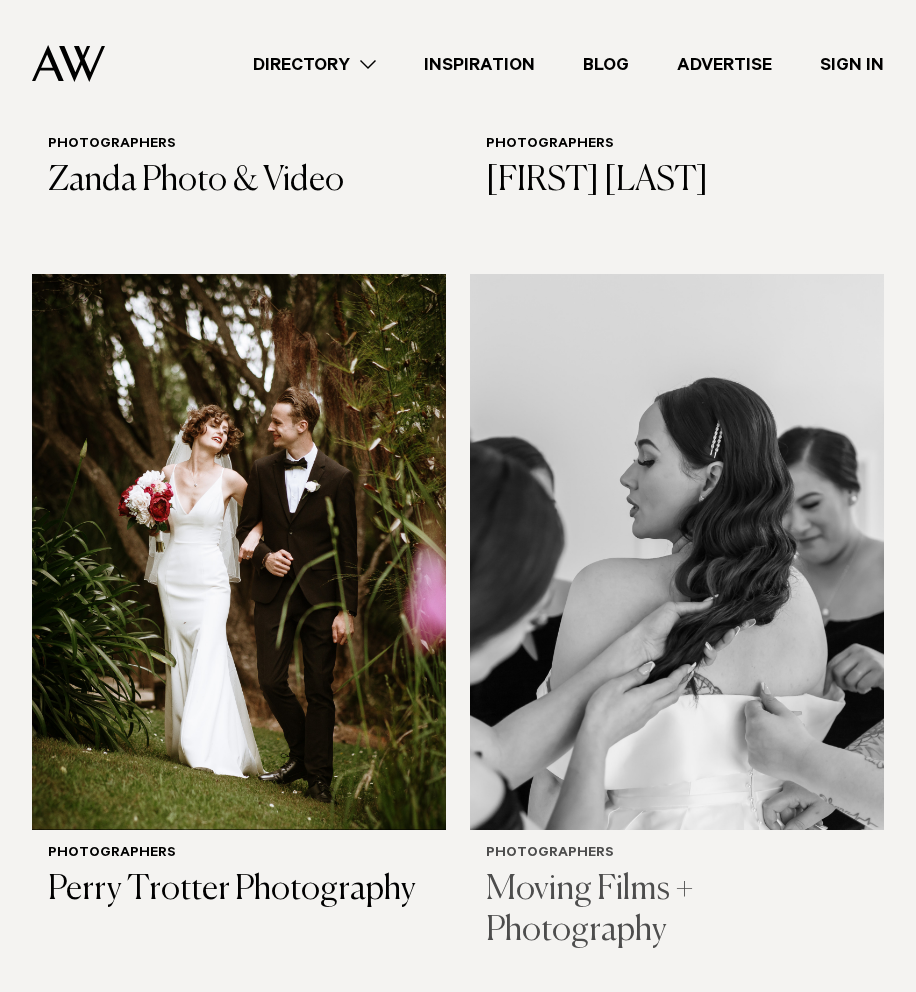 click at bounding box center [677, 551] 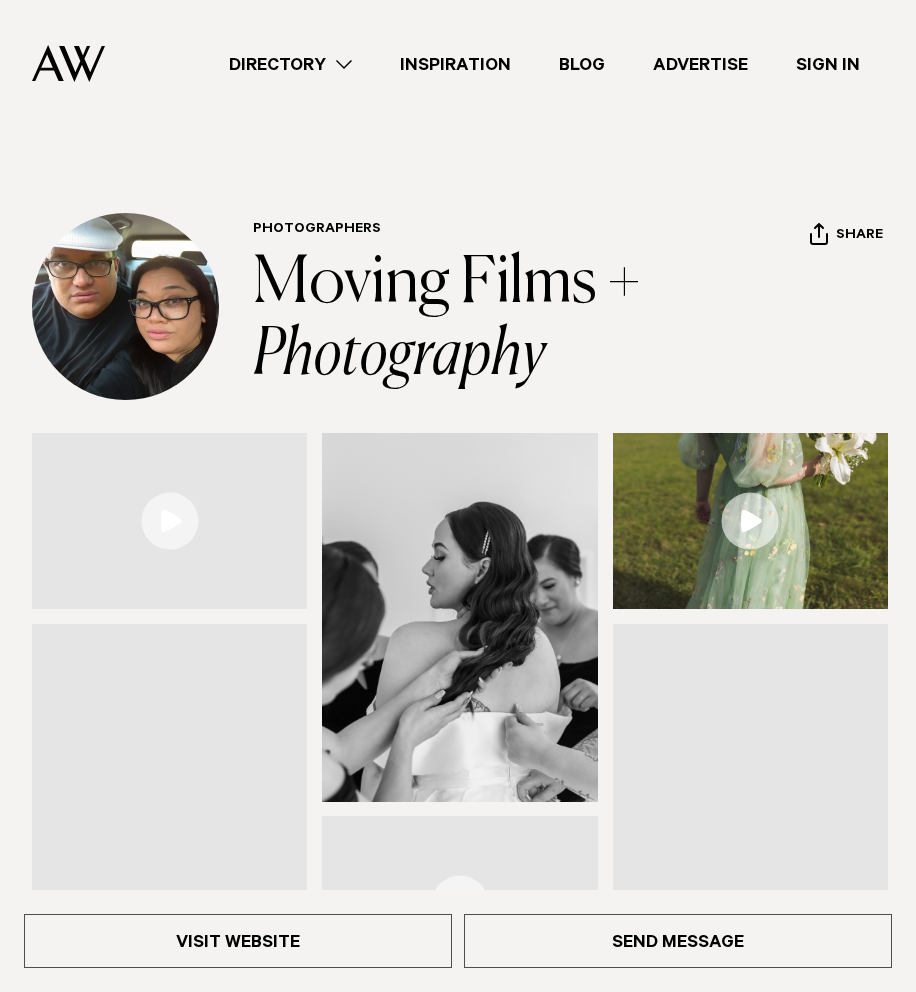 scroll, scrollTop: 0, scrollLeft: 0, axis: both 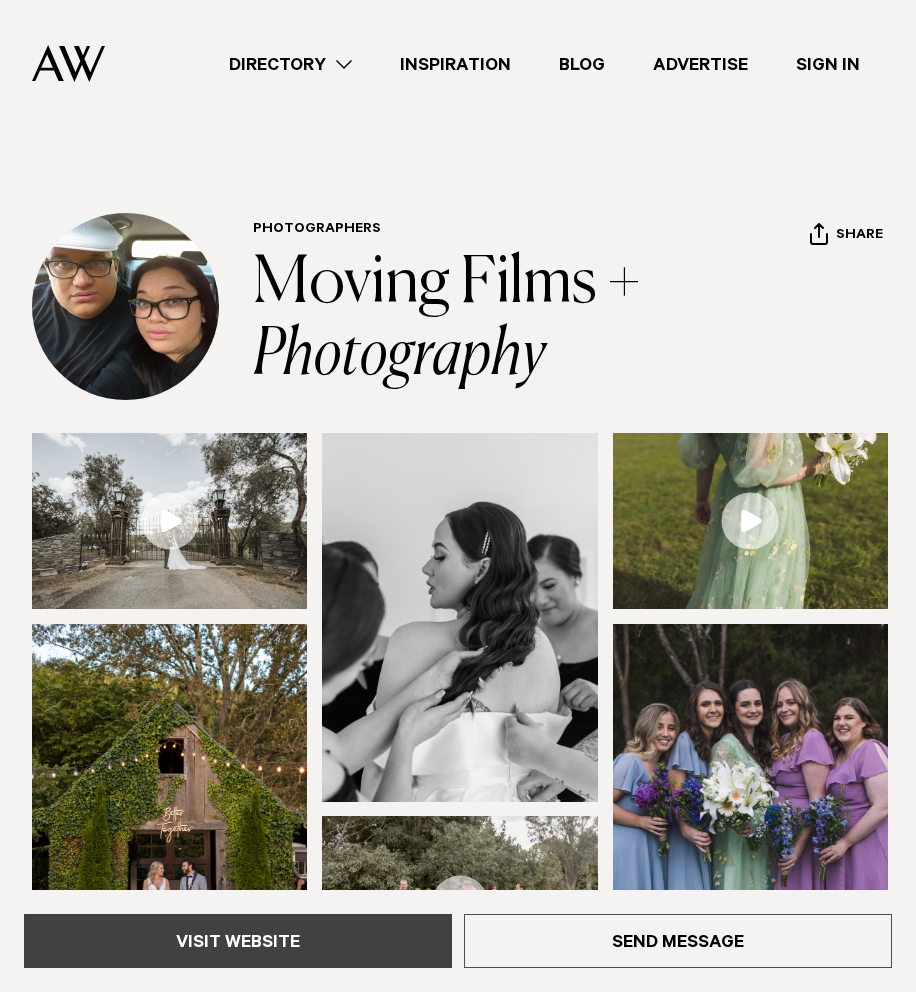 click on "Visit Website" at bounding box center [238, 941] 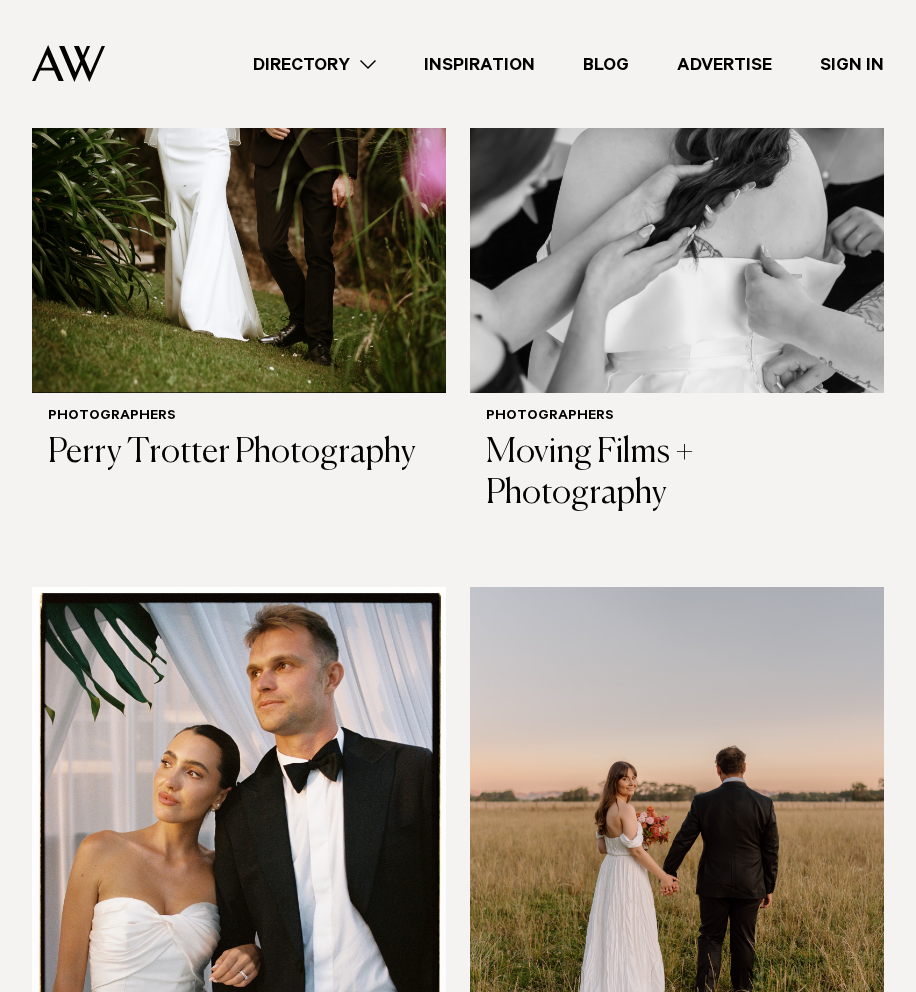 scroll, scrollTop: 8404, scrollLeft: 0, axis: vertical 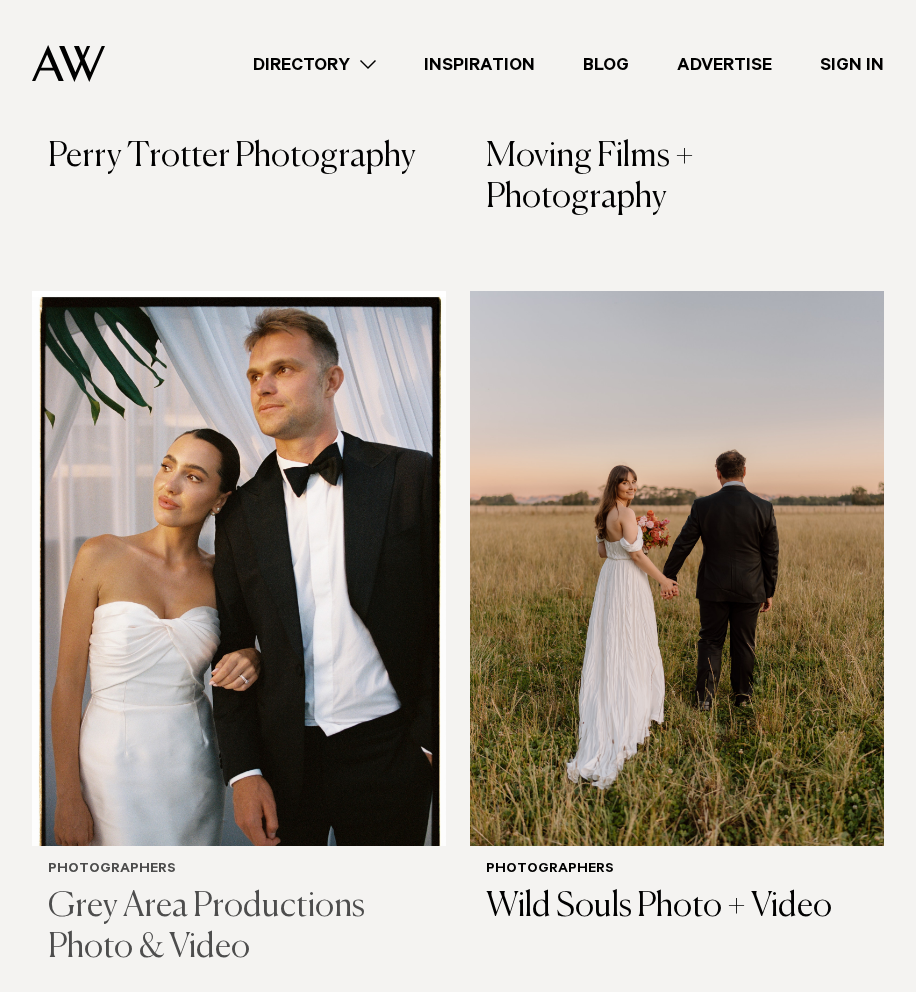 click at bounding box center (239, 568) 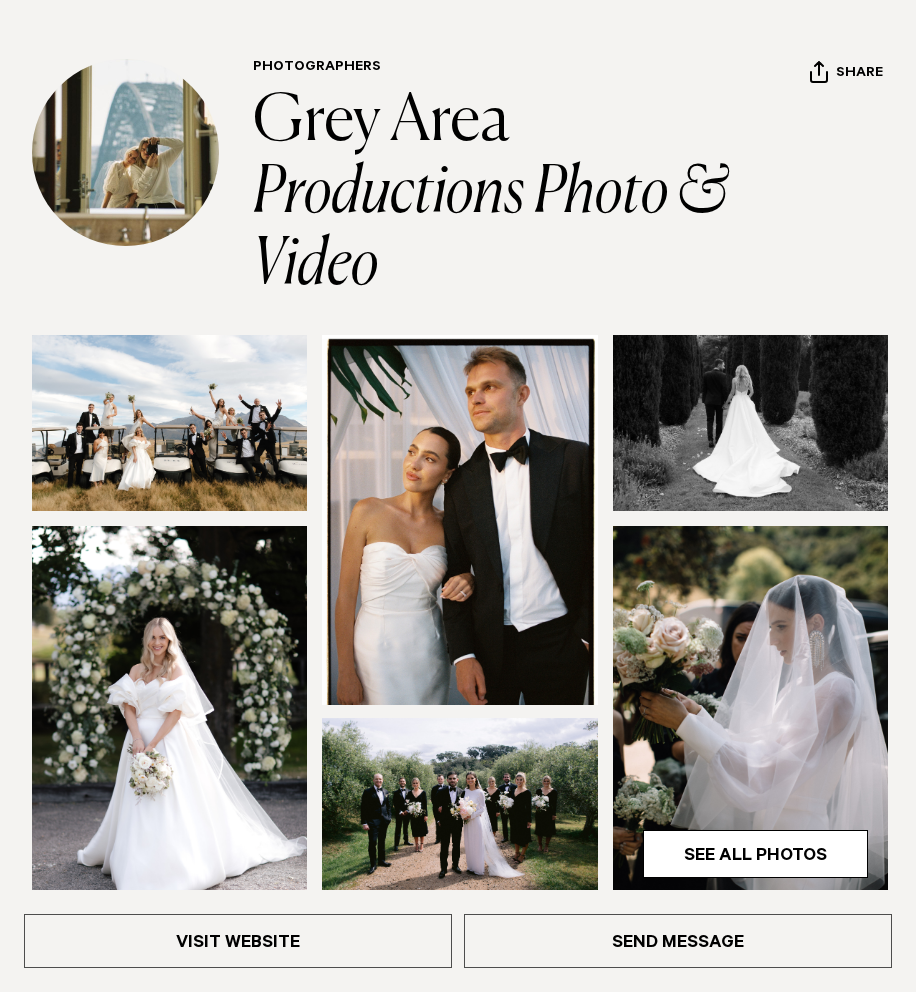 scroll, scrollTop: 174, scrollLeft: 0, axis: vertical 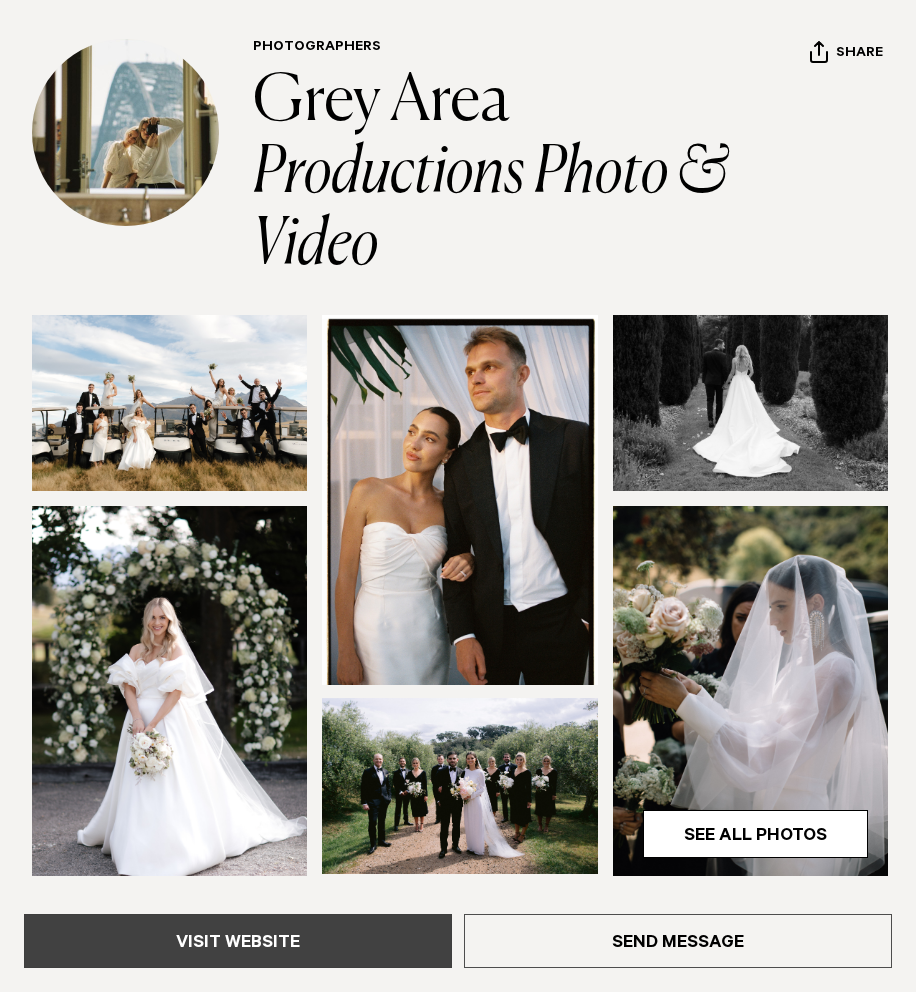 click on "Visit Website" at bounding box center (238, 941) 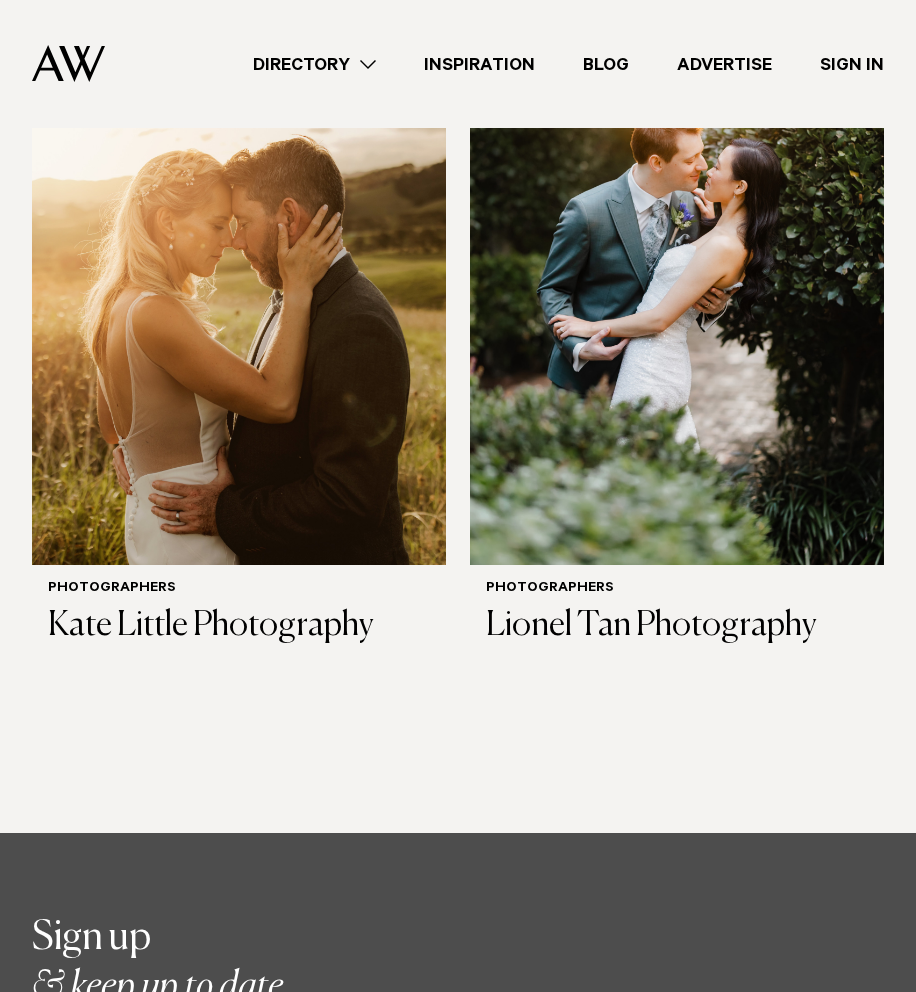 scroll, scrollTop: 9914, scrollLeft: 0, axis: vertical 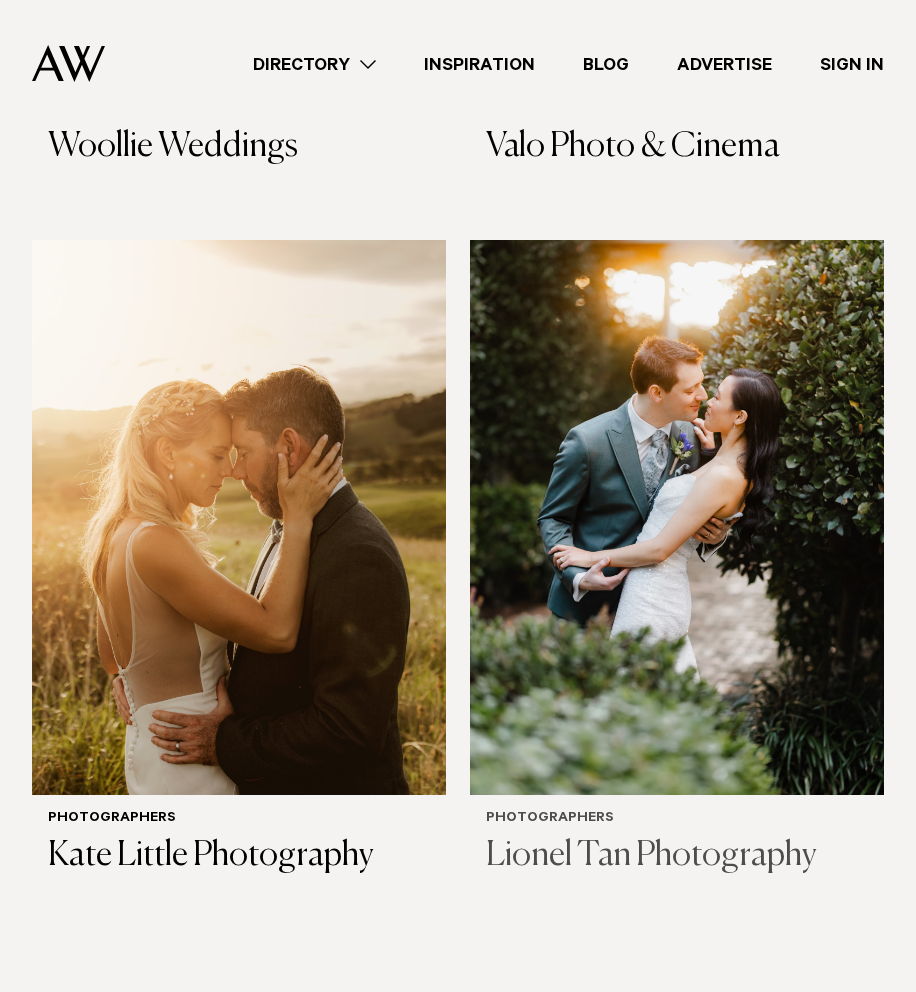 click at bounding box center (677, 517) 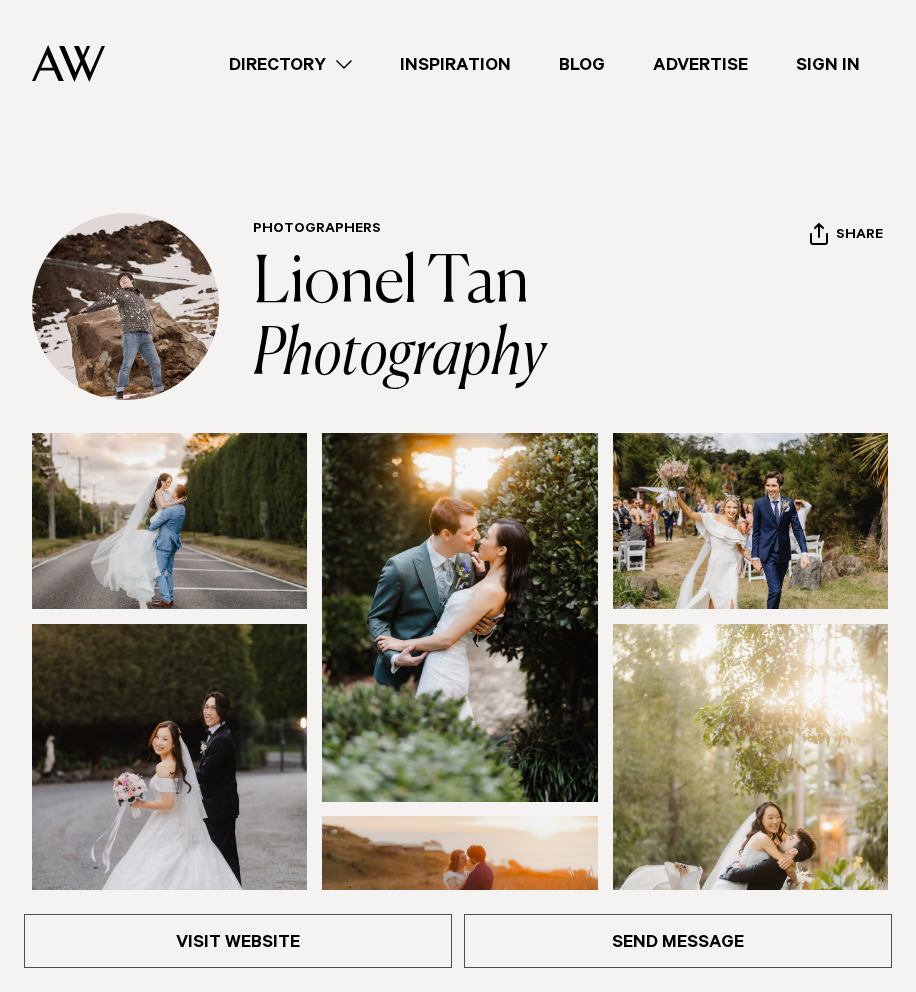 scroll, scrollTop: 0, scrollLeft: 0, axis: both 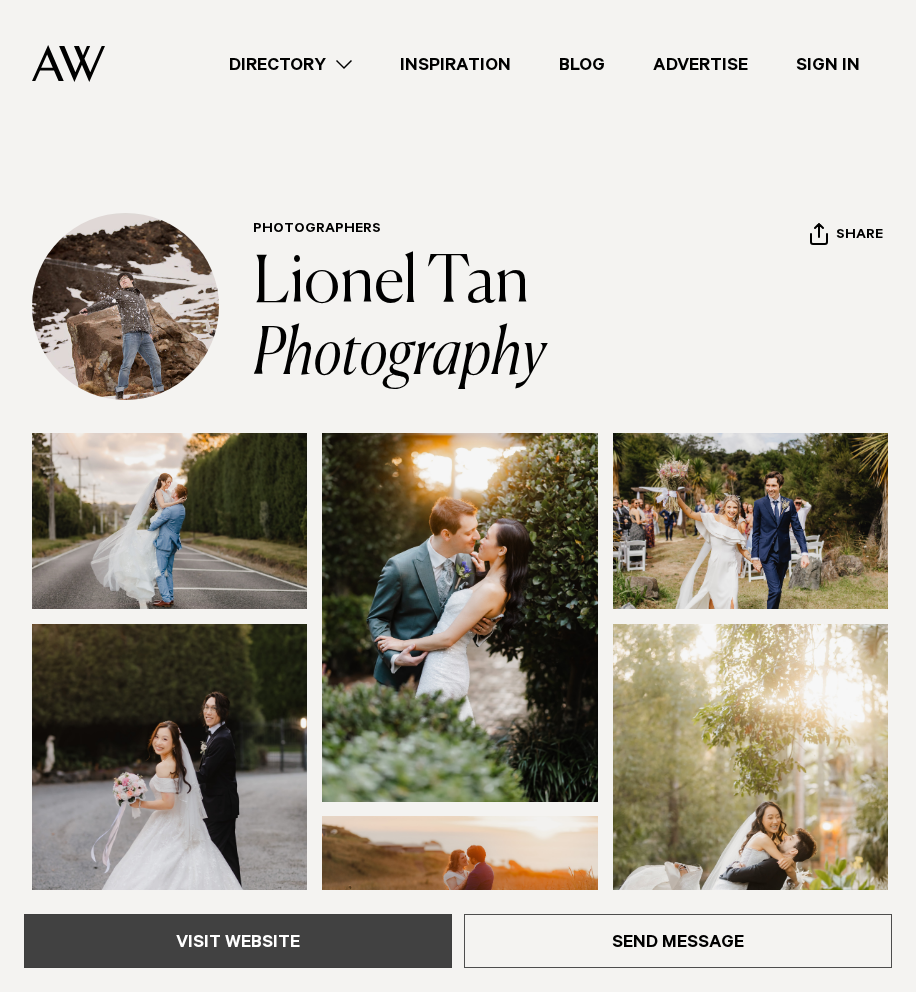 click on "Visit Website" at bounding box center (238, 941) 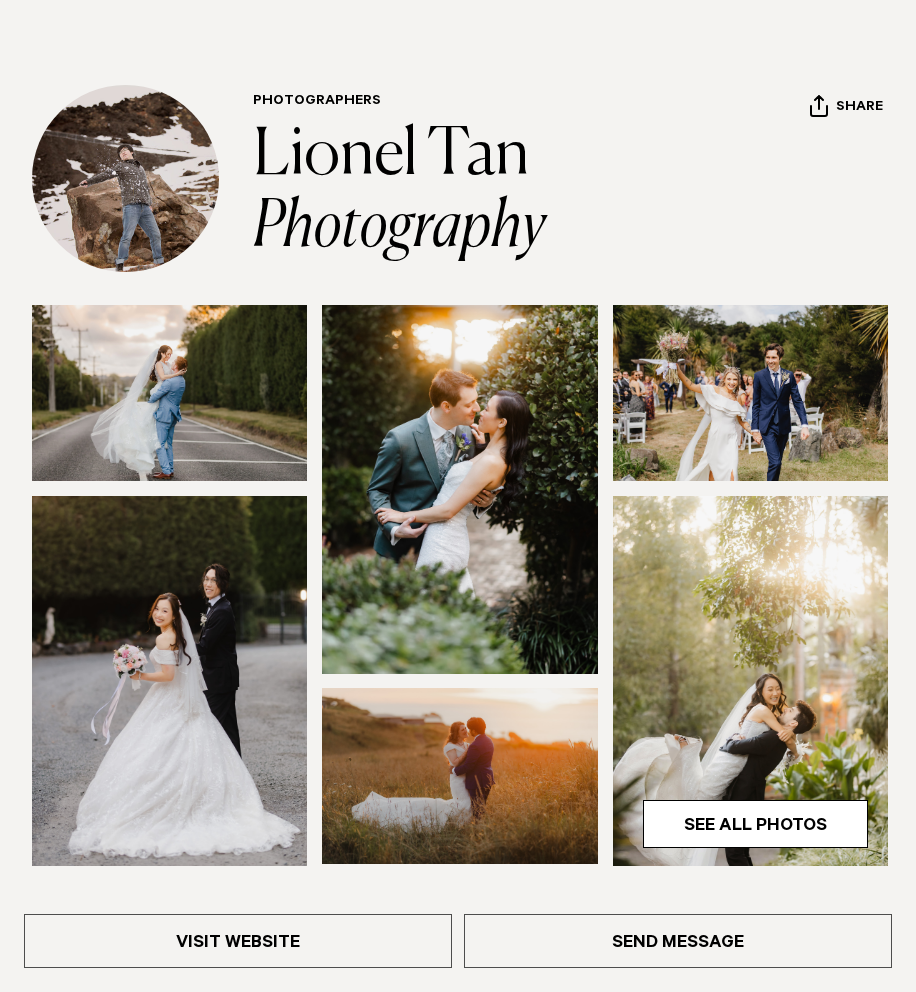 scroll, scrollTop: 154, scrollLeft: 0, axis: vertical 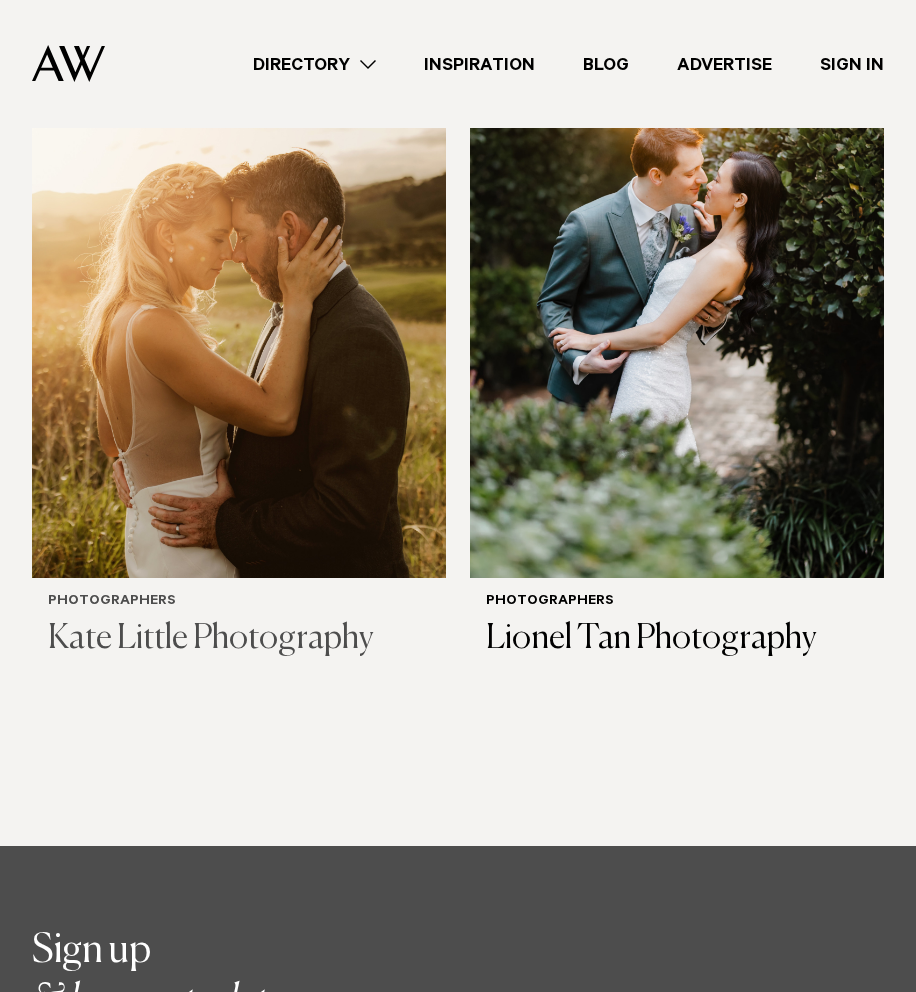 click at bounding box center (239, 300) 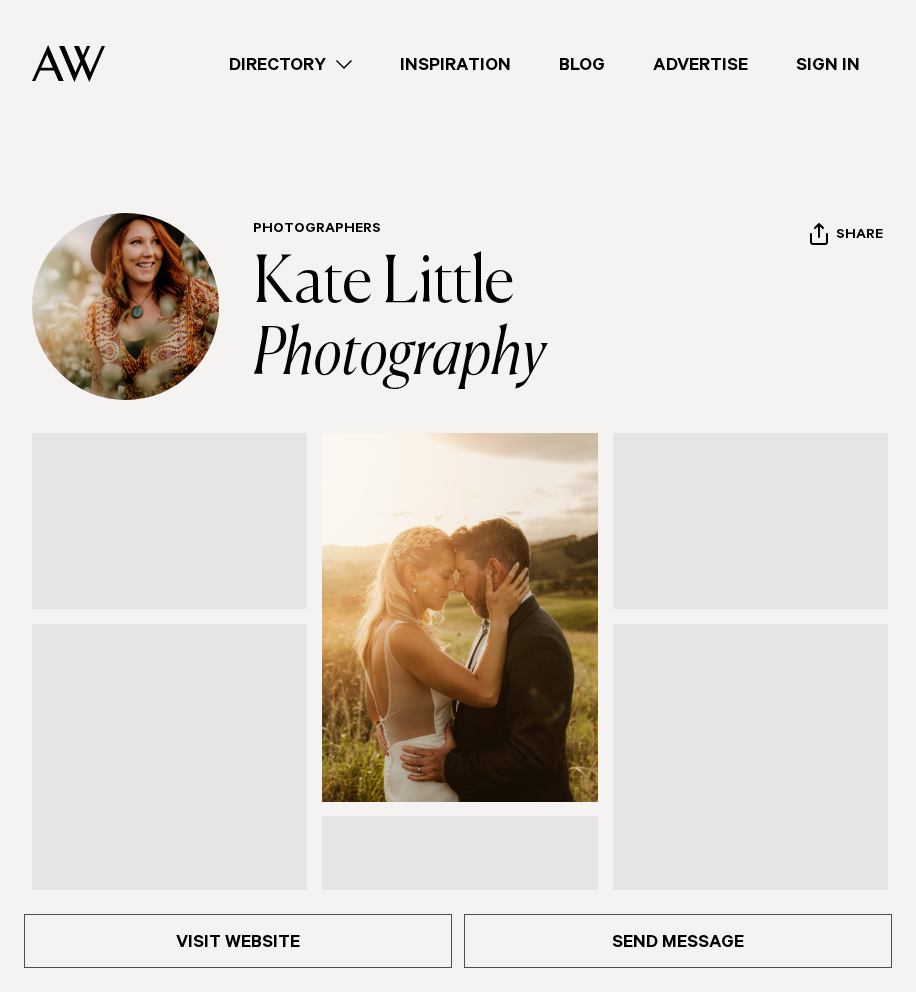 scroll, scrollTop: 0, scrollLeft: 0, axis: both 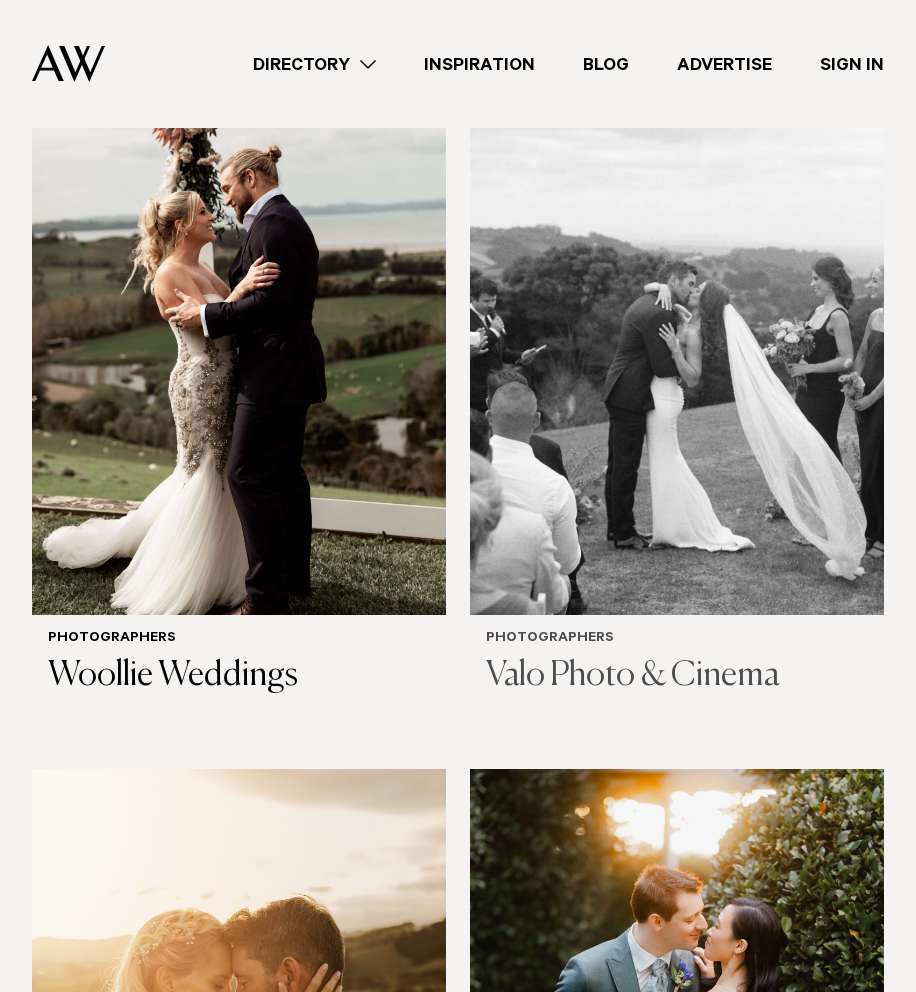 click at bounding box center (677, 337) 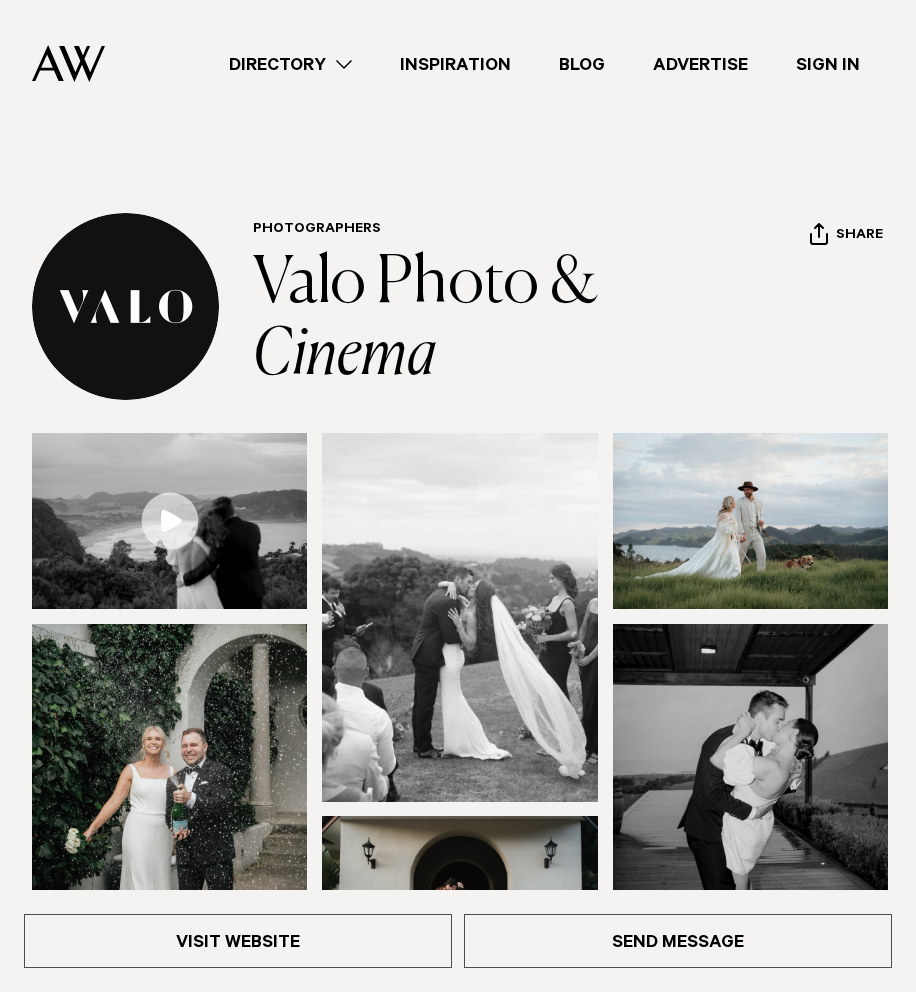scroll, scrollTop: 0, scrollLeft: 0, axis: both 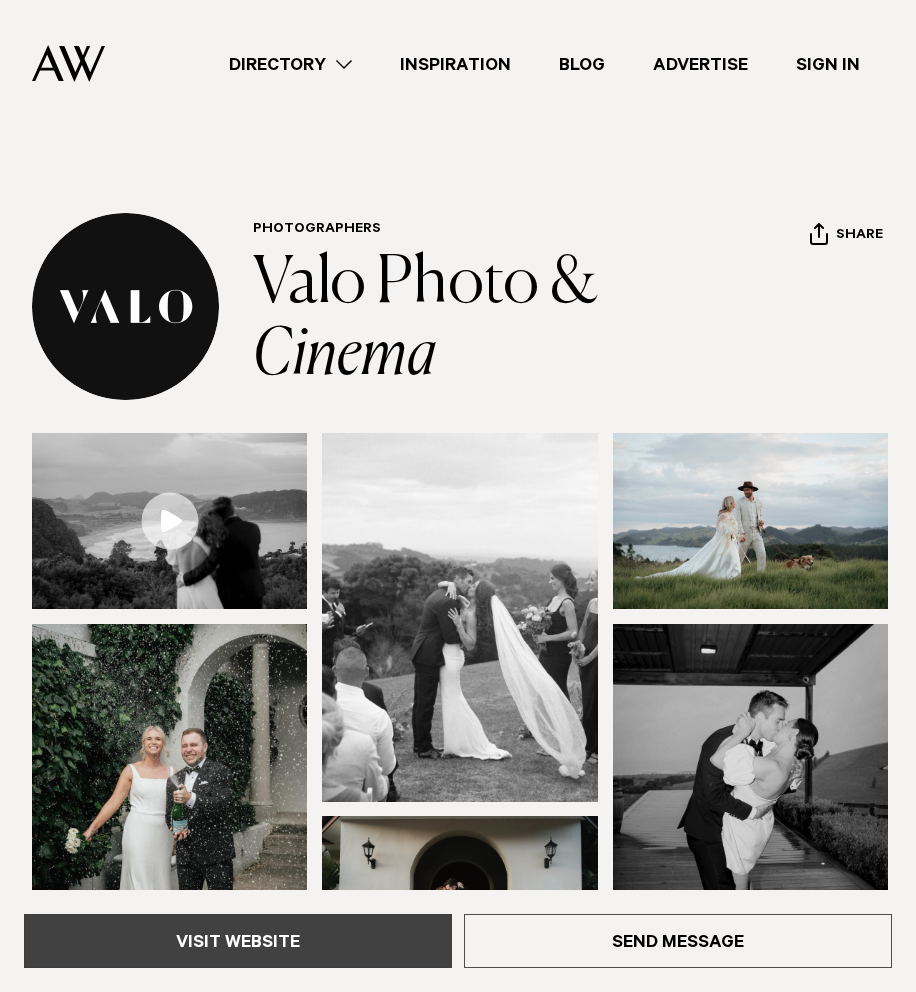 click on "Visit Website" at bounding box center (238, 941) 